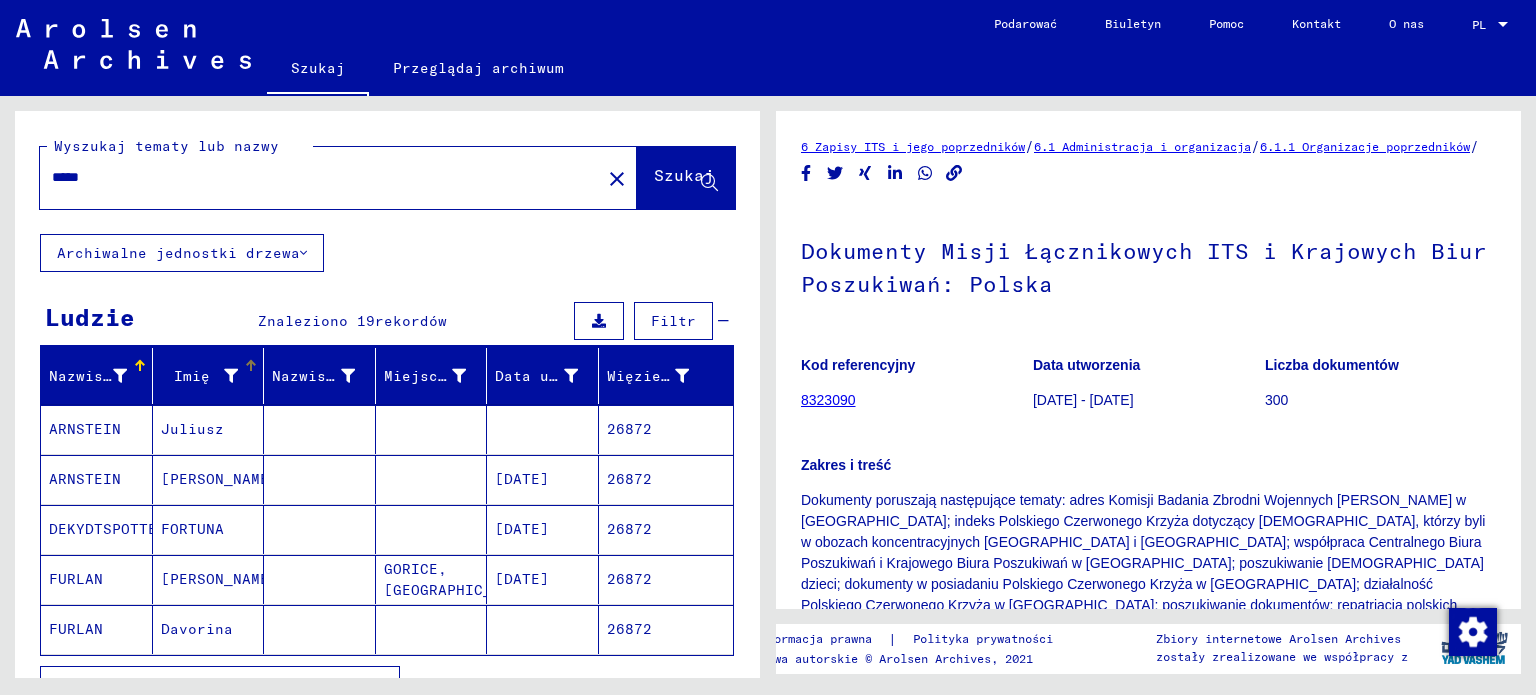 scroll, scrollTop: 0, scrollLeft: 0, axis: both 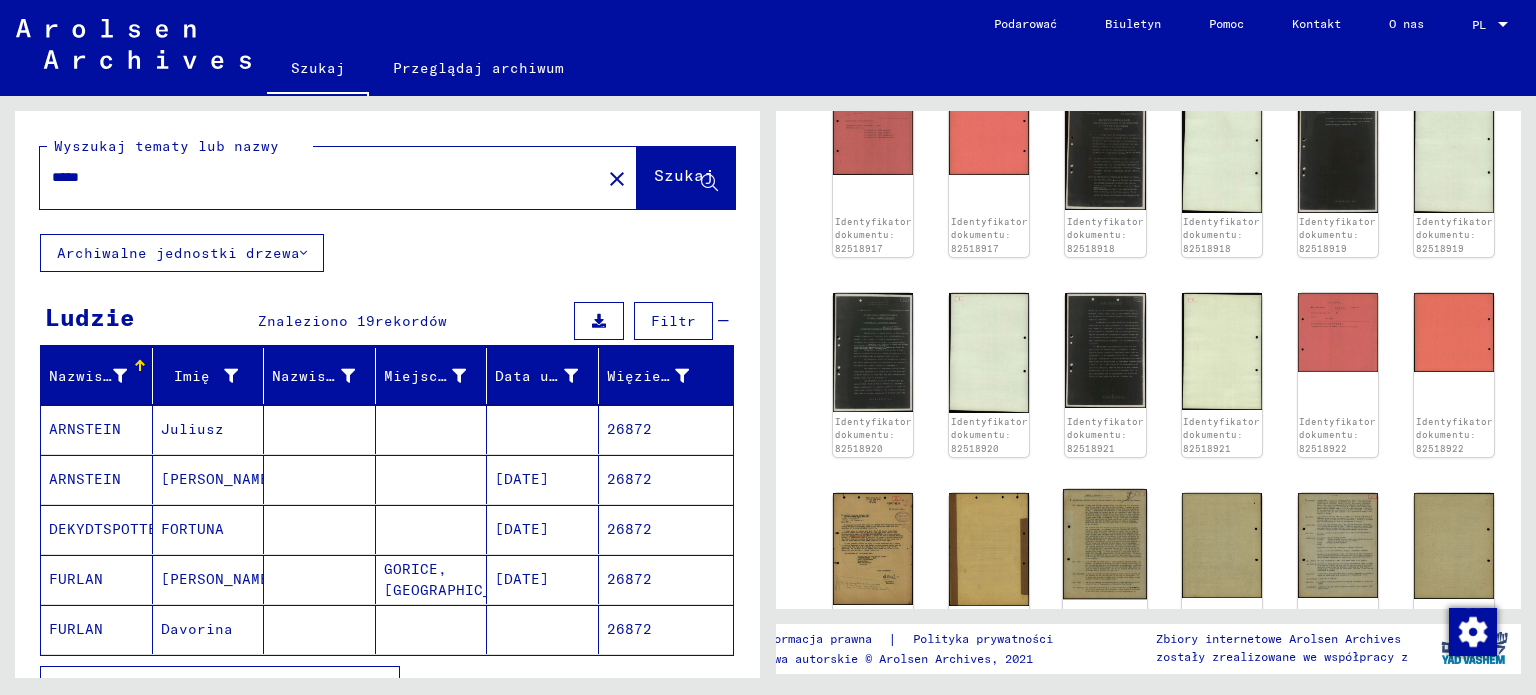 click 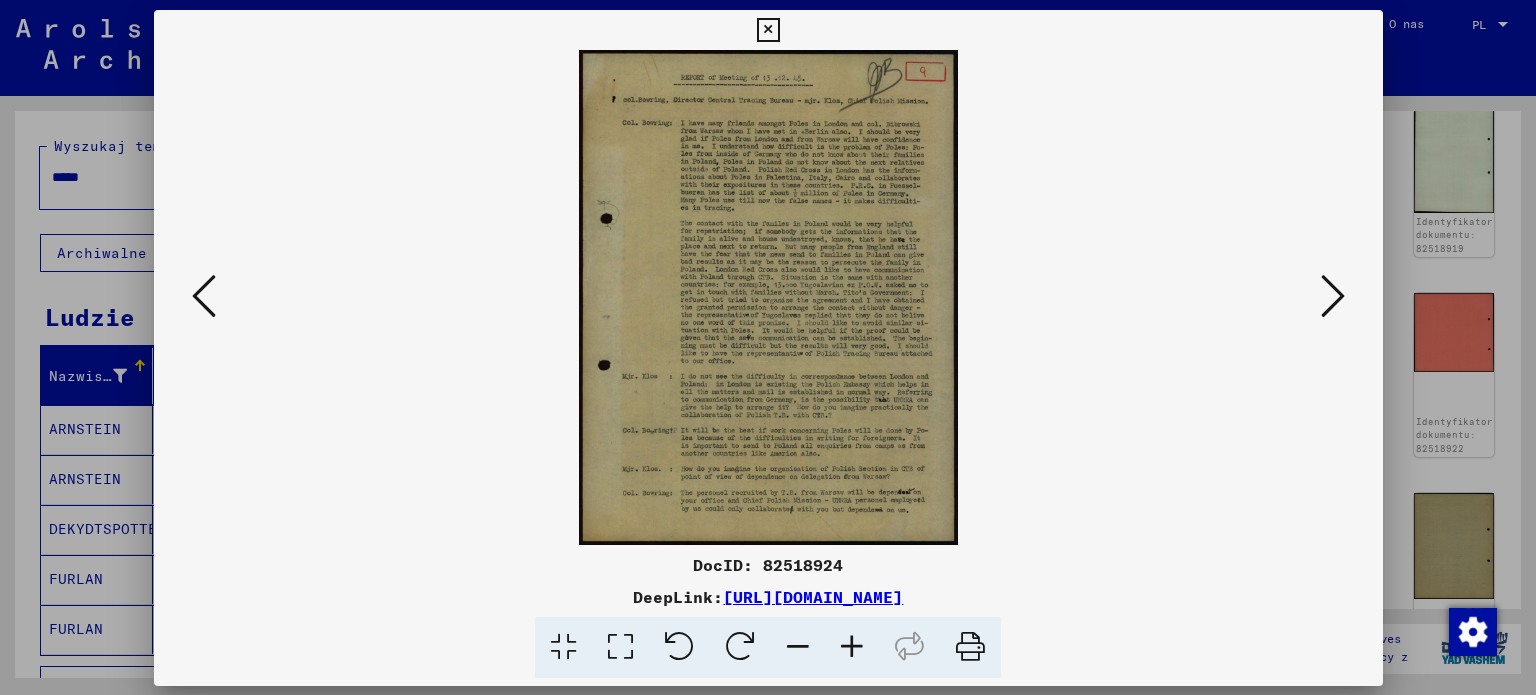 click at bounding box center (768, 297) 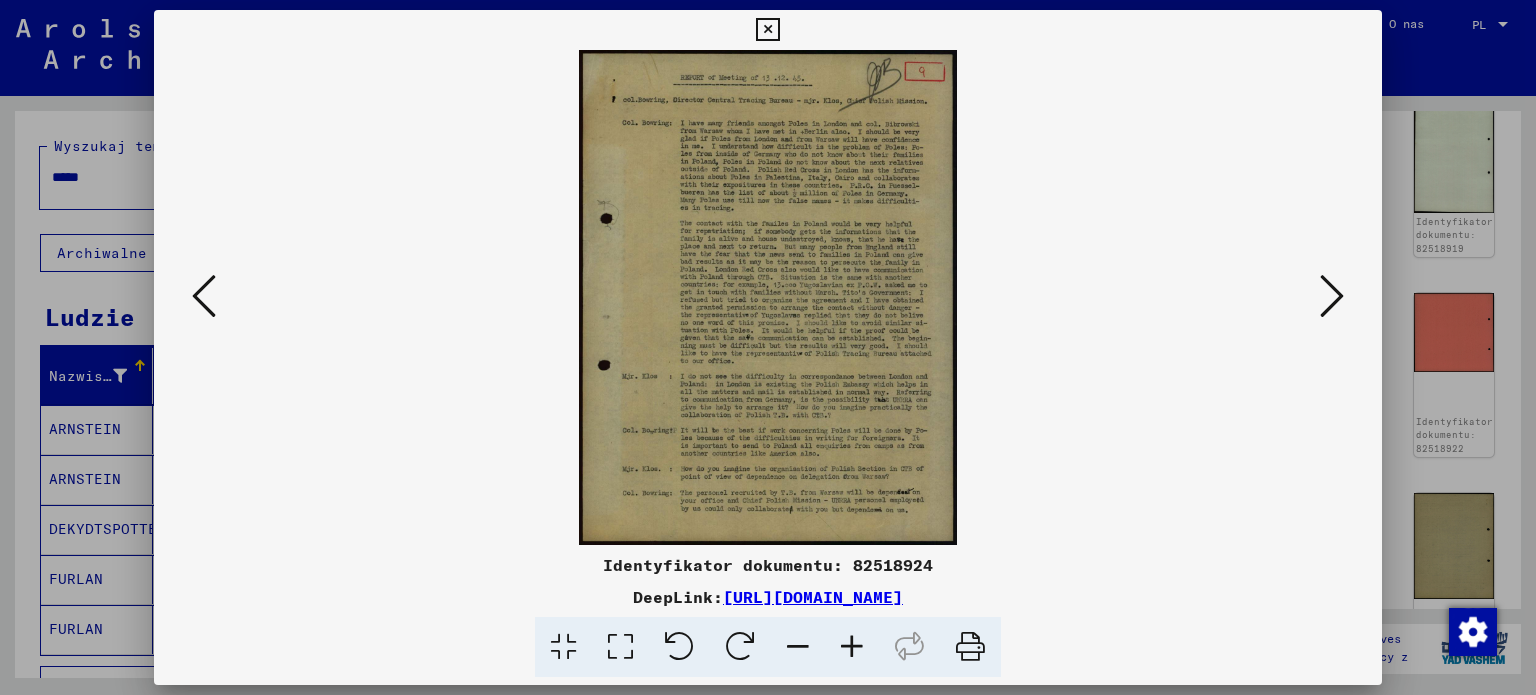 click at bounding box center [1332, 296] 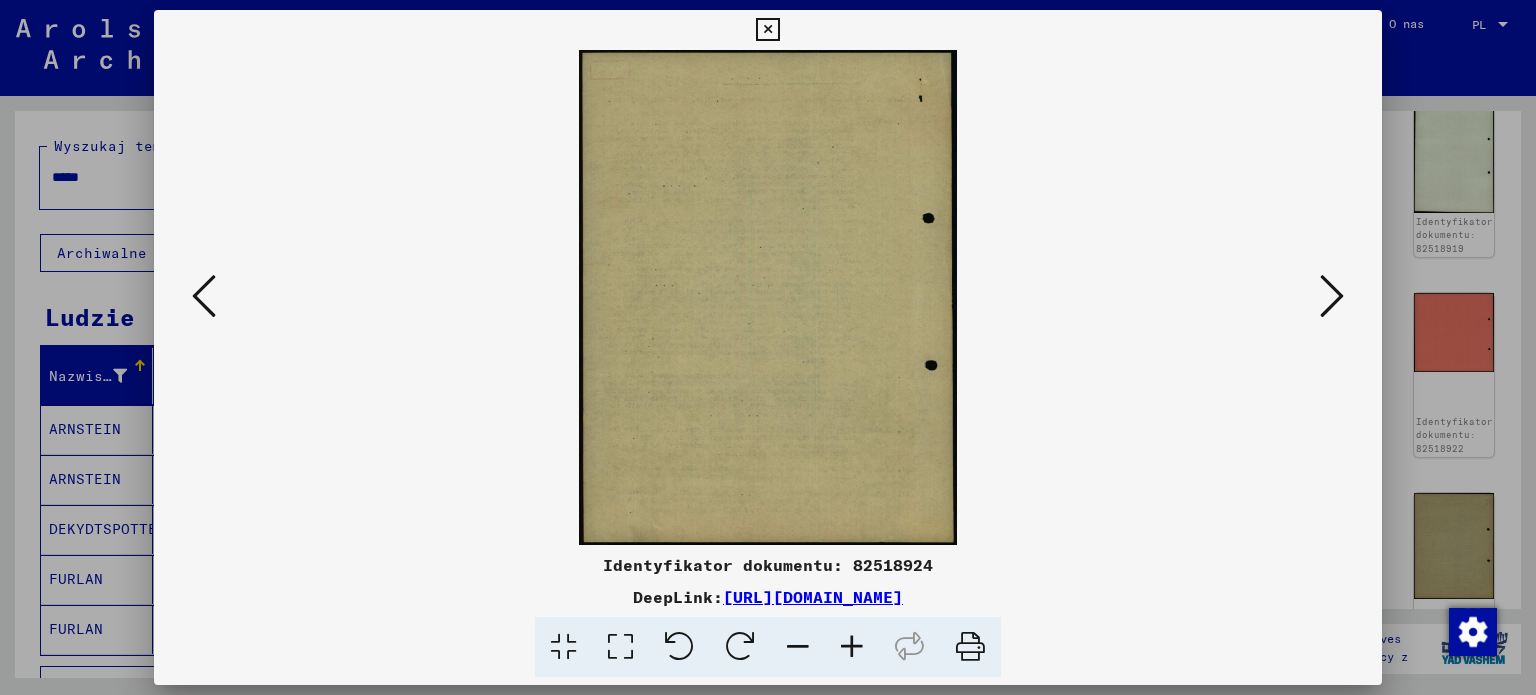 click at bounding box center (1332, 296) 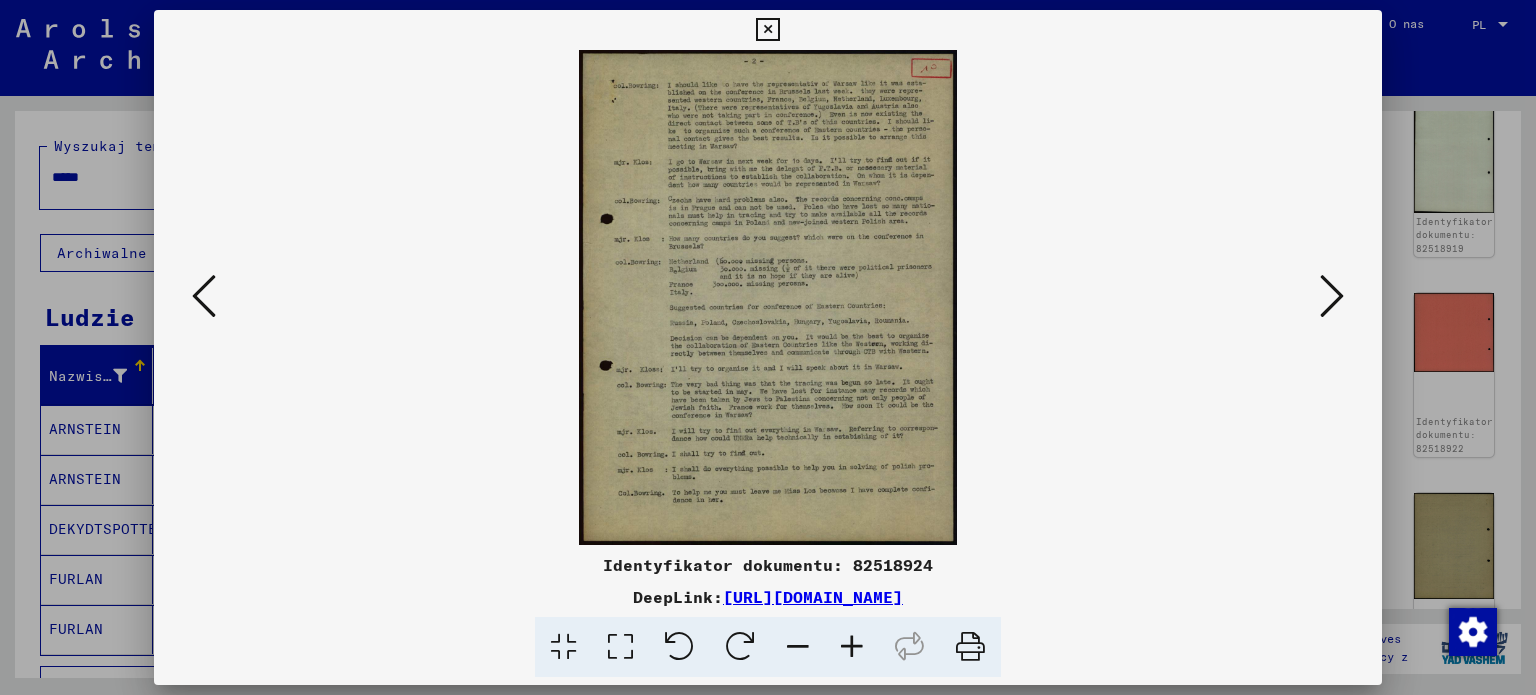 click at bounding box center (852, 647) 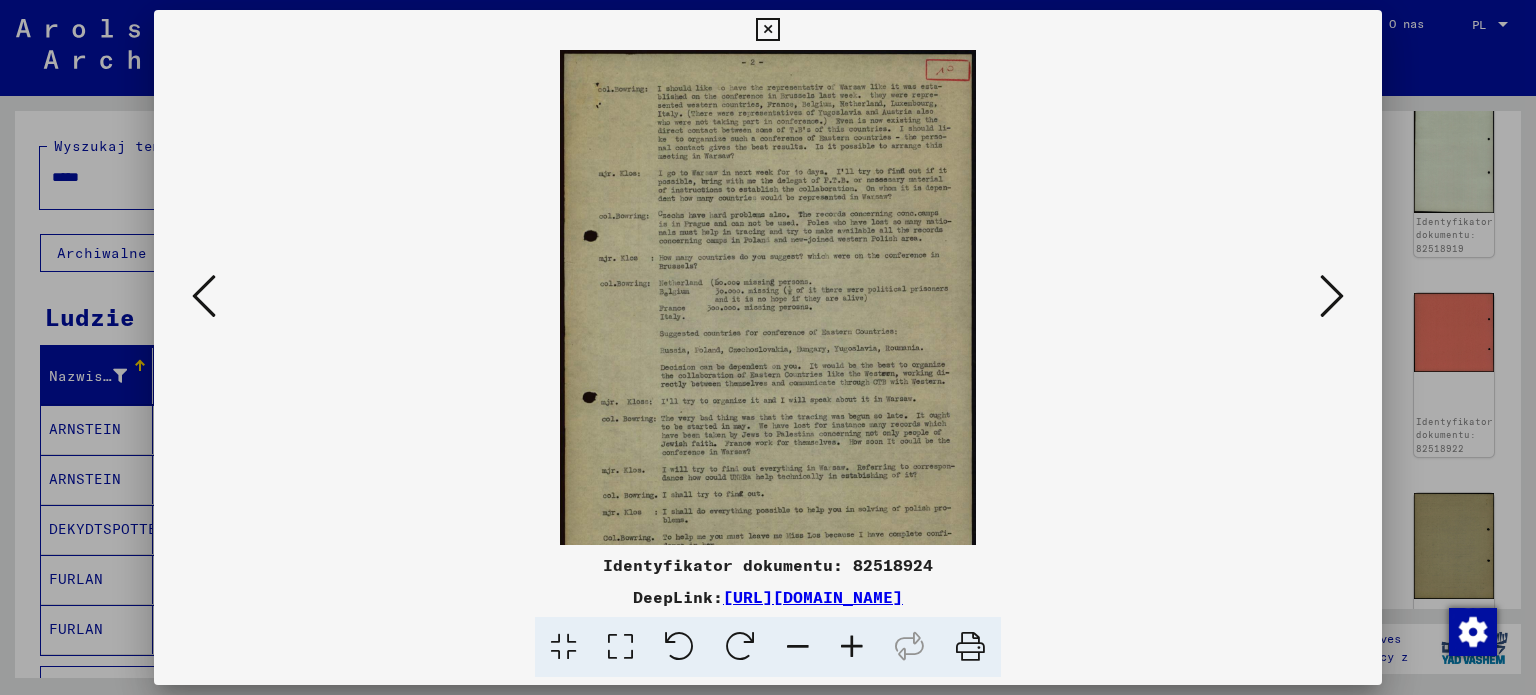 click at bounding box center [852, 647] 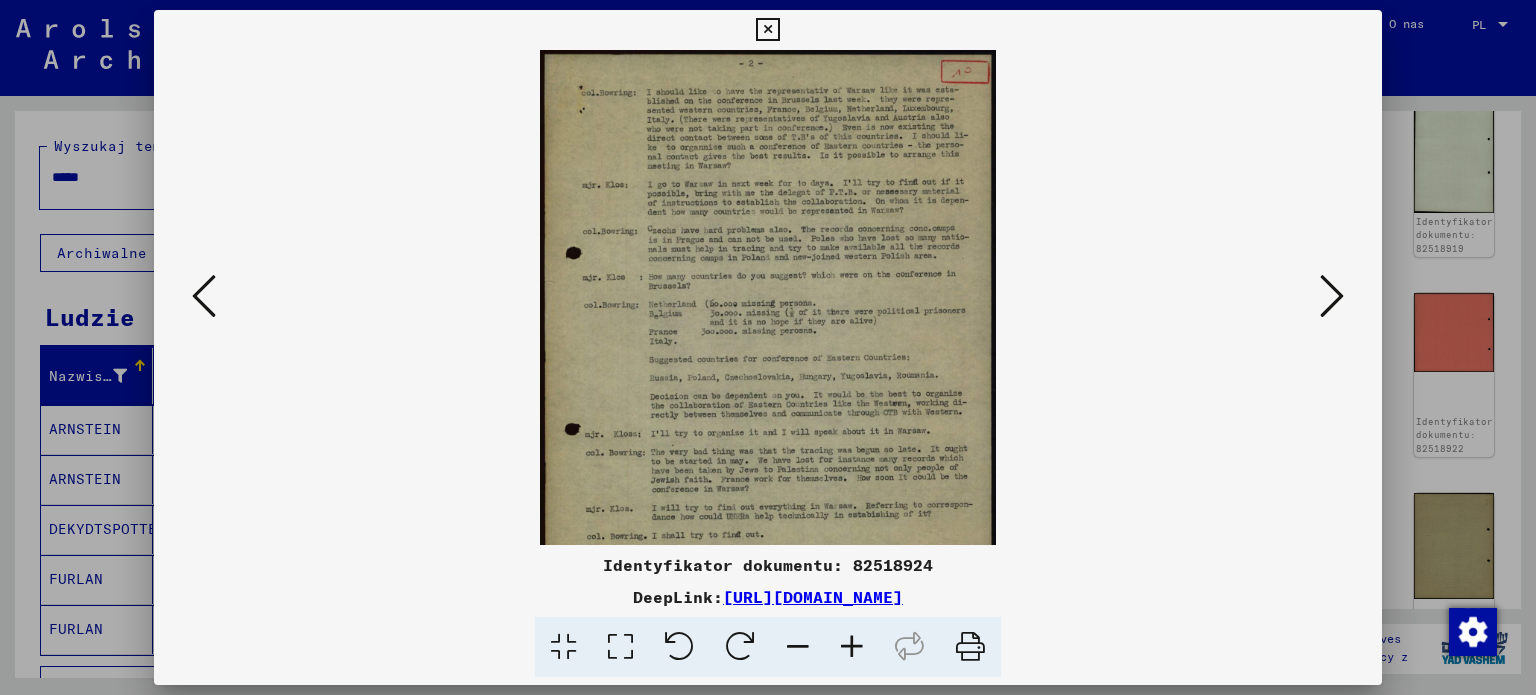 click at bounding box center [852, 647] 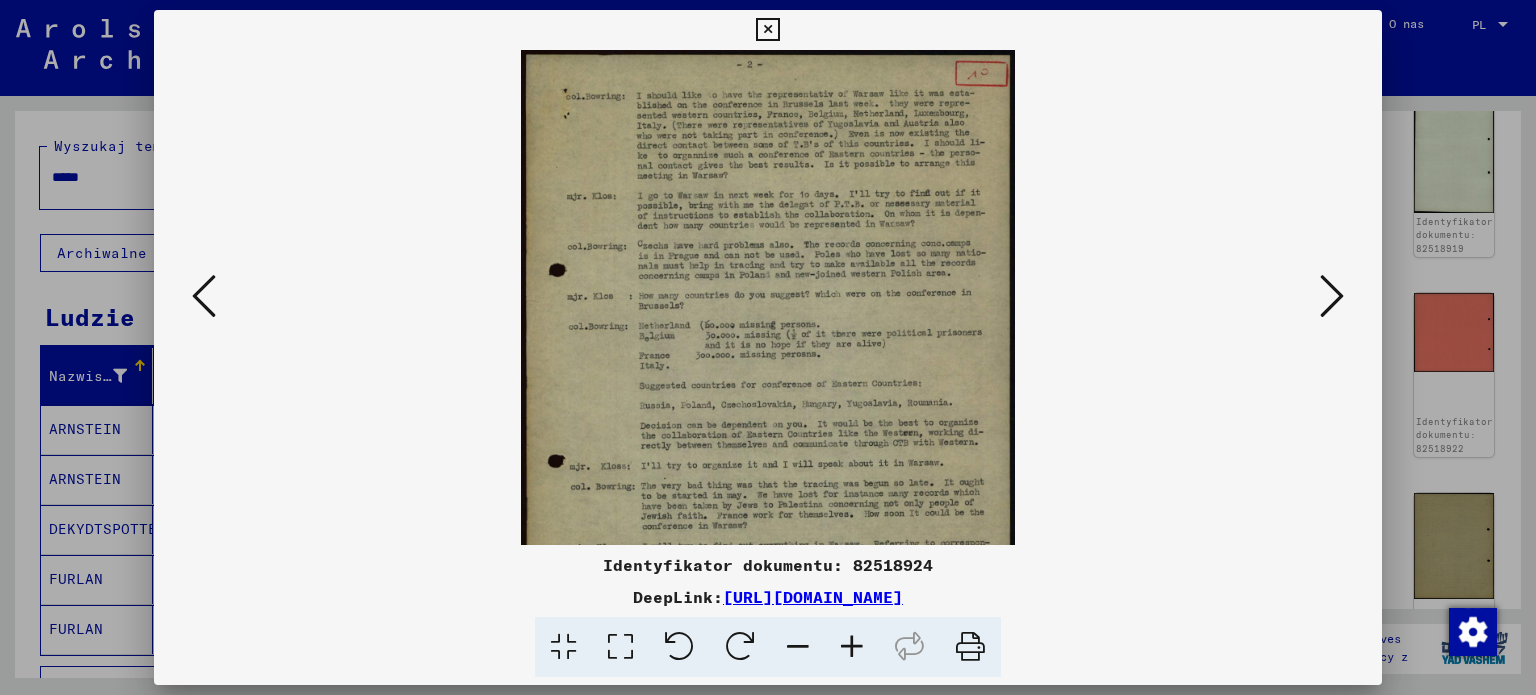 click at bounding box center (852, 647) 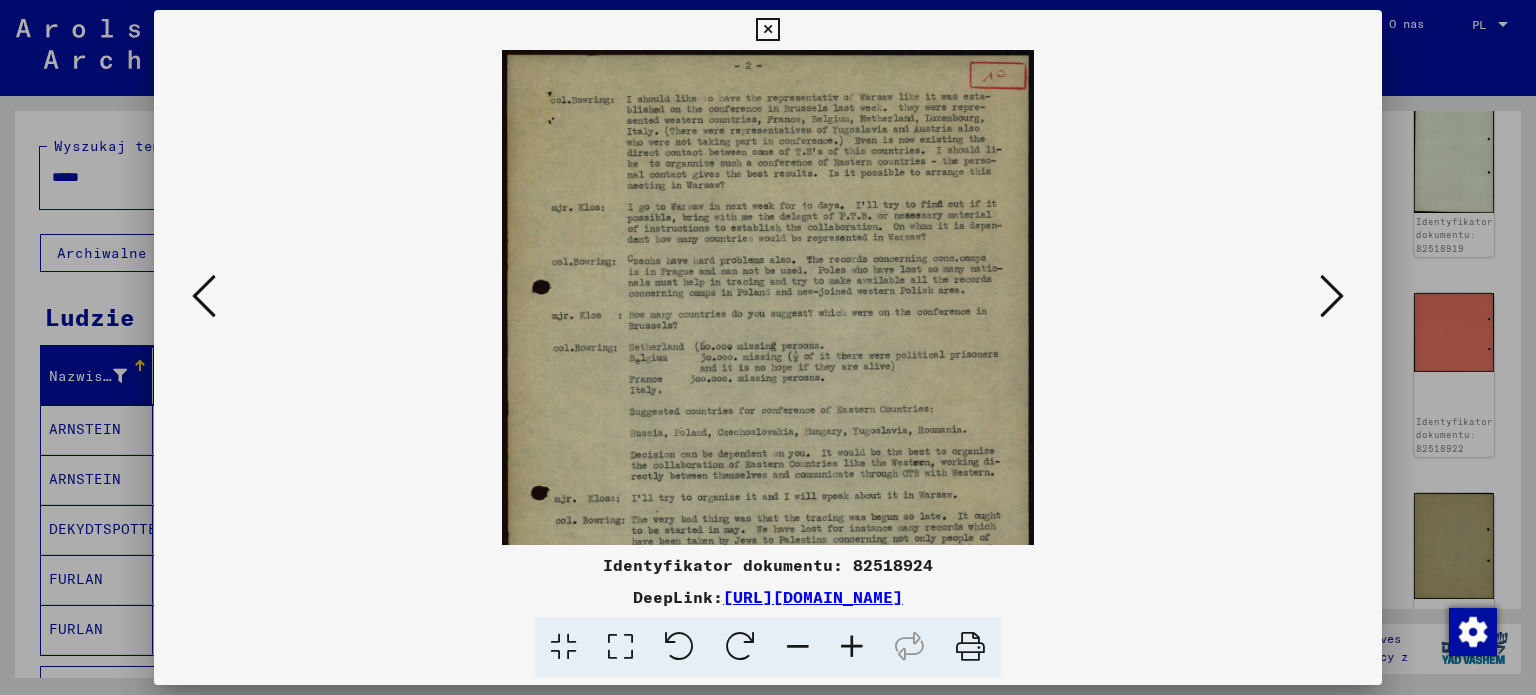 click at bounding box center [852, 647] 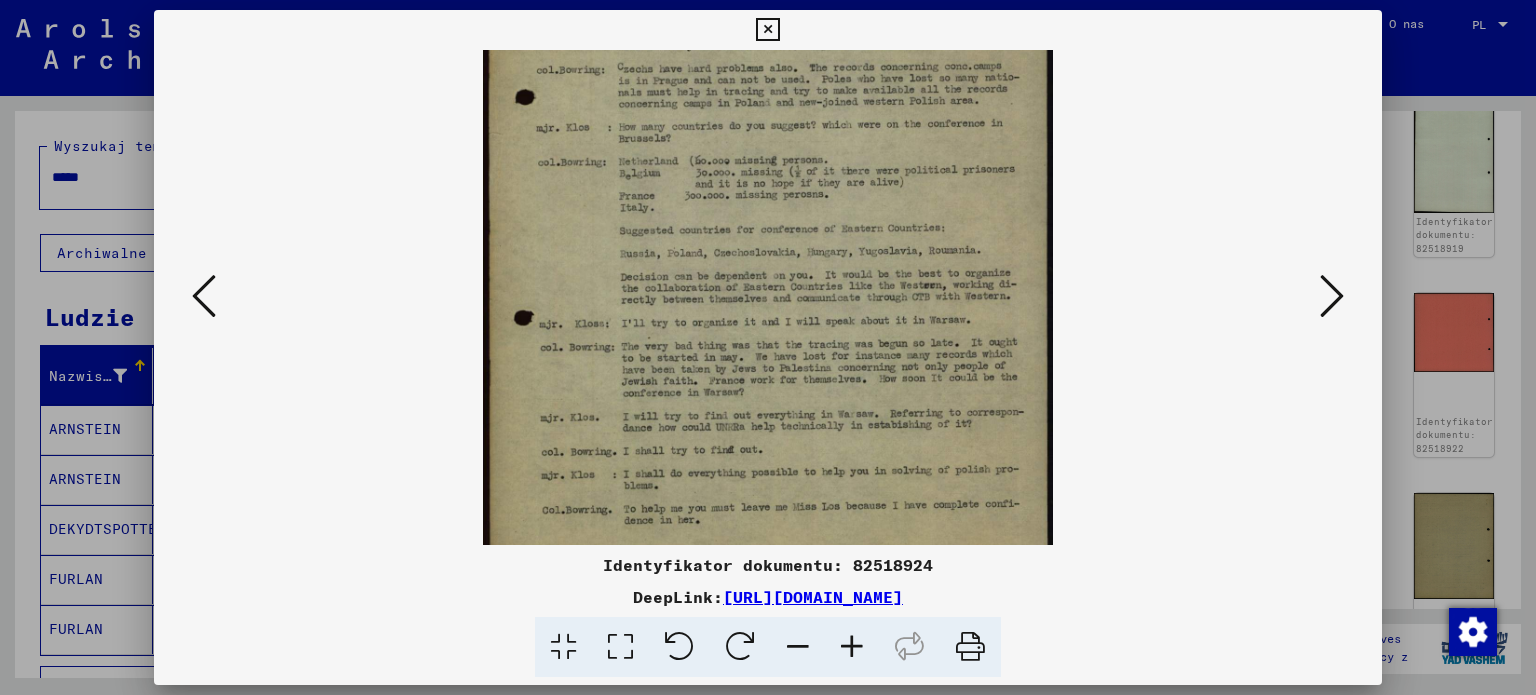 drag, startPoint x: 653, startPoint y: 454, endPoint x: 638, endPoint y: 256, distance: 198.56737 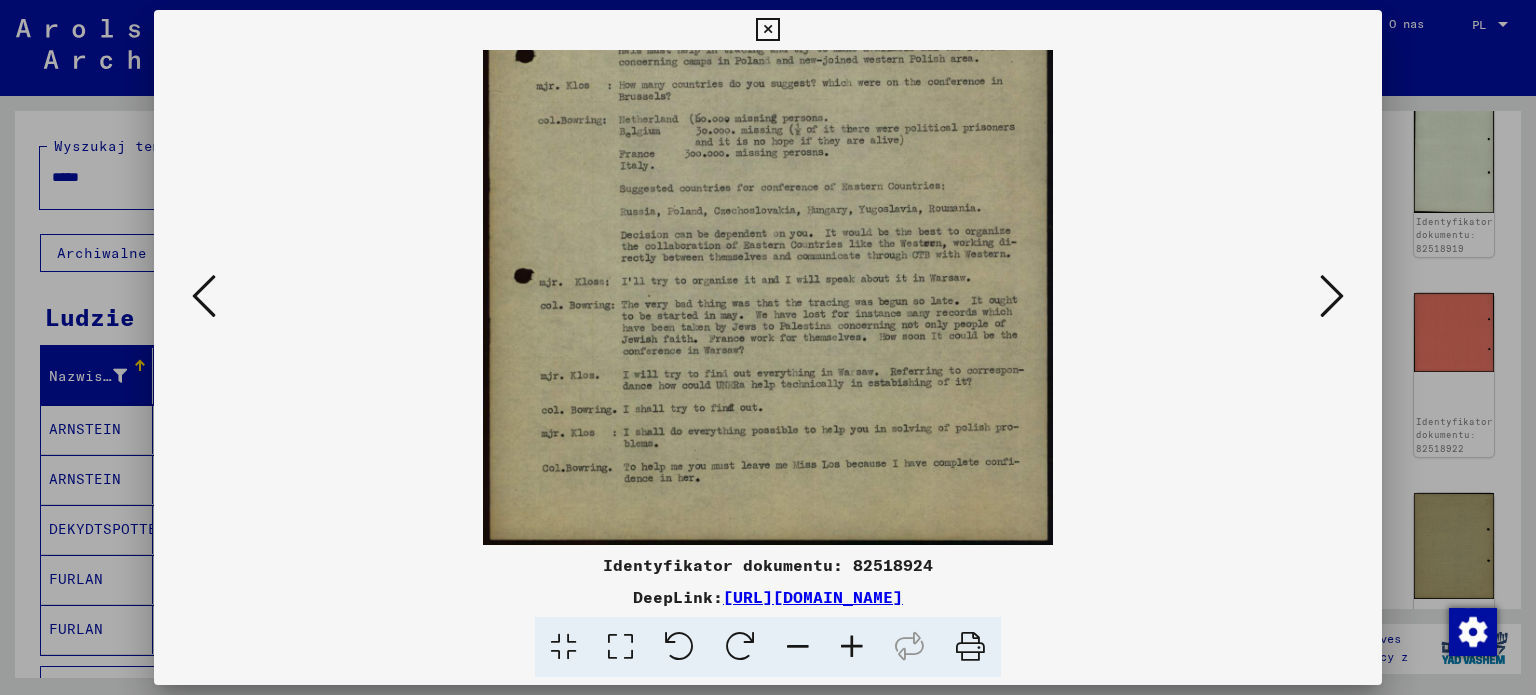 drag, startPoint x: 558, startPoint y: 479, endPoint x: 578, endPoint y: 399, distance: 82.46211 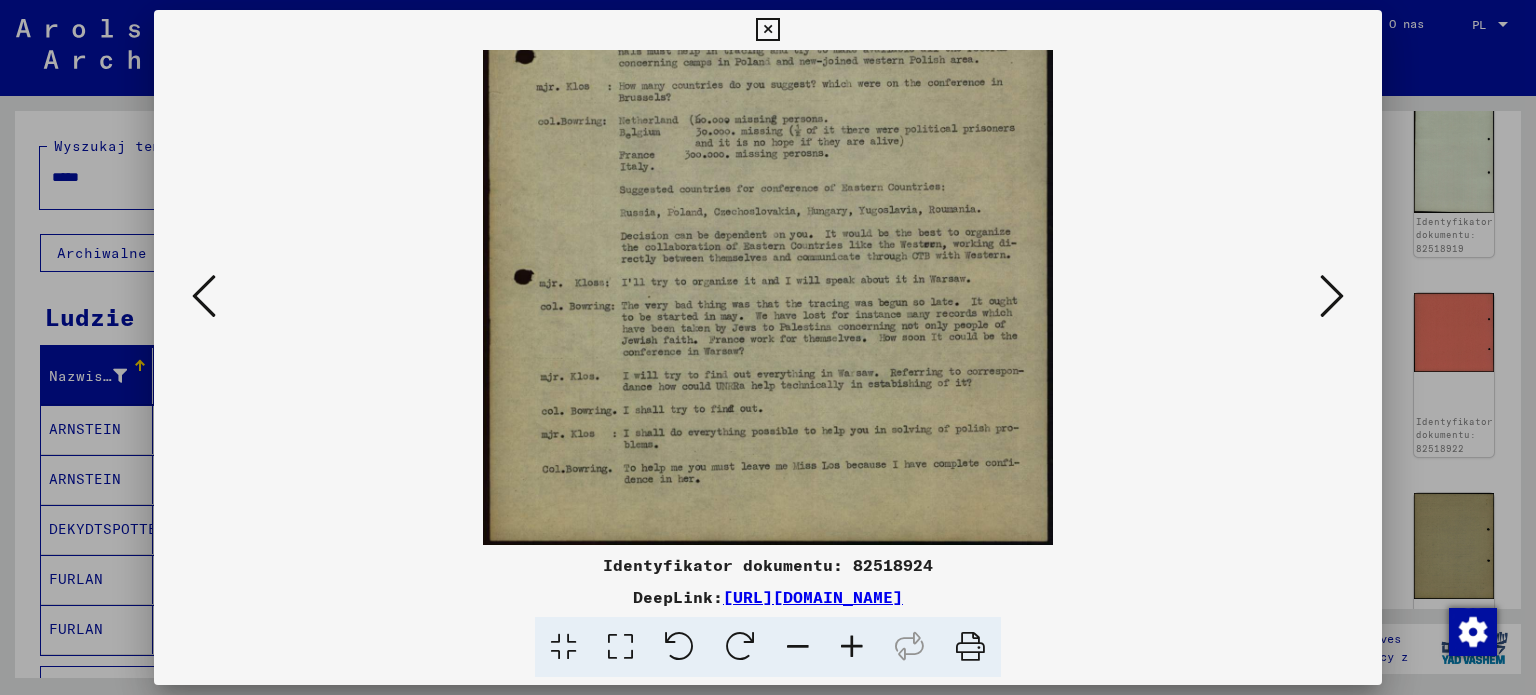 click at bounding box center (767, 30) 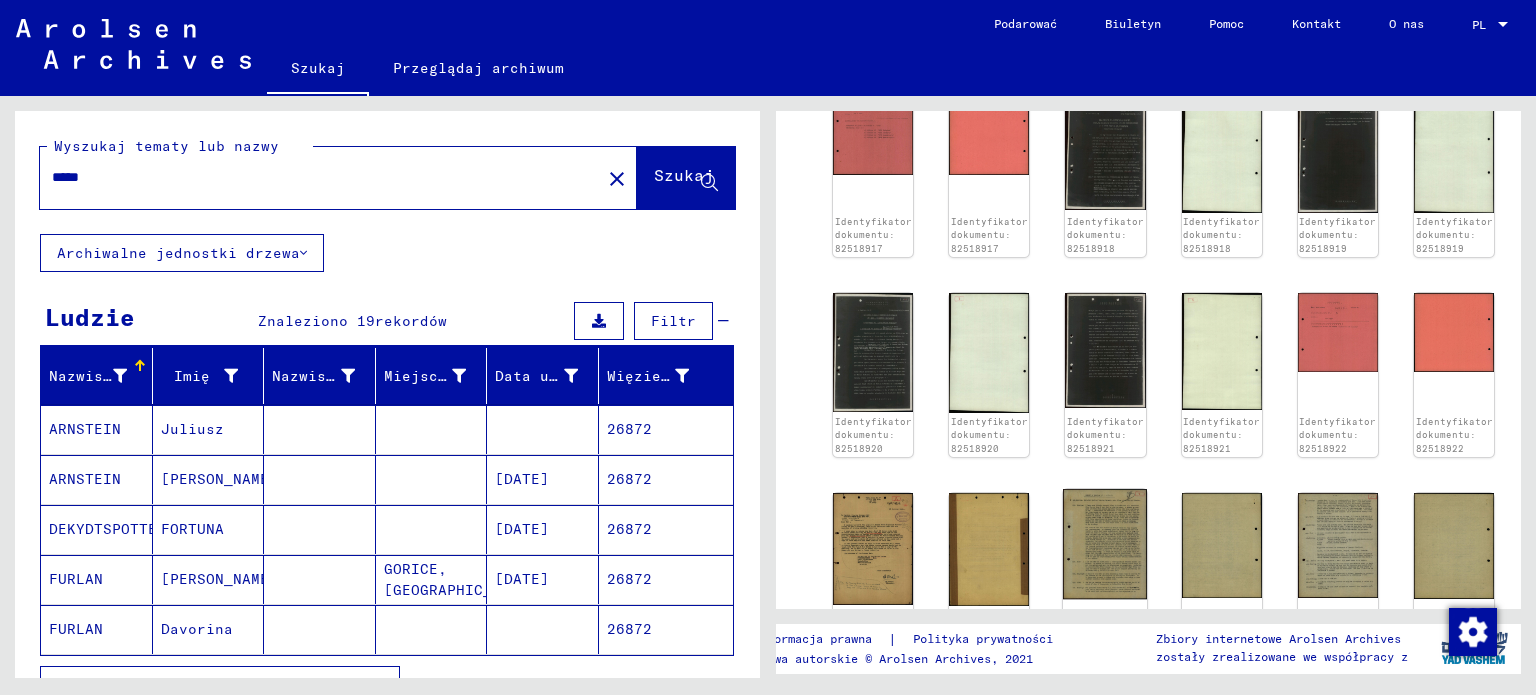 click 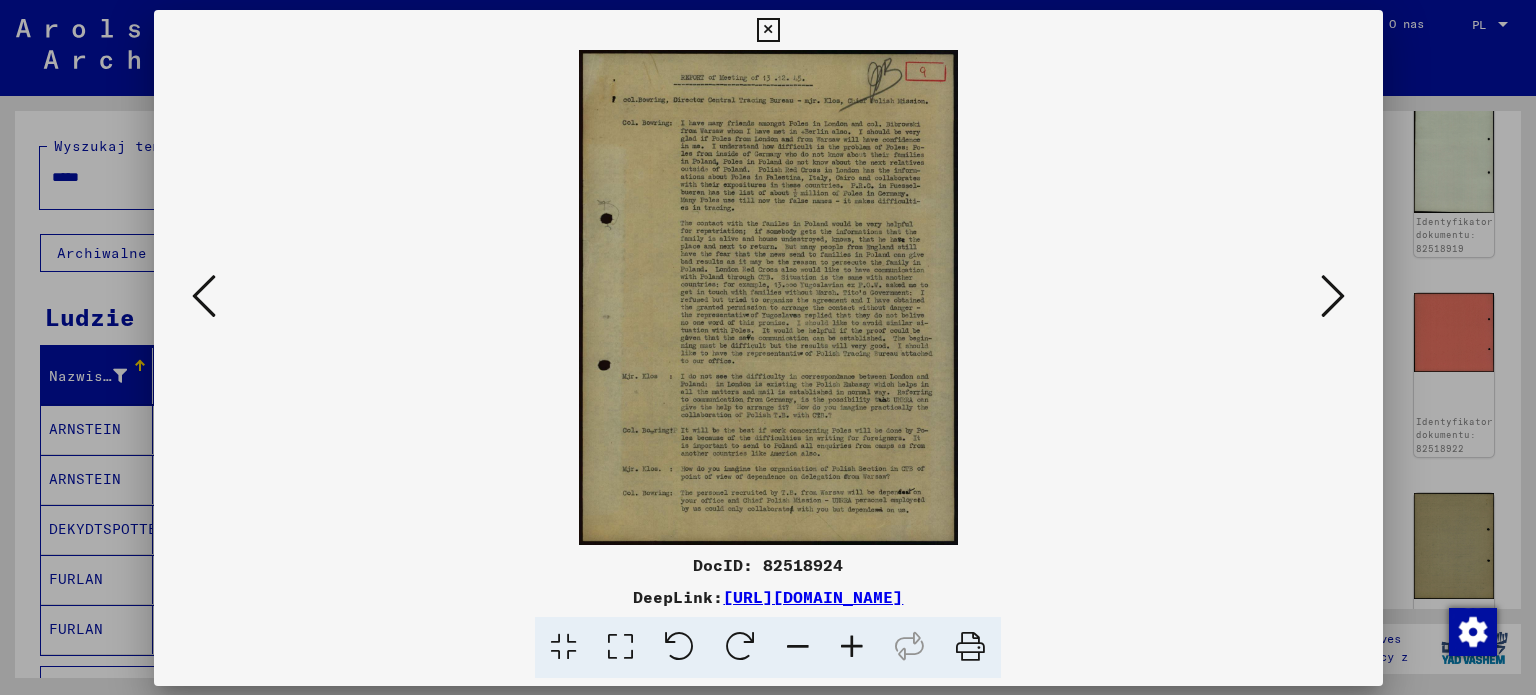 click at bounding box center (768, 297) 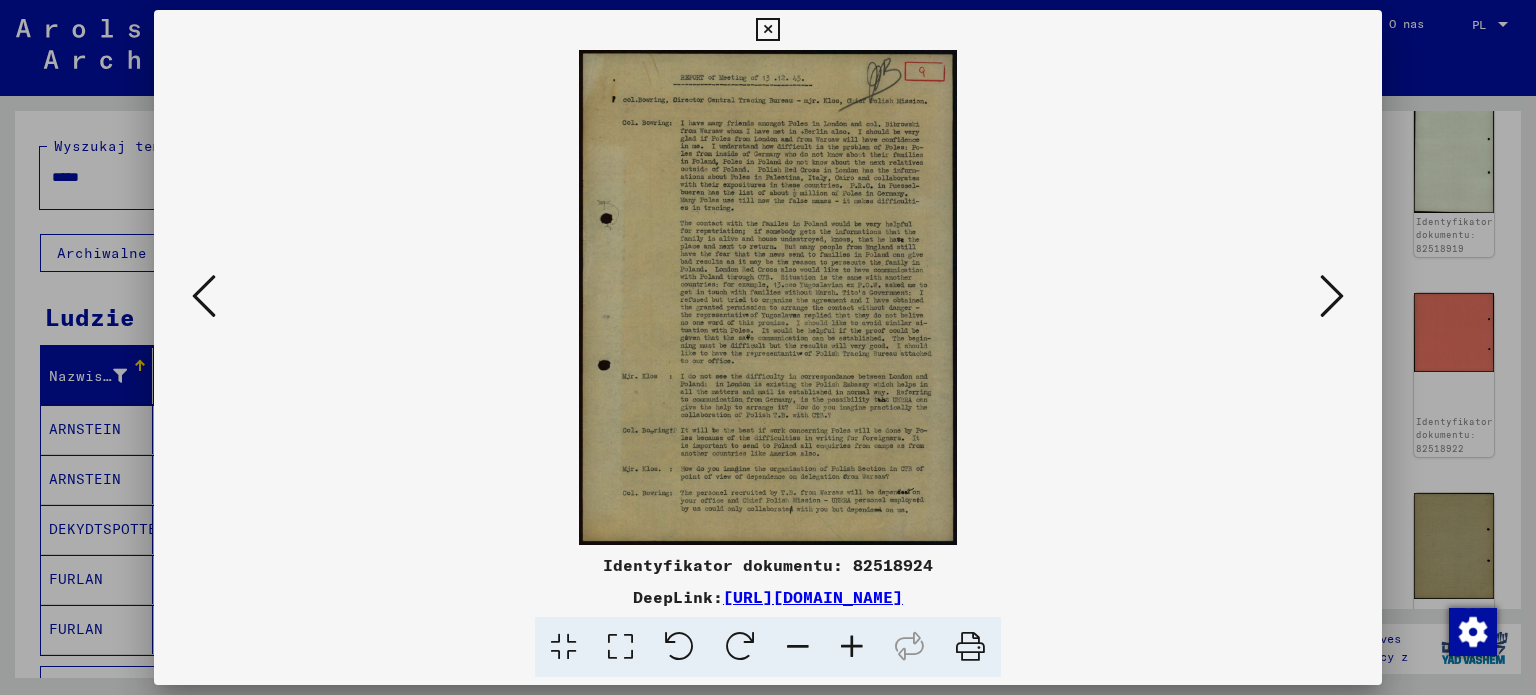 click at bounding box center (767, 30) 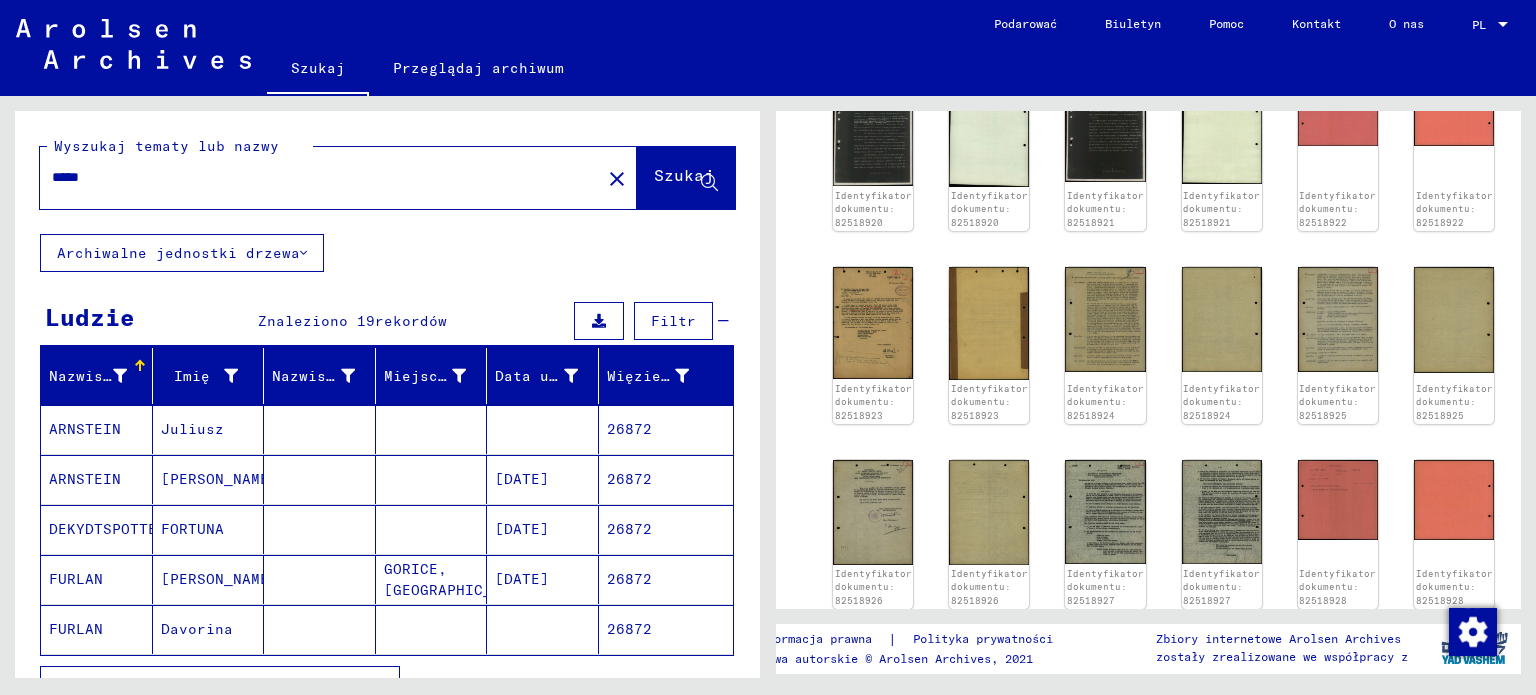 scroll, scrollTop: 1261, scrollLeft: 0, axis: vertical 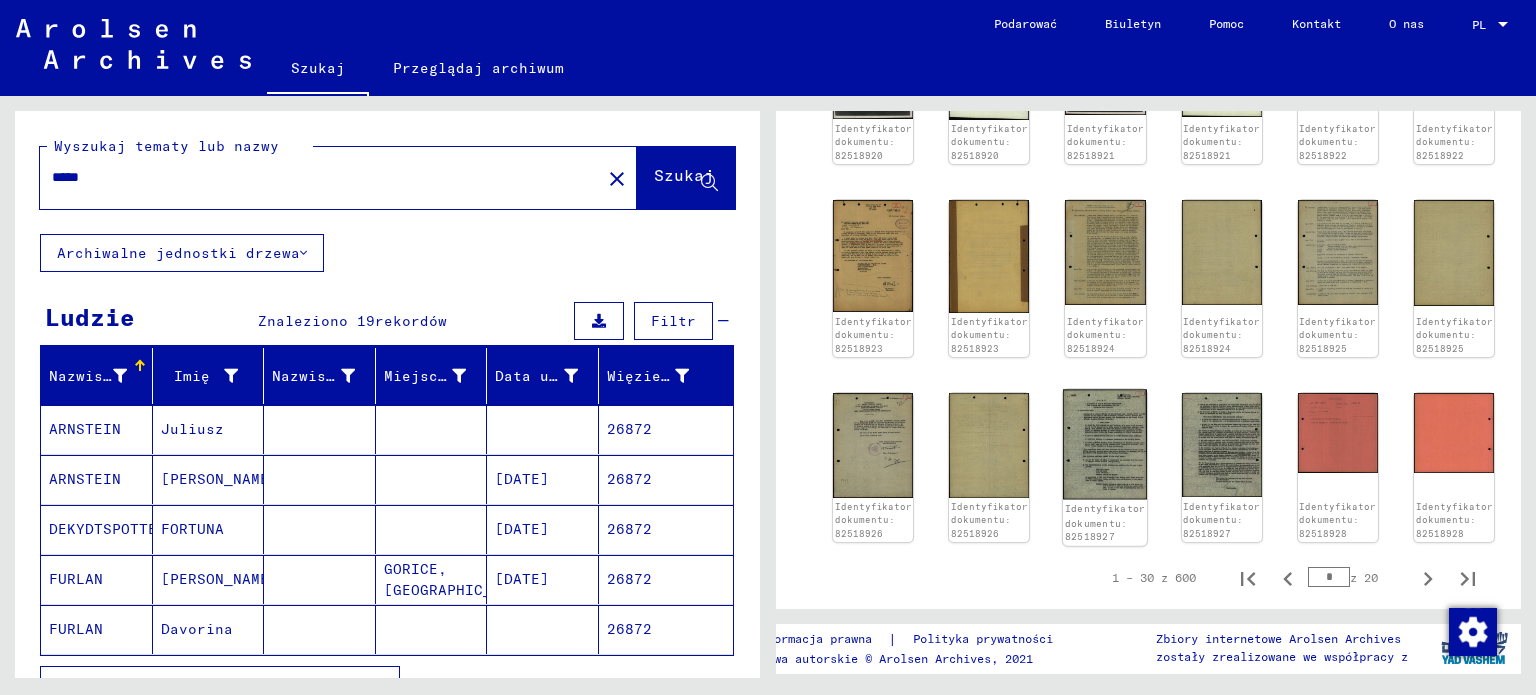 click 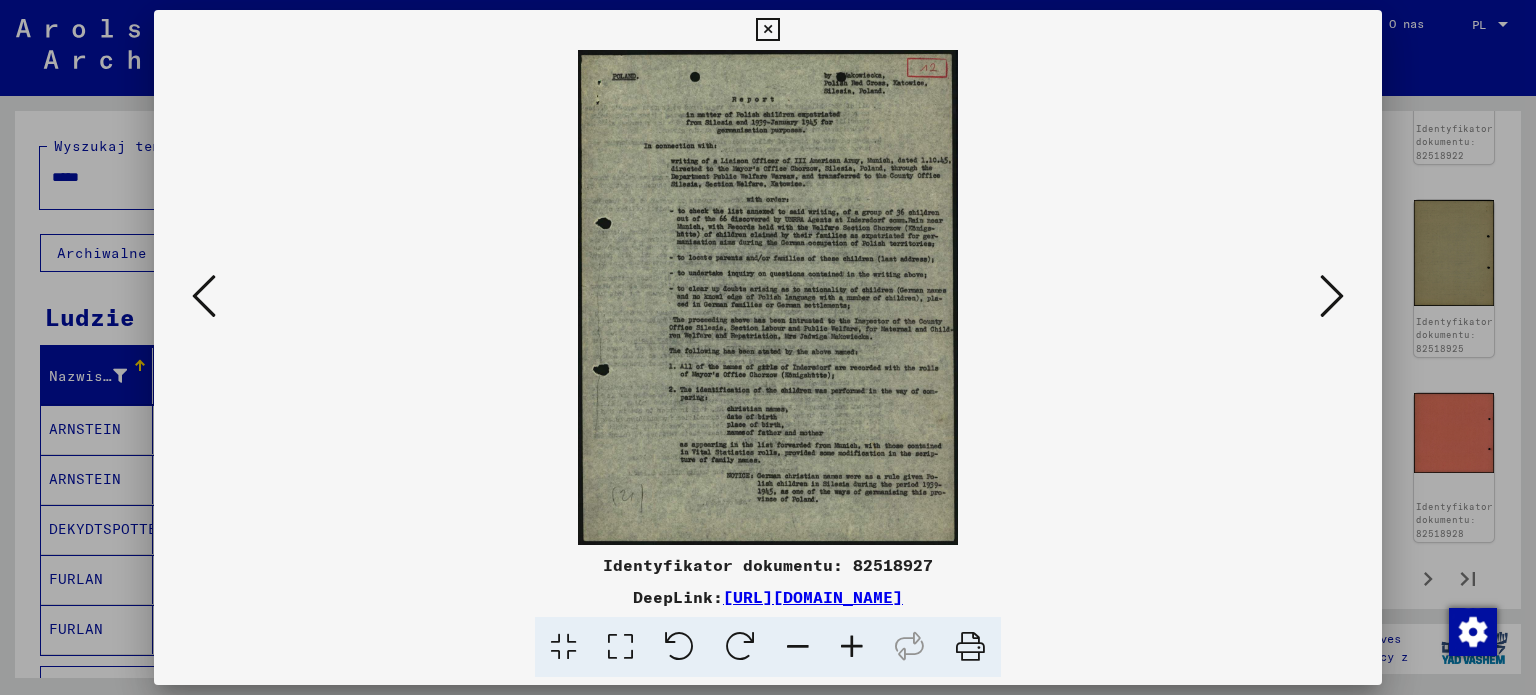 click at bounding box center [852, 647] 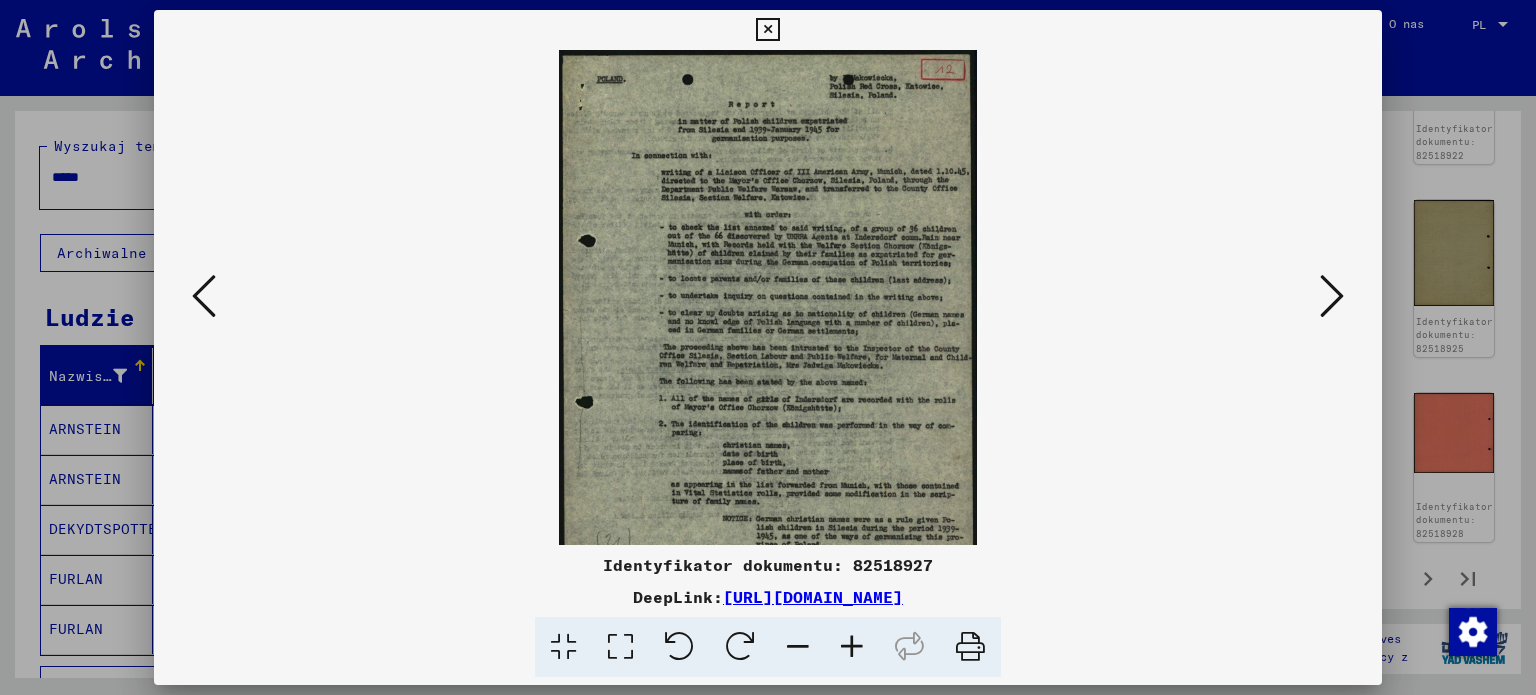 click at bounding box center [852, 647] 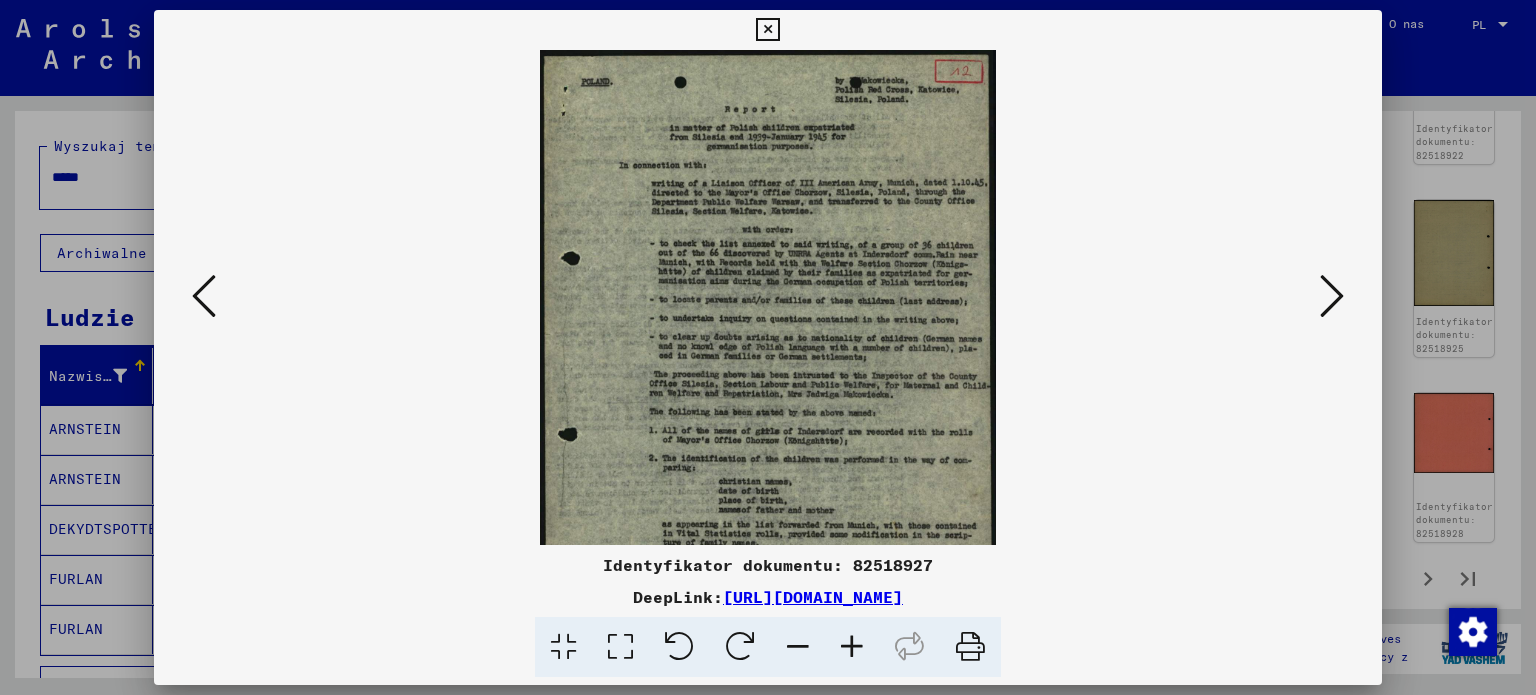 click at bounding box center (852, 647) 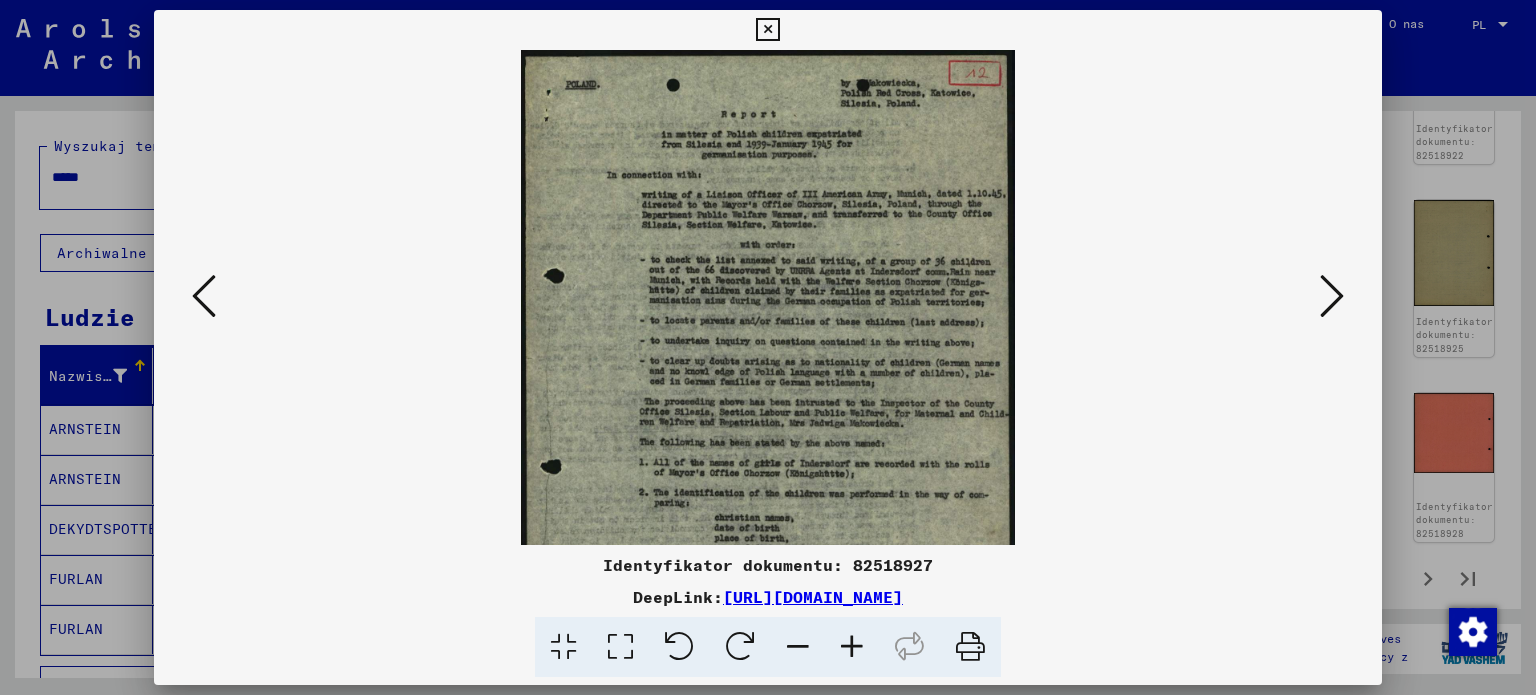 click at bounding box center [852, 647] 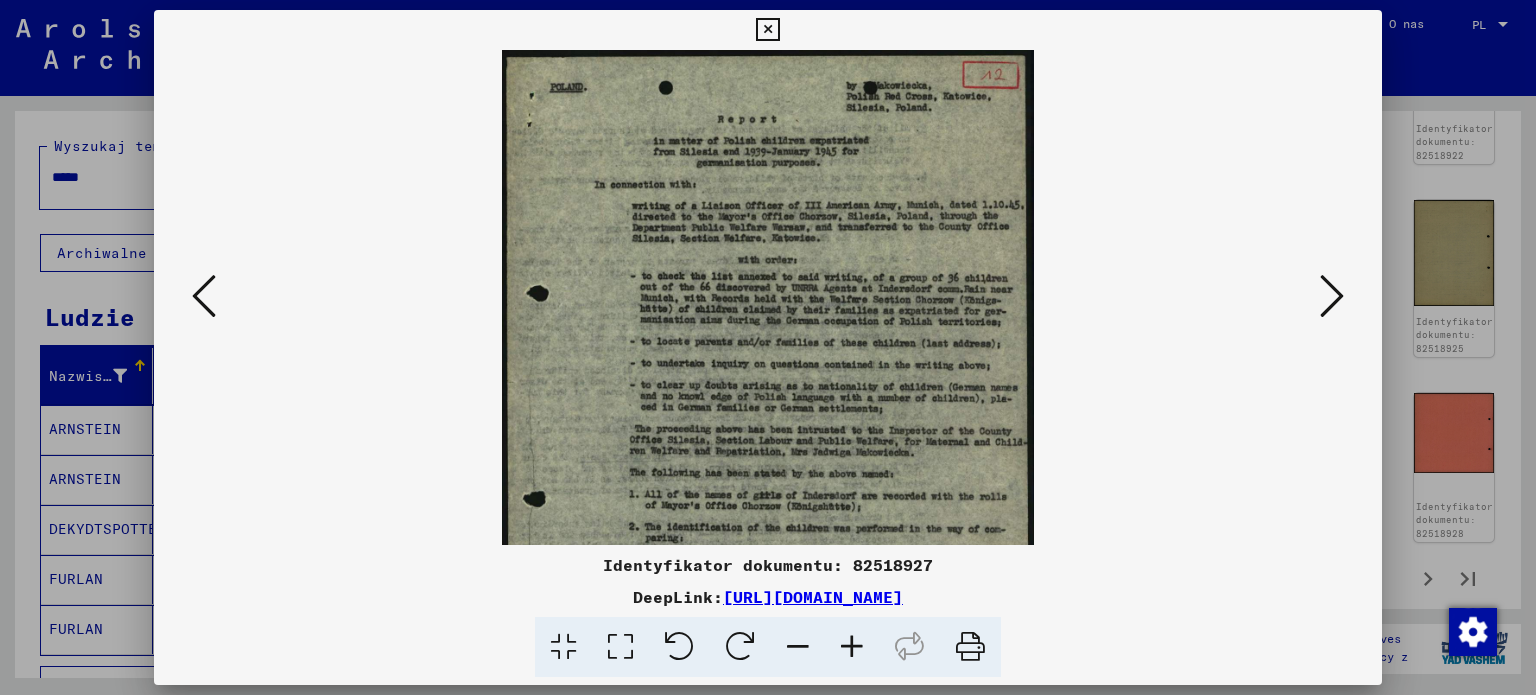 click at bounding box center (852, 647) 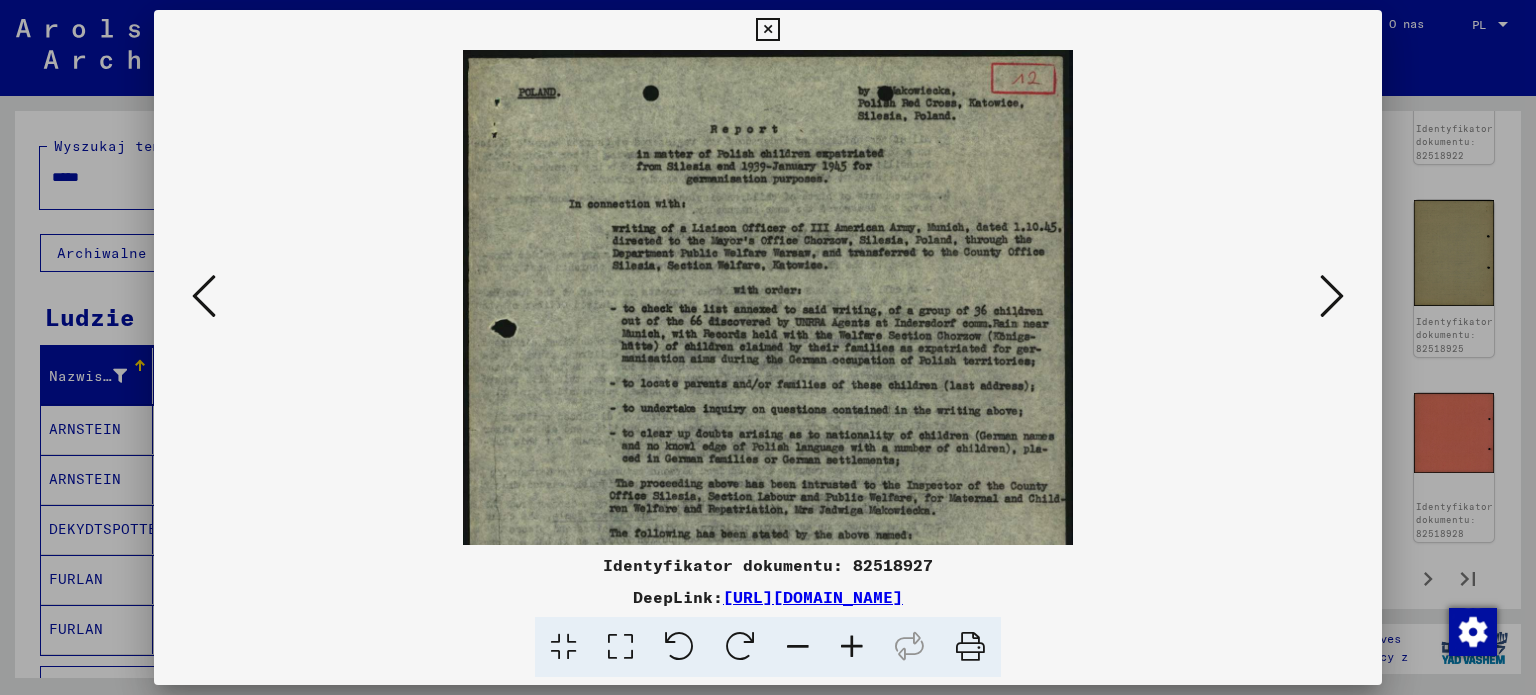 click at bounding box center [852, 647] 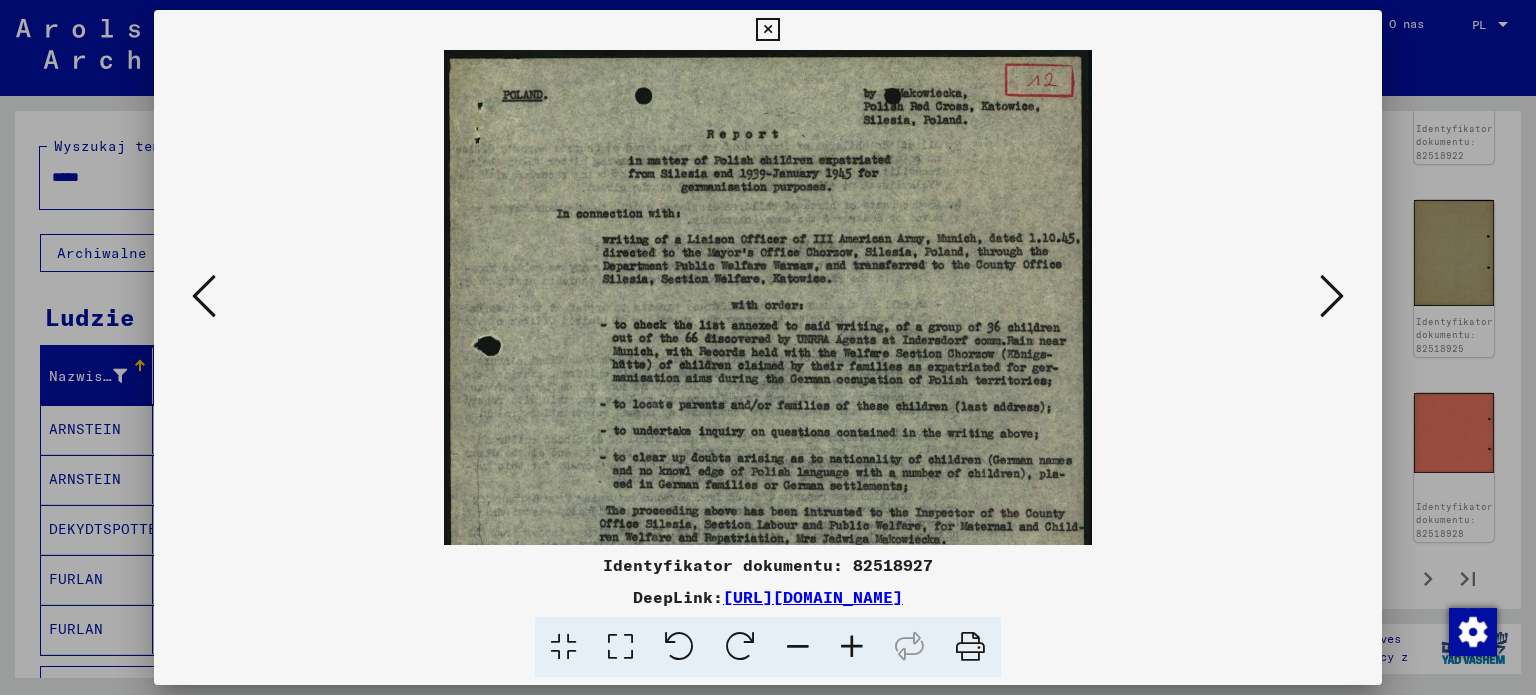 click at bounding box center [852, 647] 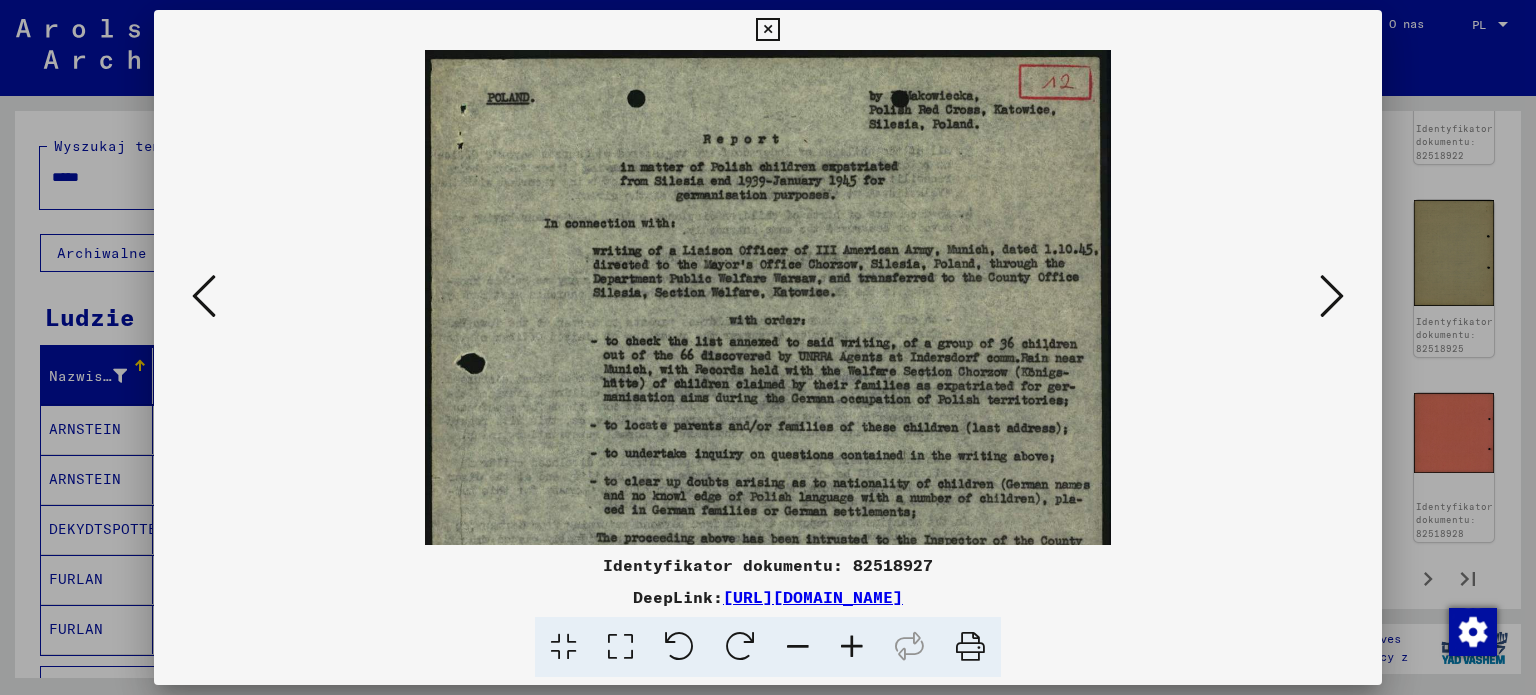 click at bounding box center (852, 647) 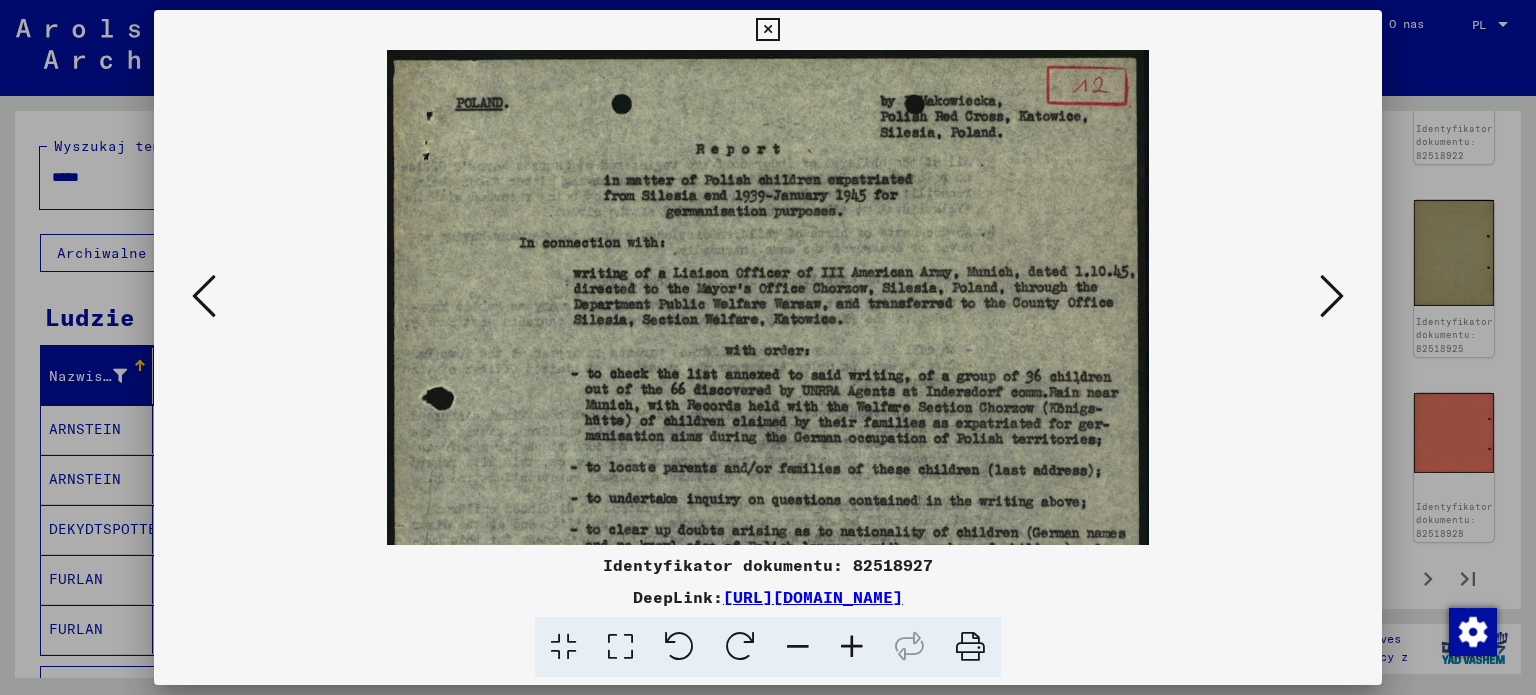 click at bounding box center (1332, 296) 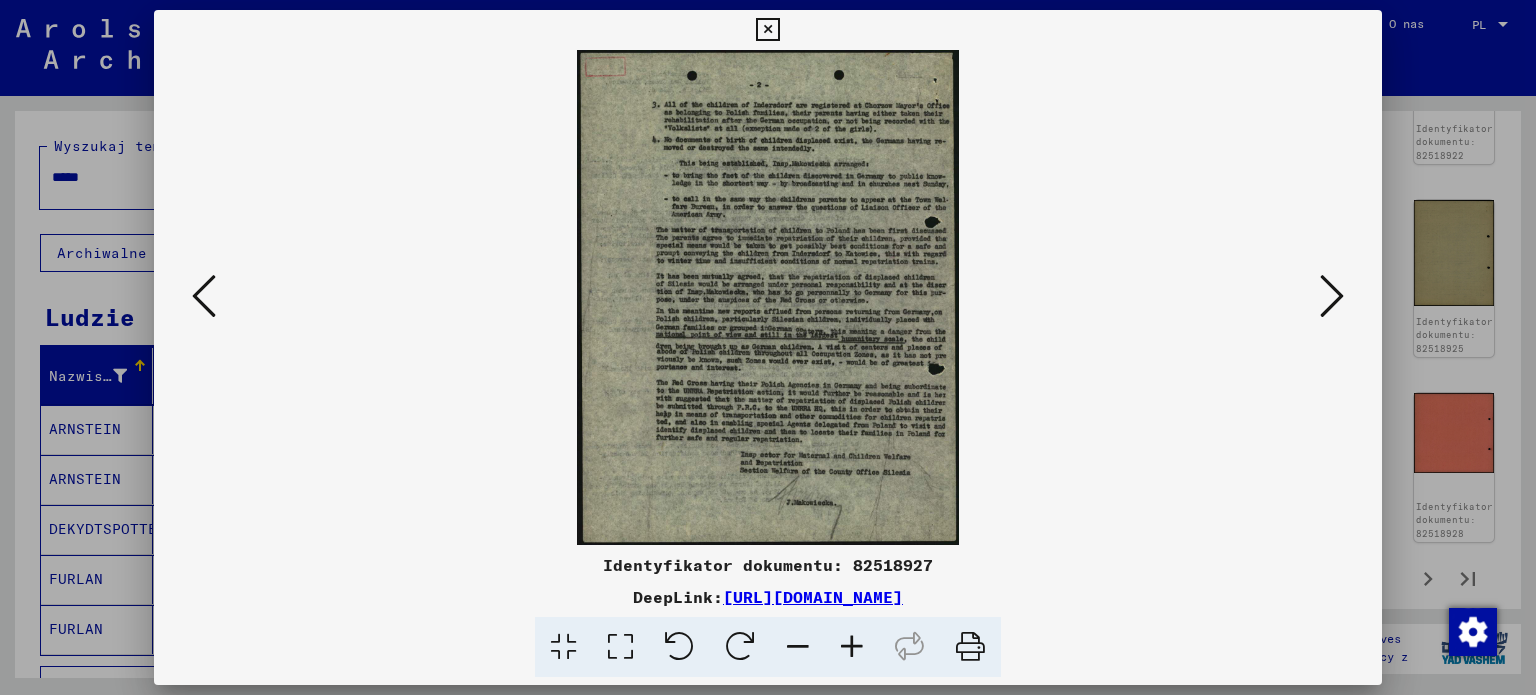 click at bounding box center [1332, 296] 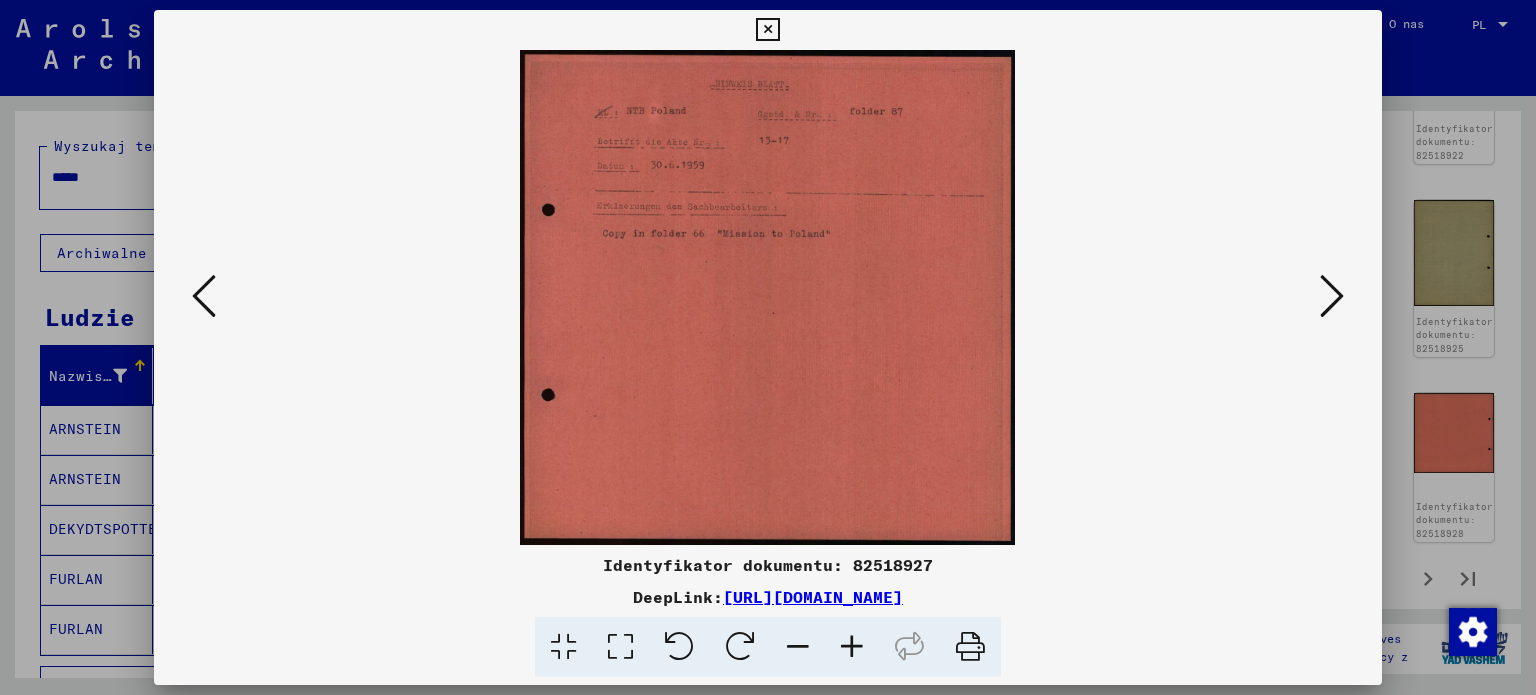 click at bounding box center (1332, 296) 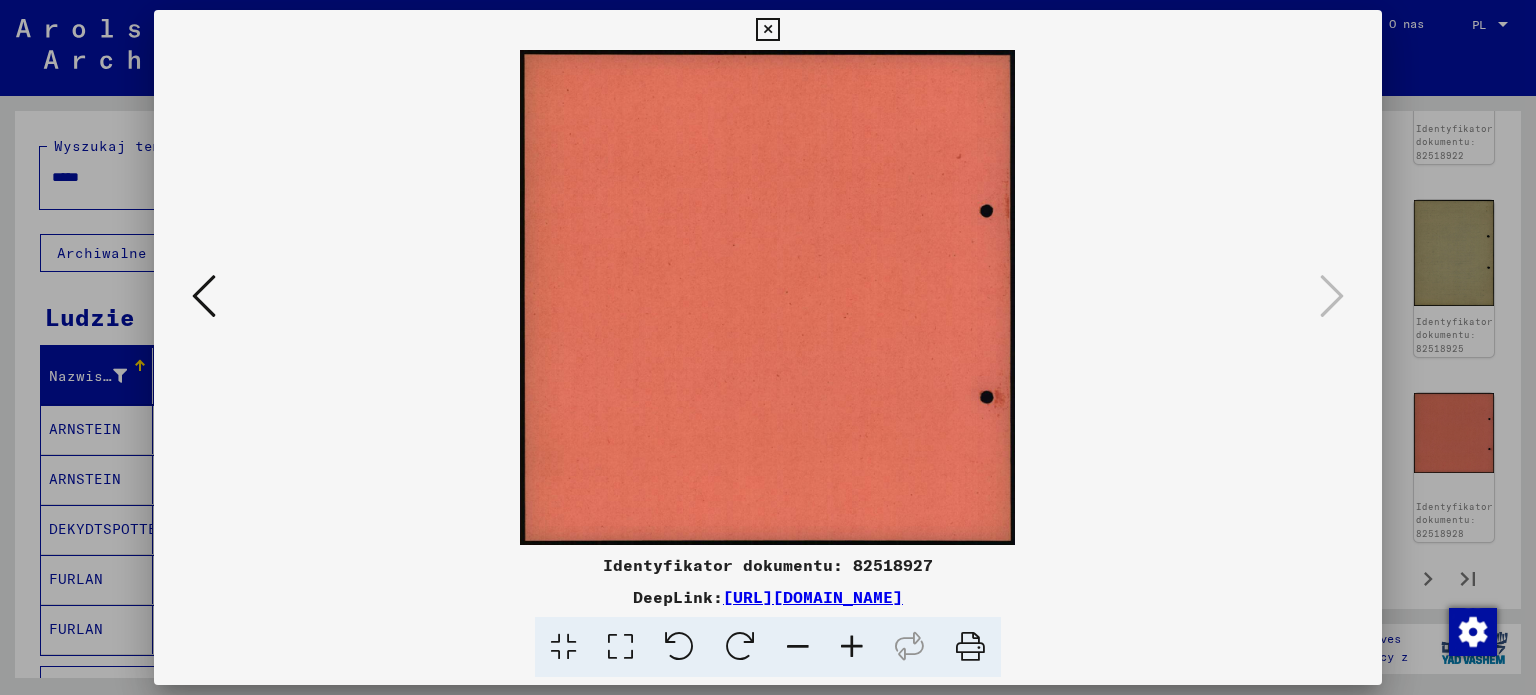 click at bounding box center (767, 30) 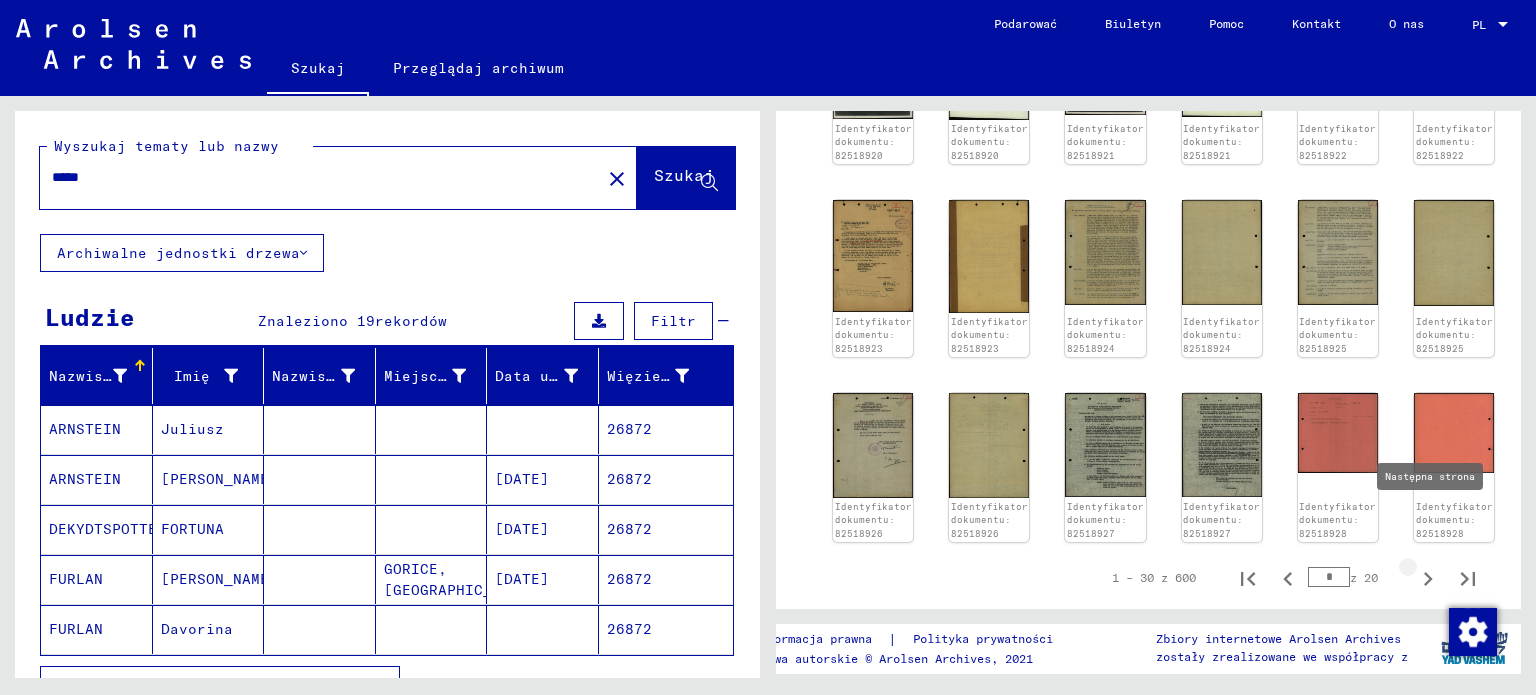 click 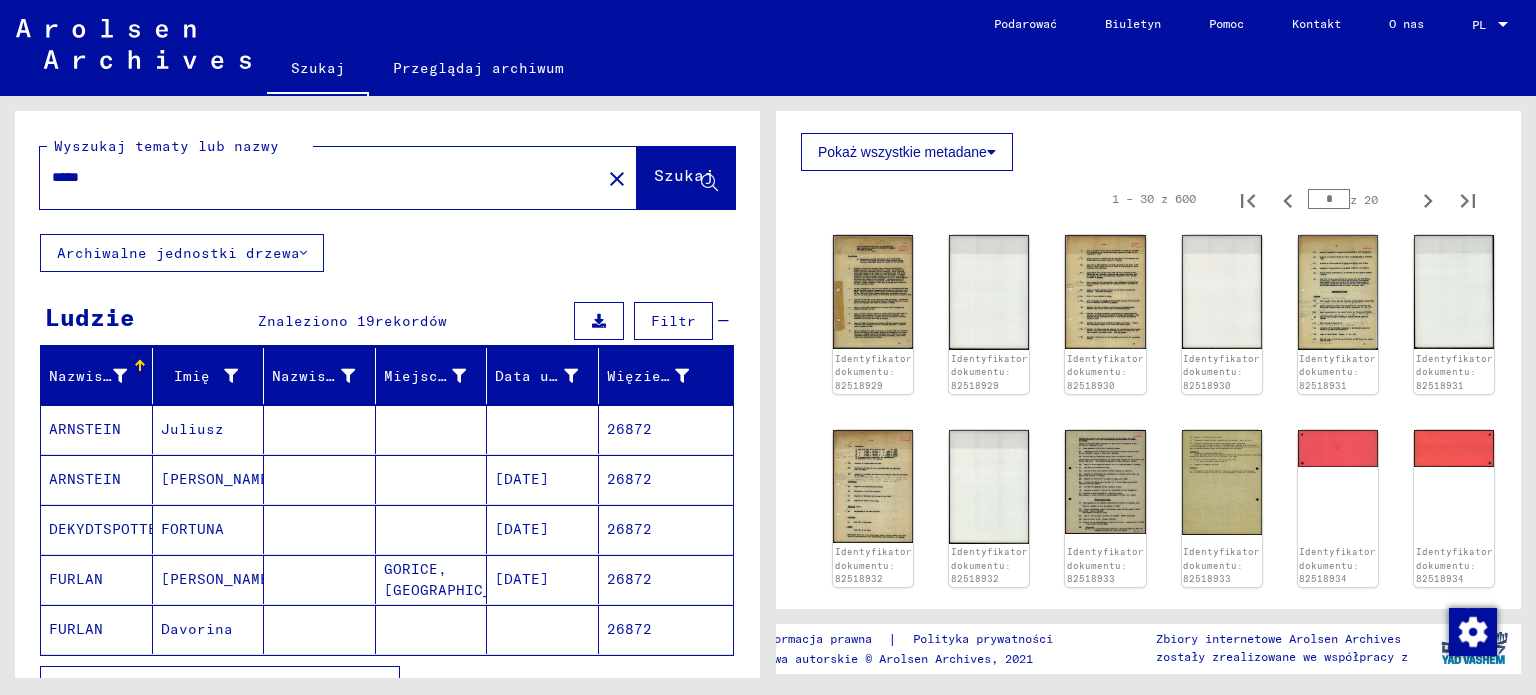 scroll, scrollTop: 822, scrollLeft: 0, axis: vertical 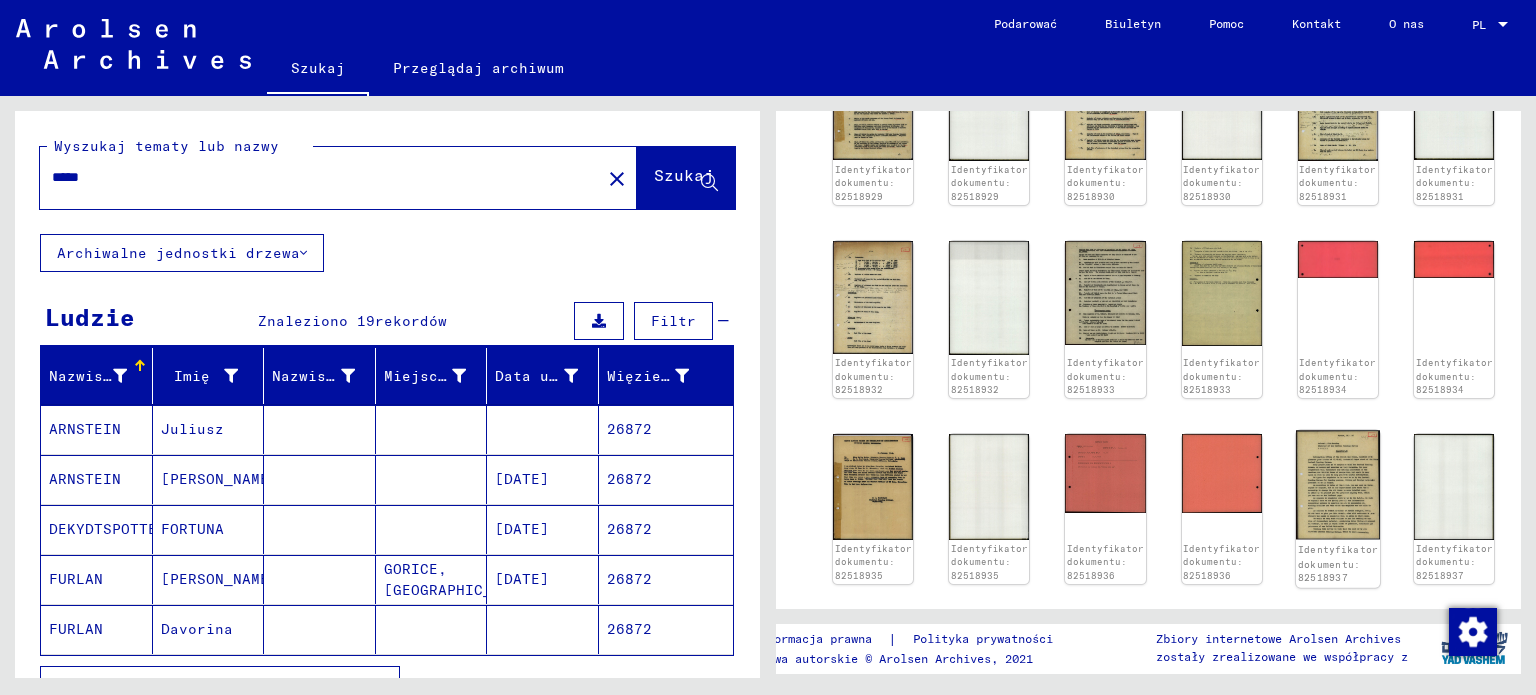 click 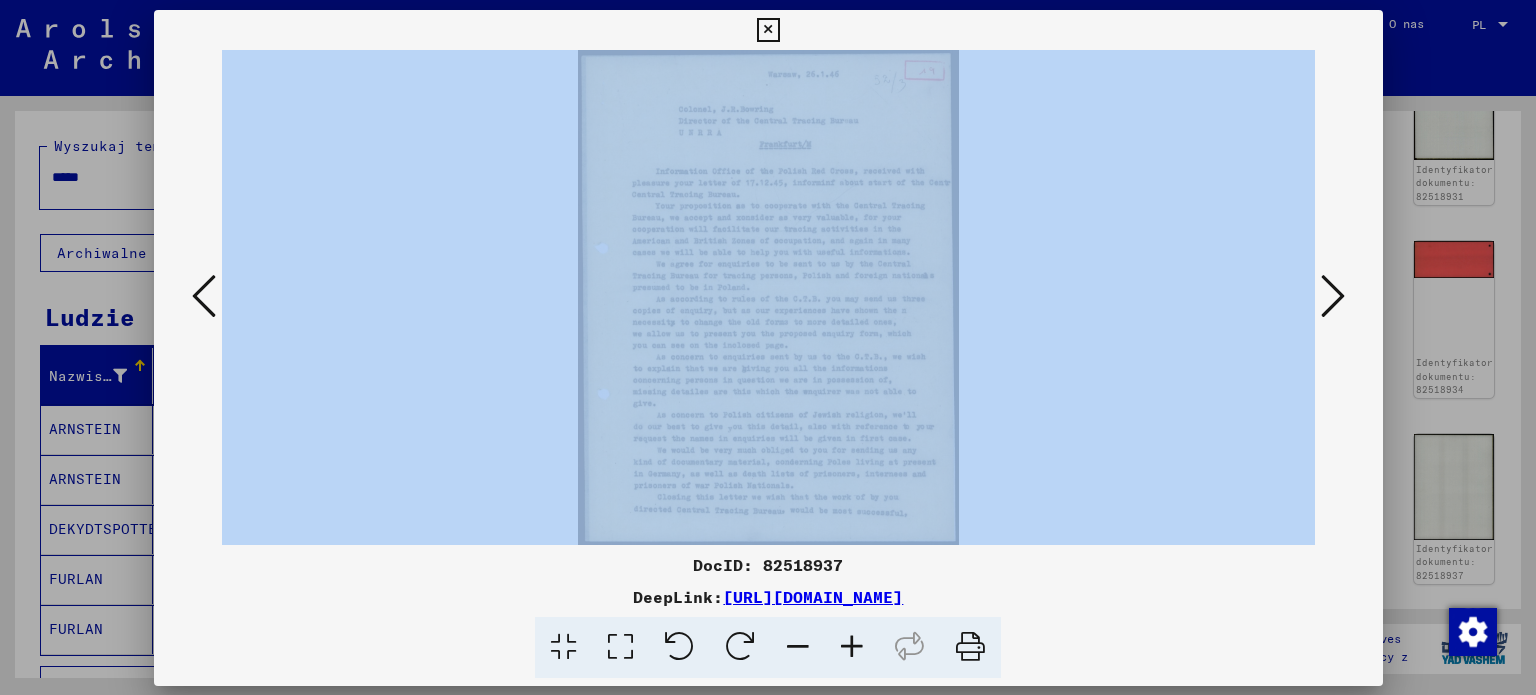 click at bounding box center [768, 297] 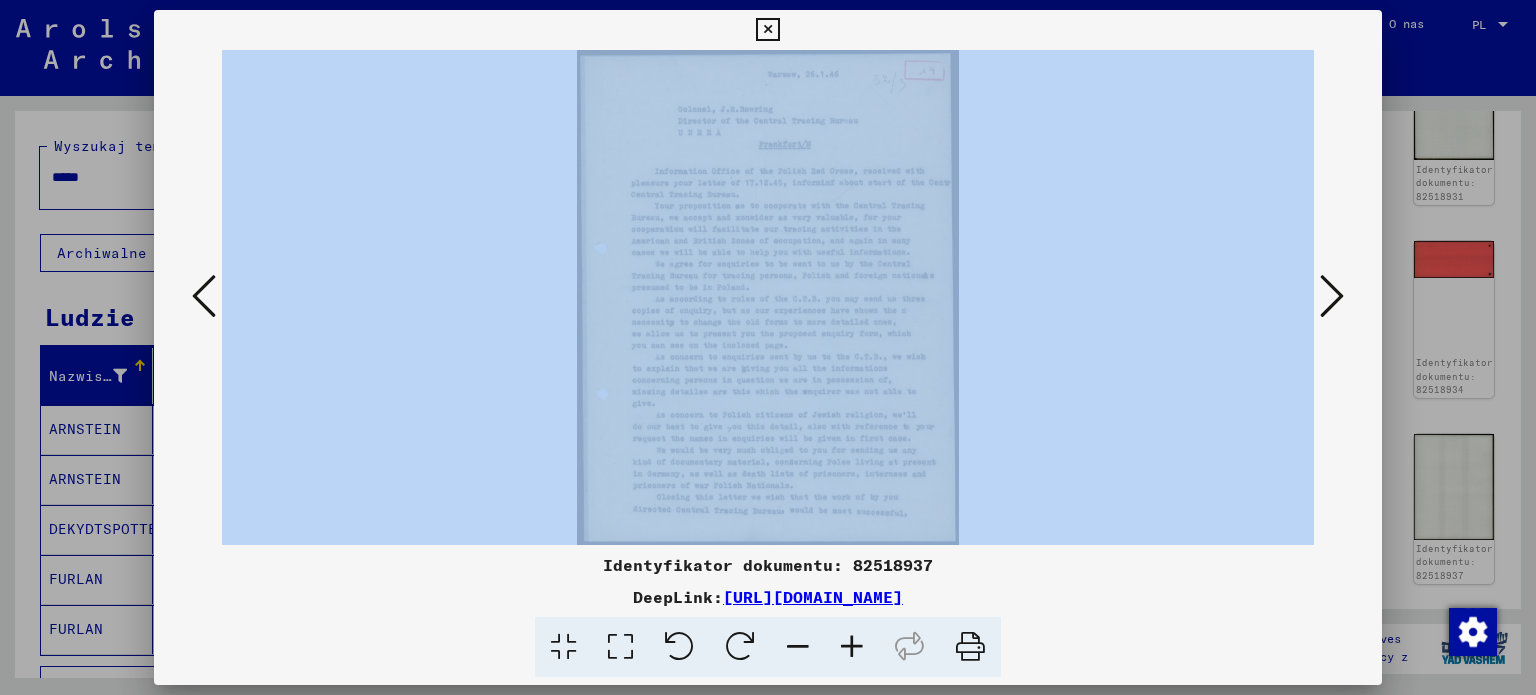 click at bounding box center [768, 297] 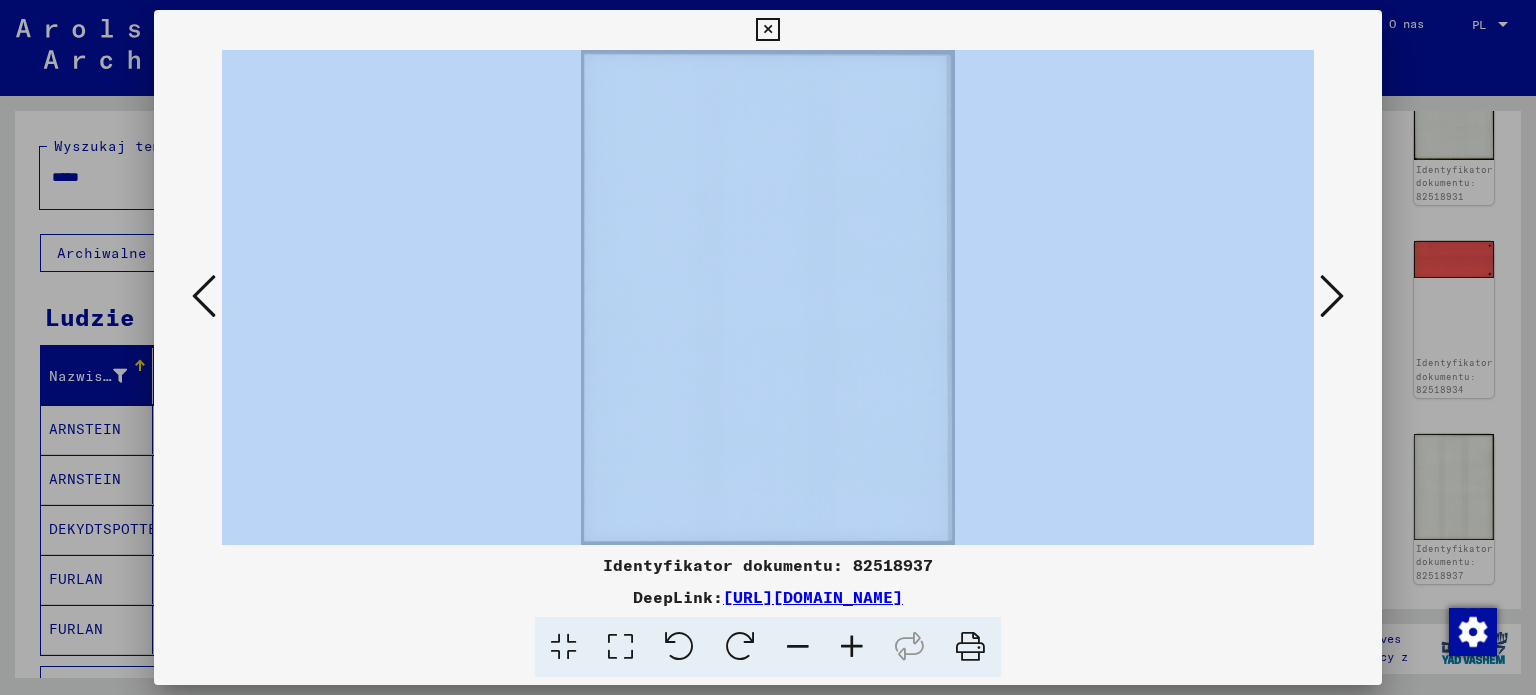 click at bounding box center (767, 30) 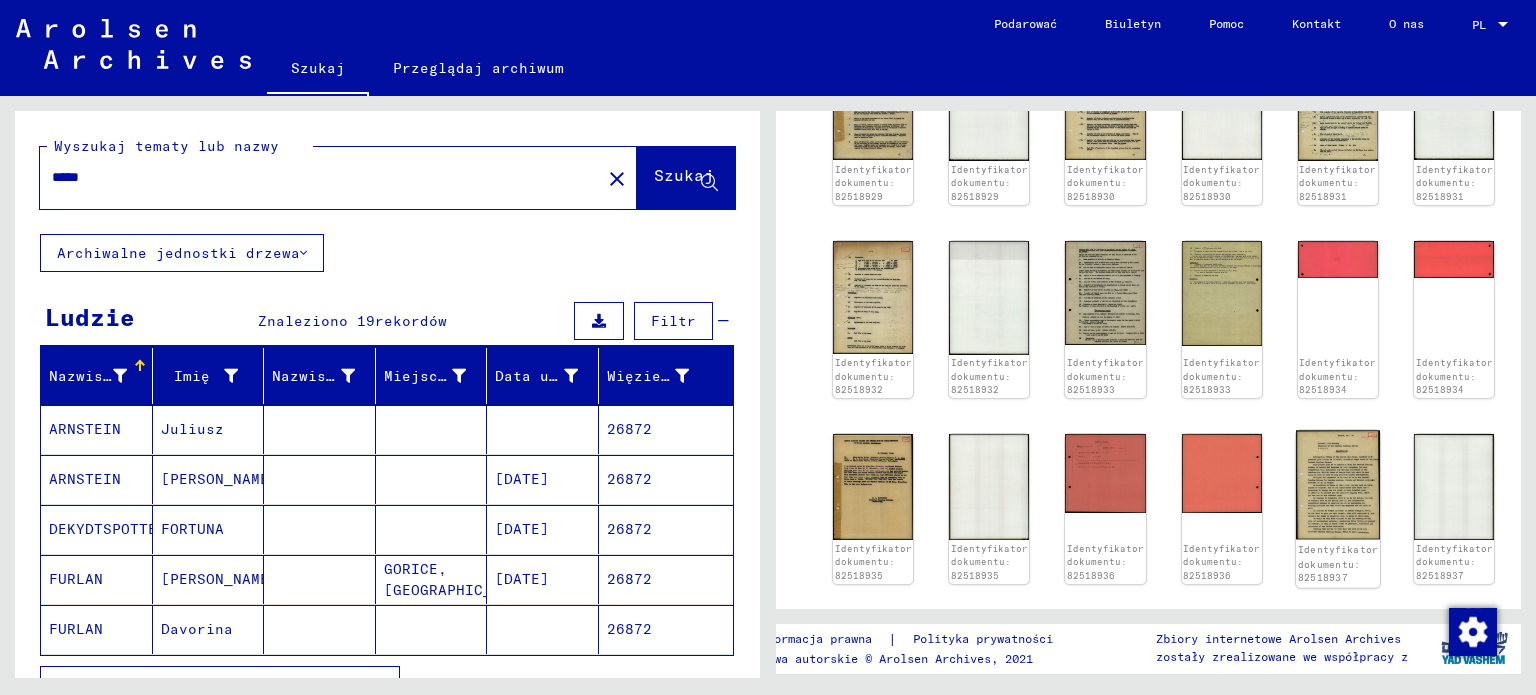 click 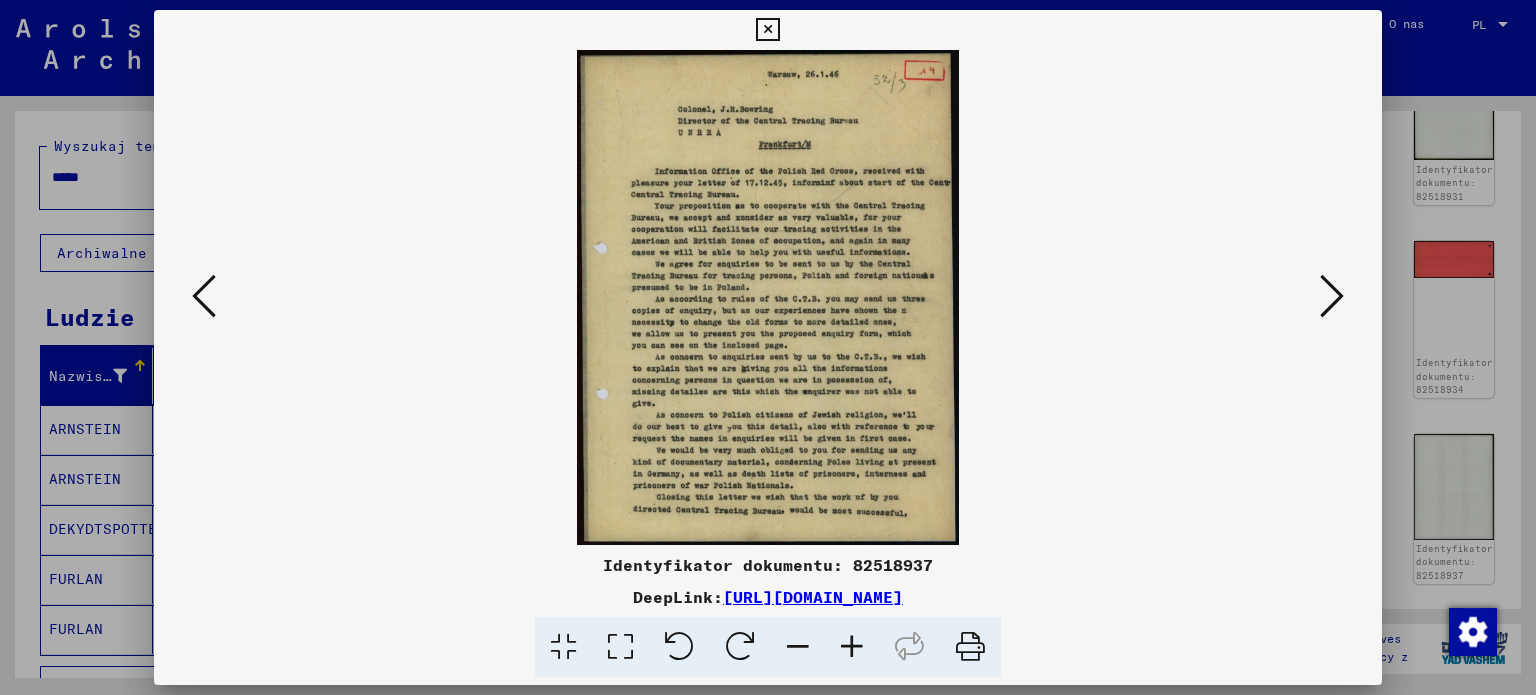 click at bounding box center [1332, 296] 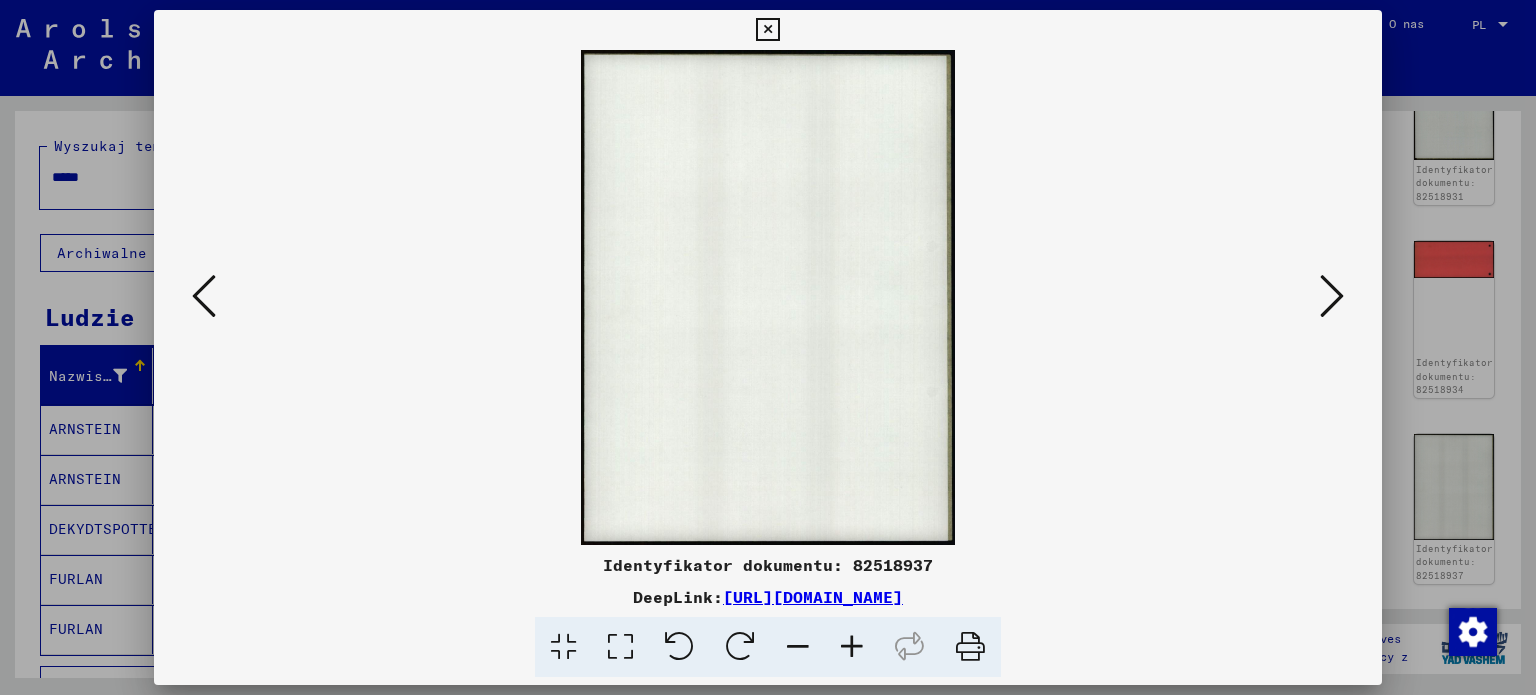 click at bounding box center (1332, 296) 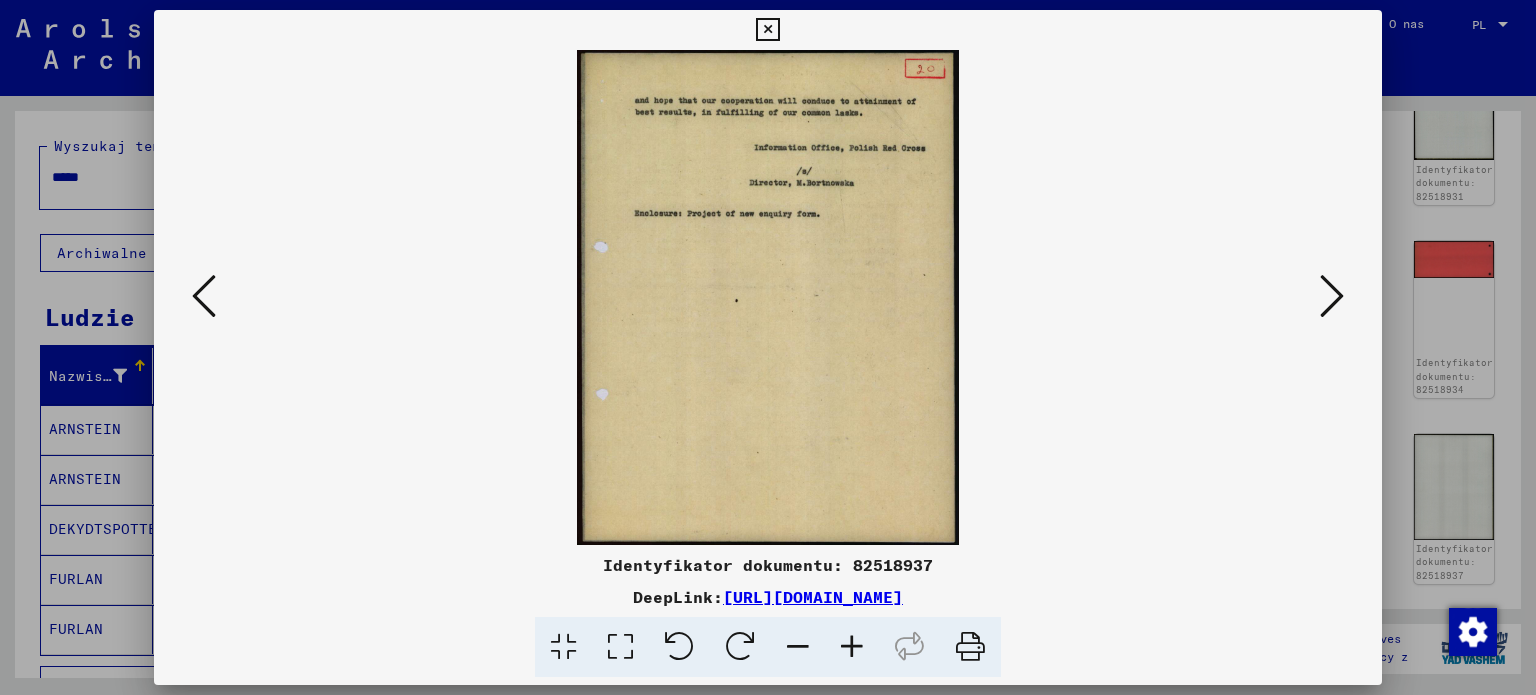 click at bounding box center (204, 296) 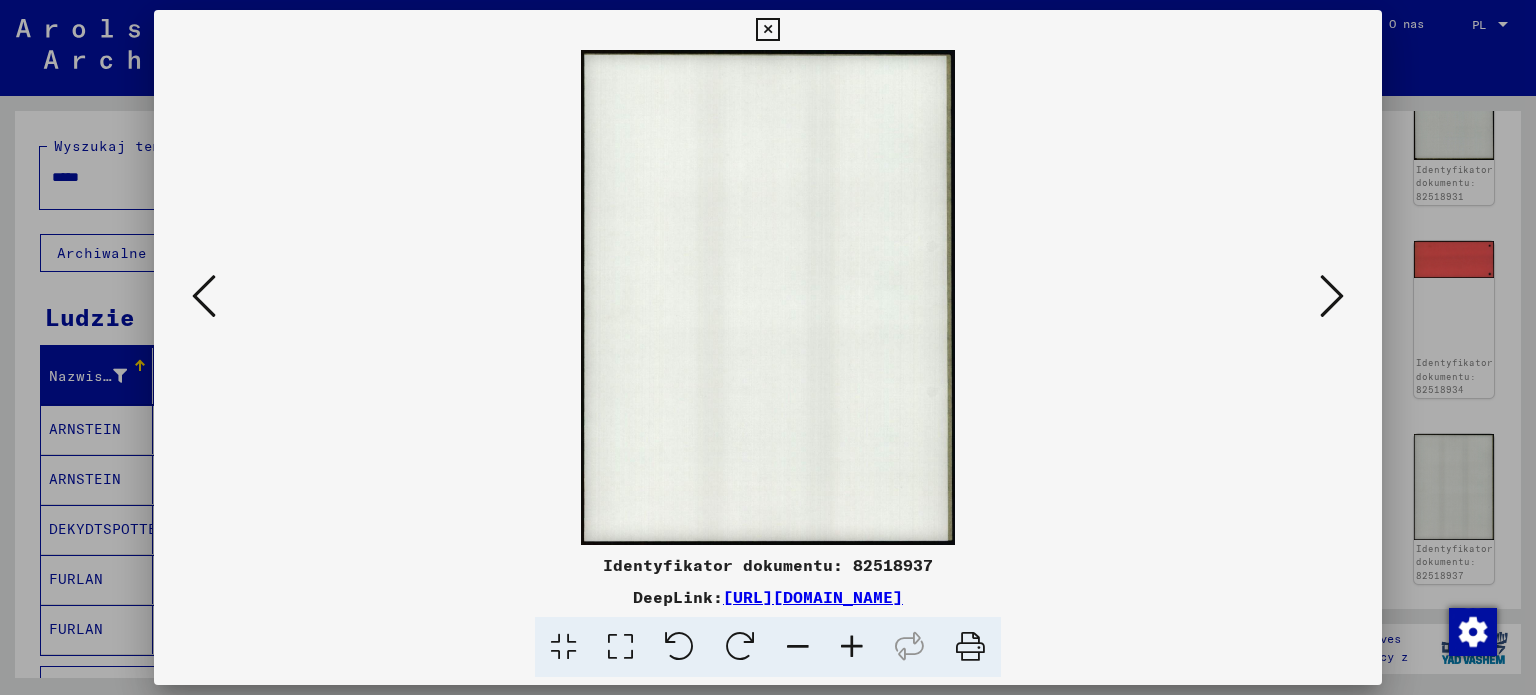 click at bounding box center (204, 296) 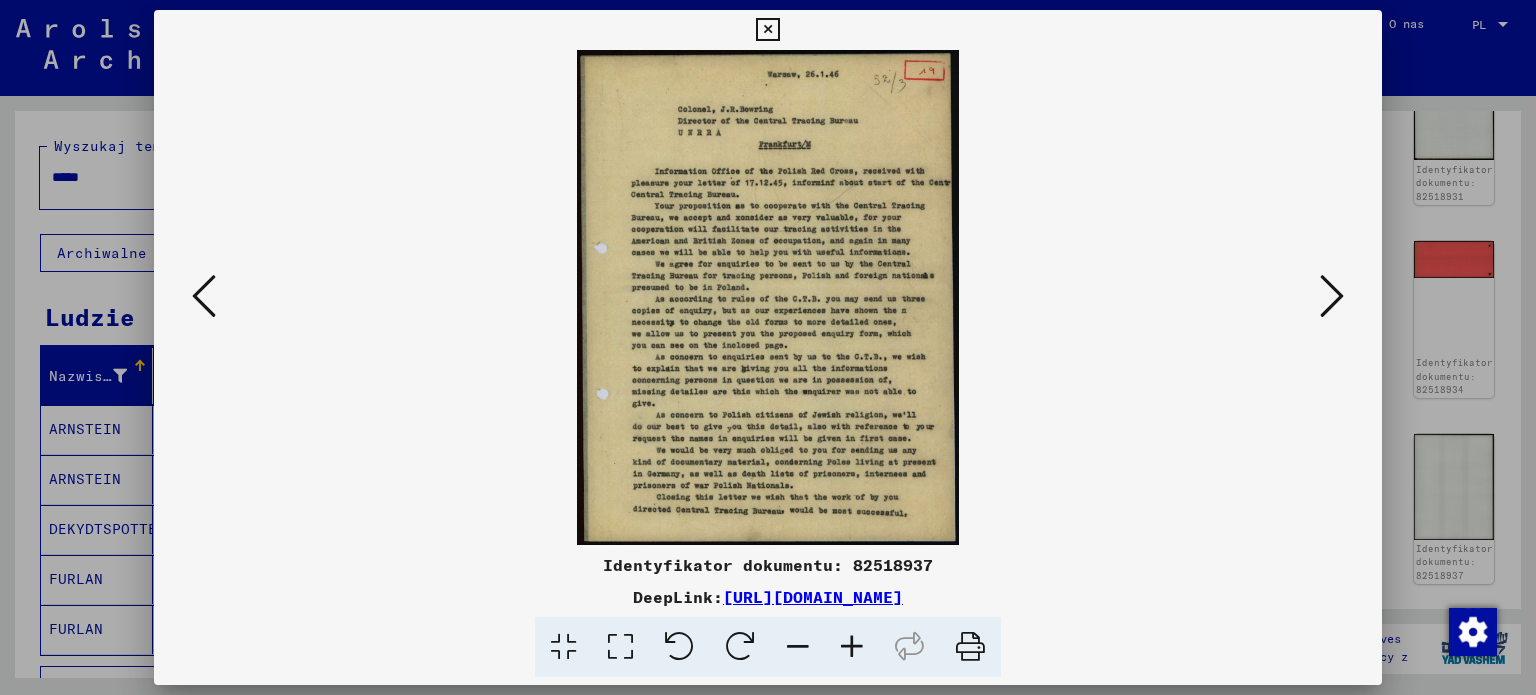 click at bounding box center (1332, 296) 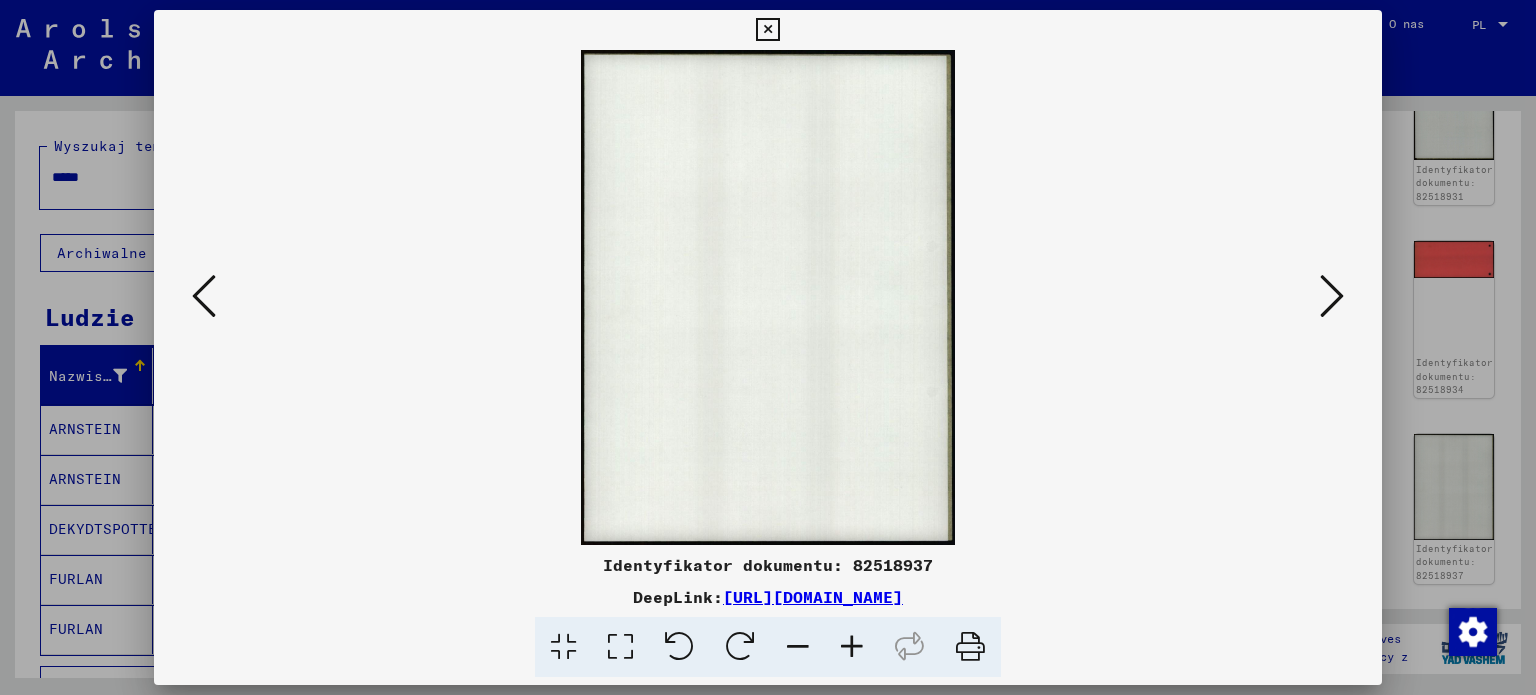 click at bounding box center [1332, 296] 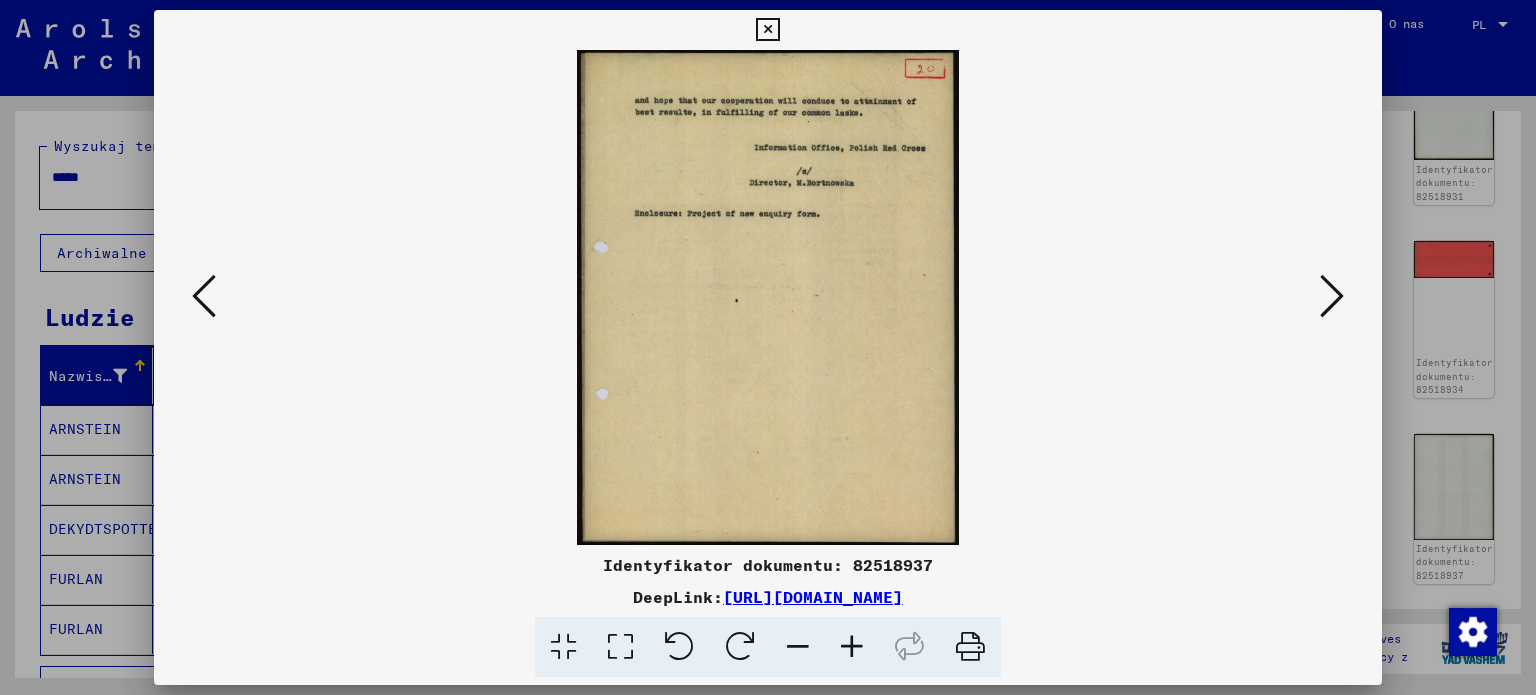 click at bounding box center [1332, 296] 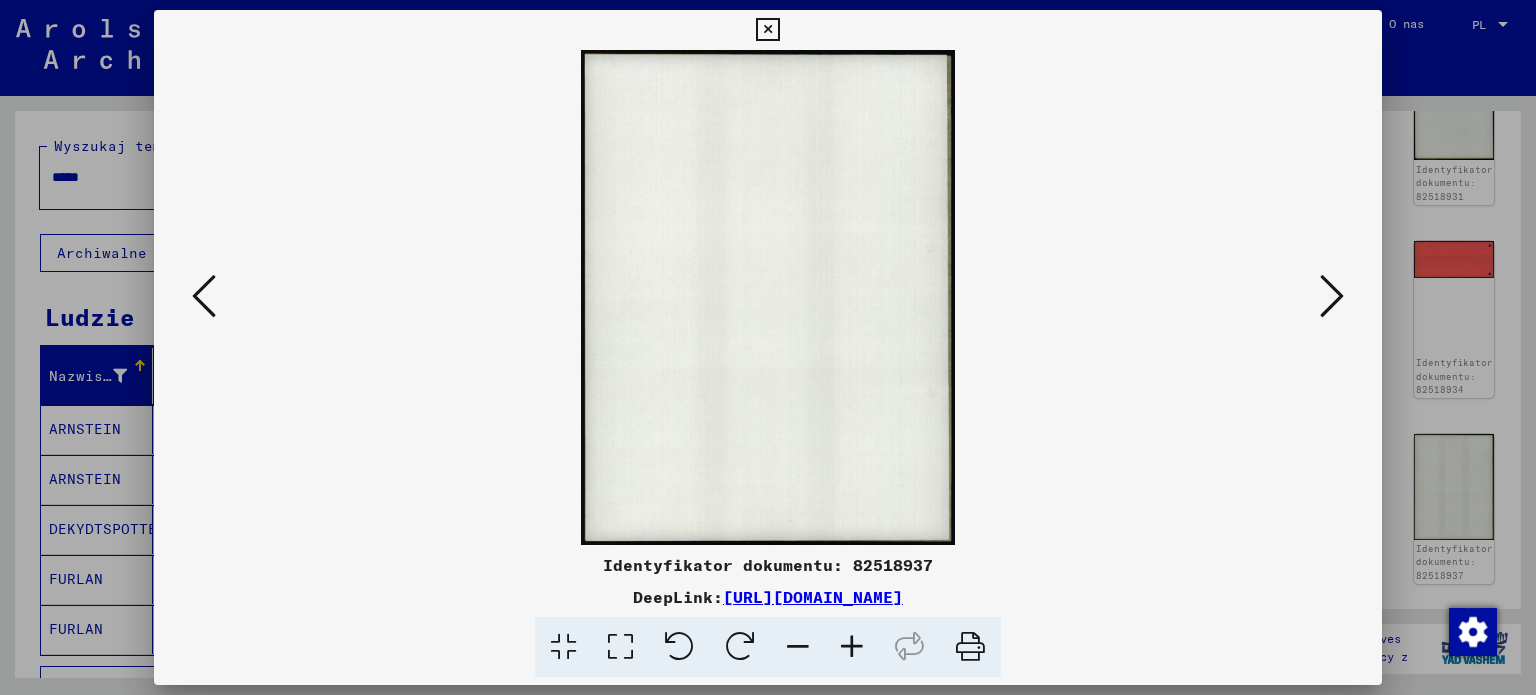 click at bounding box center (1332, 296) 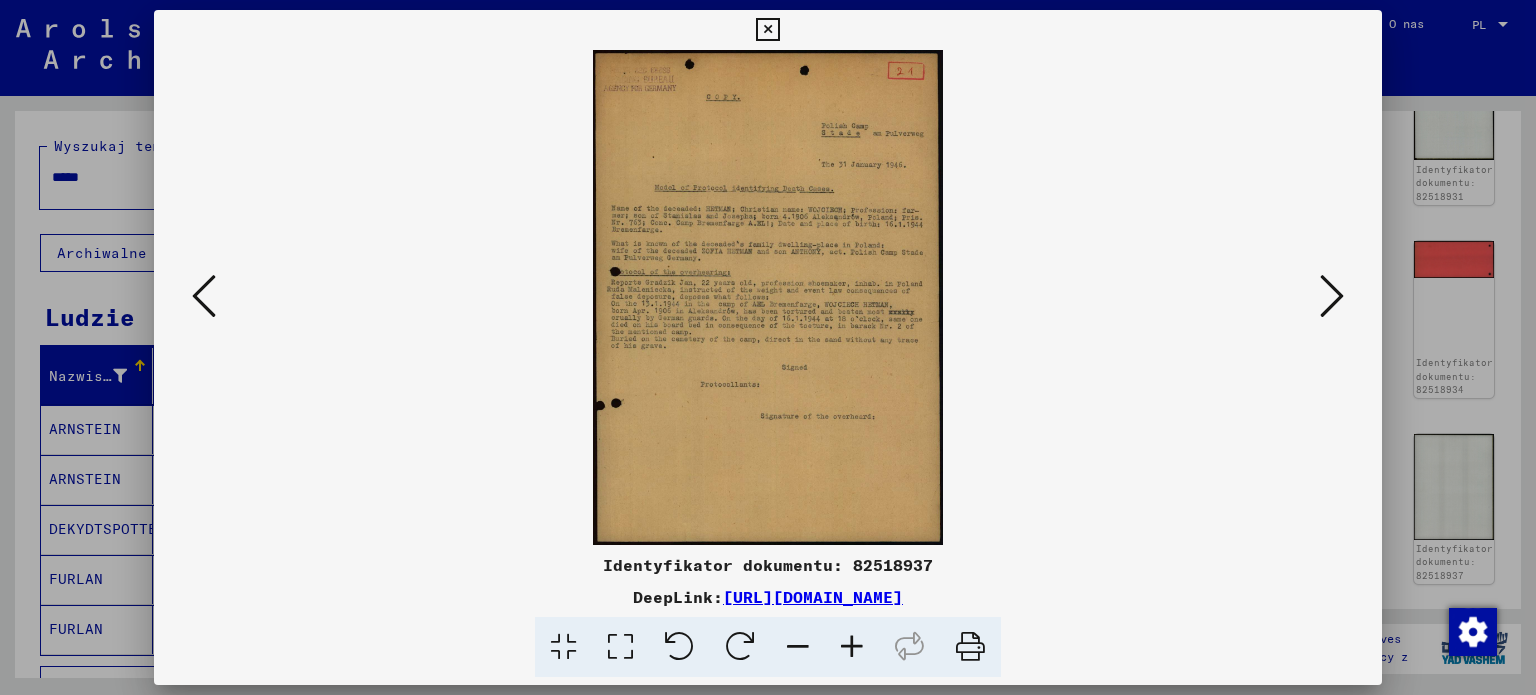 click at bounding box center [1332, 296] 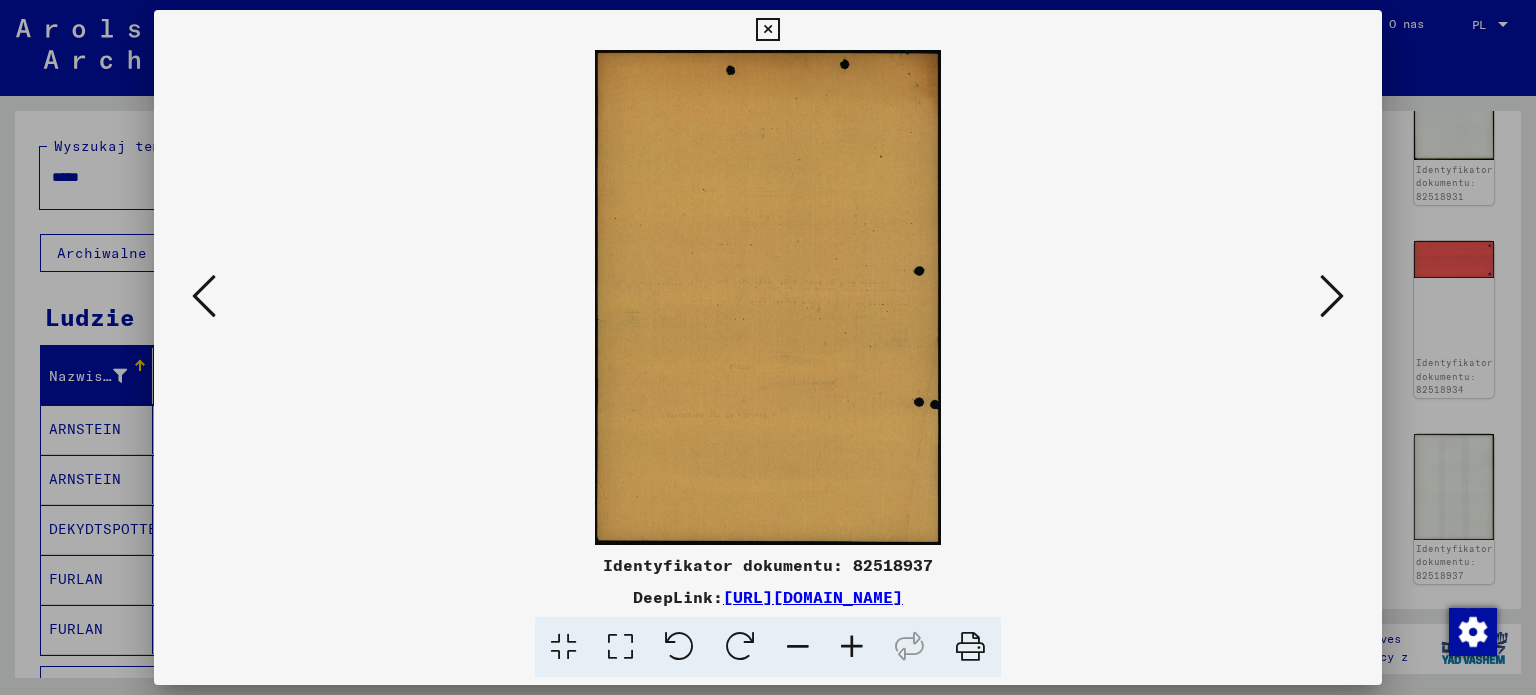 click at bounding box center [1332, 296] 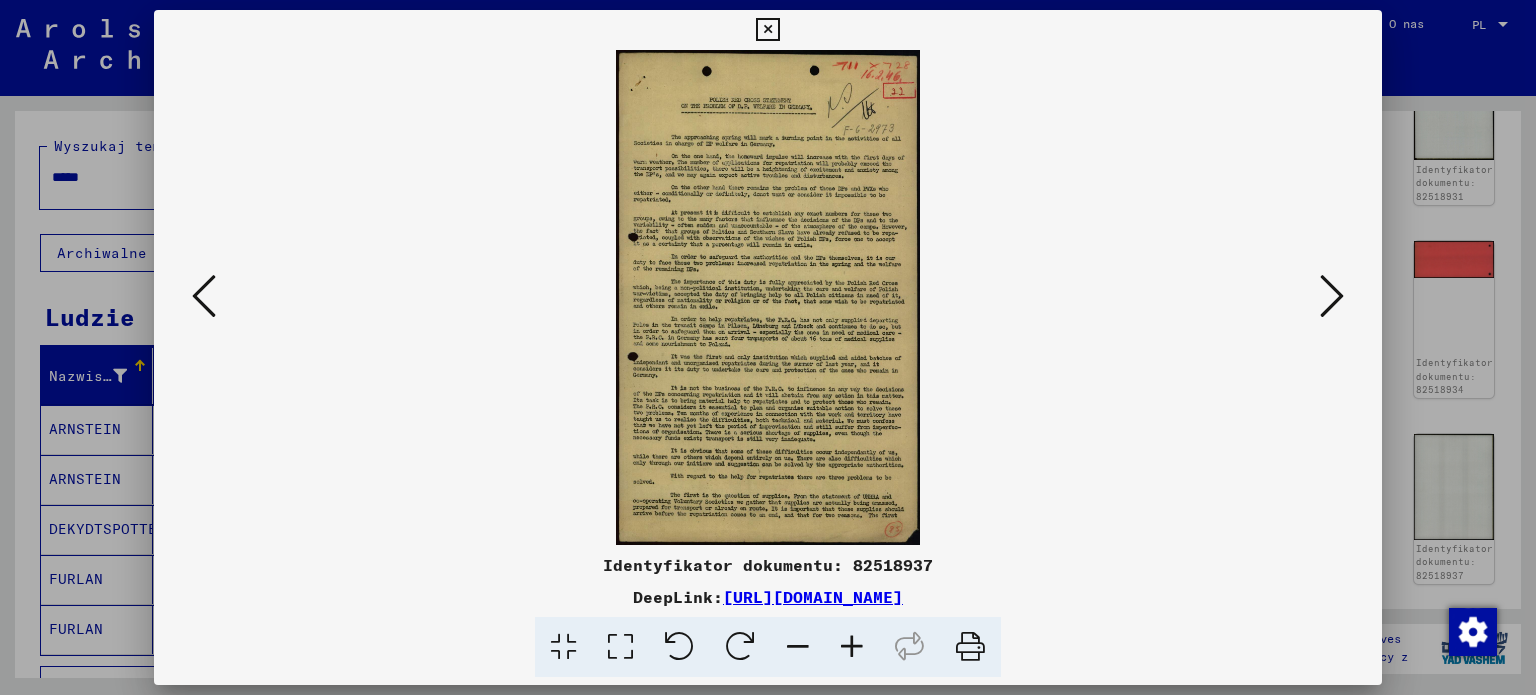 click at bounding box center (852, 647) 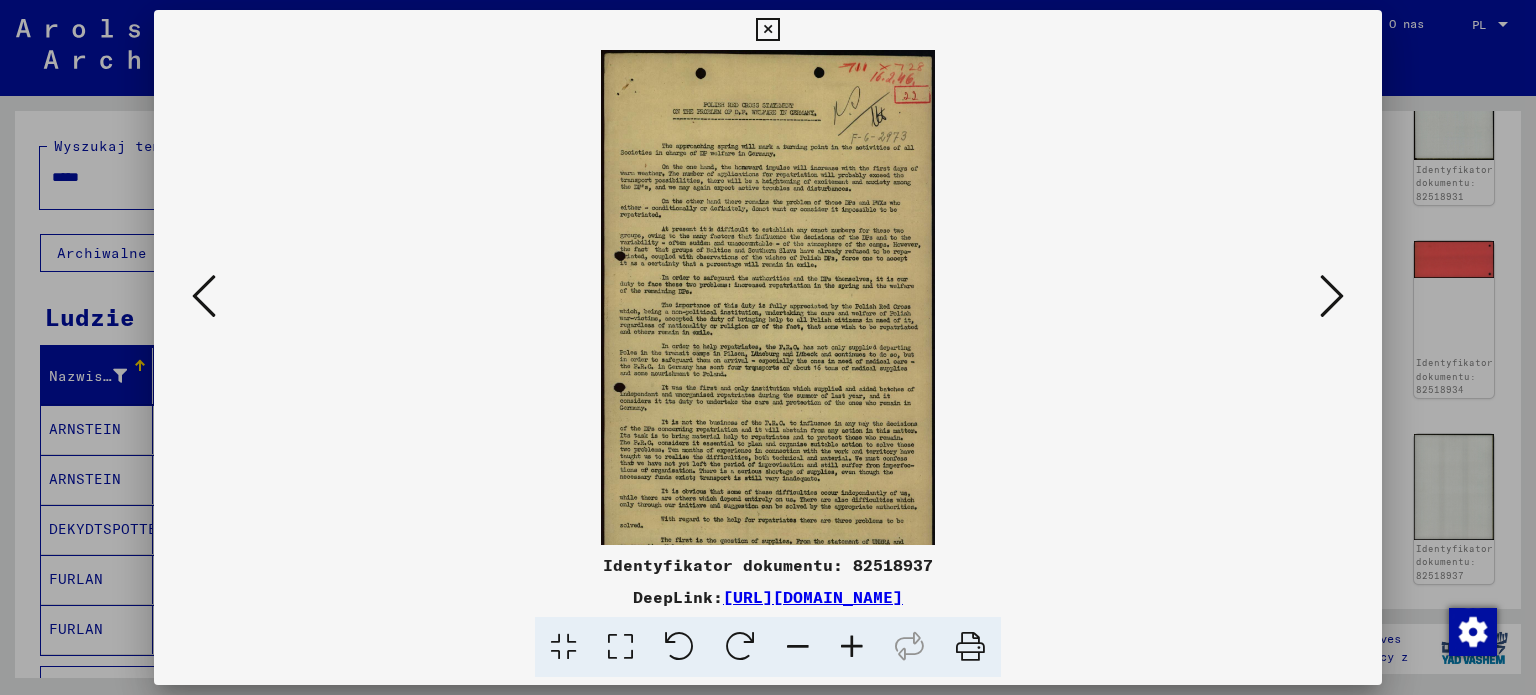 click at bounding box center (852, 647) 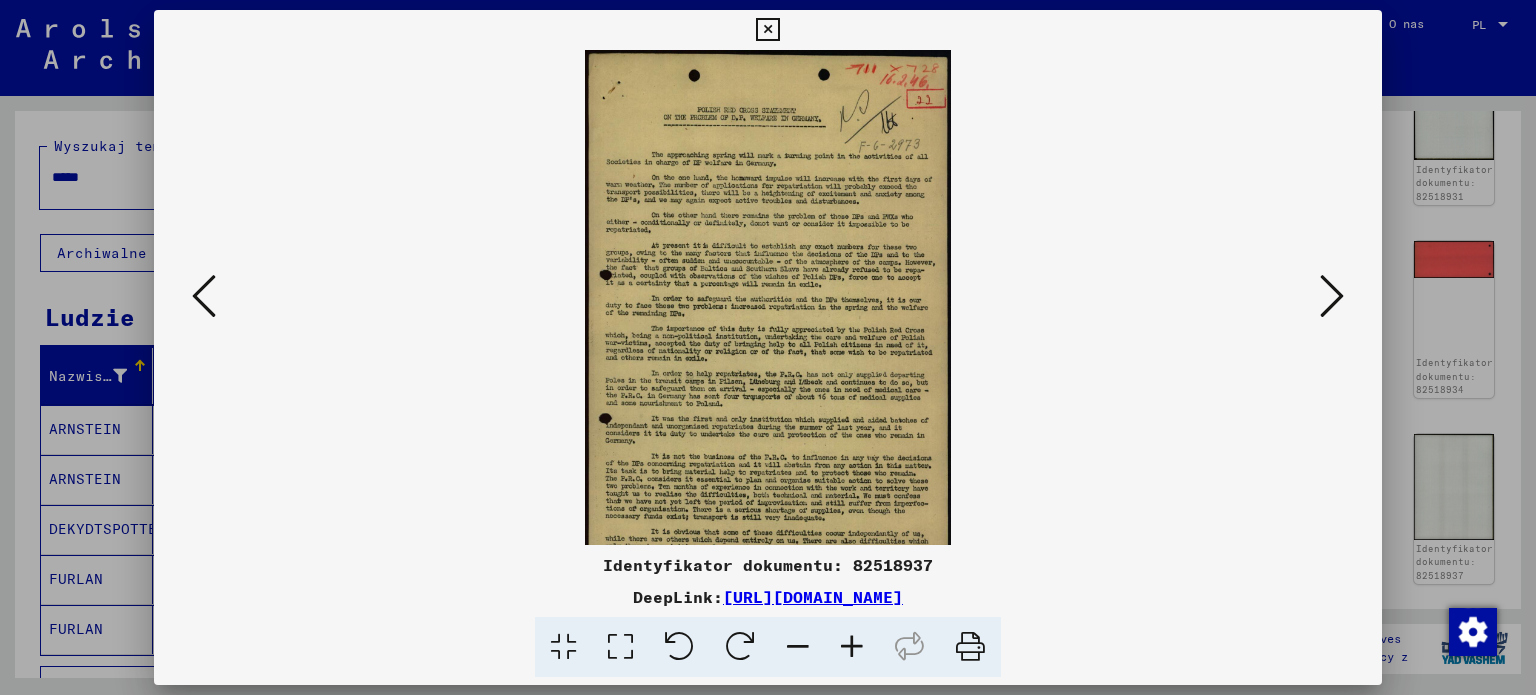 click at bounding box center (852, 647) 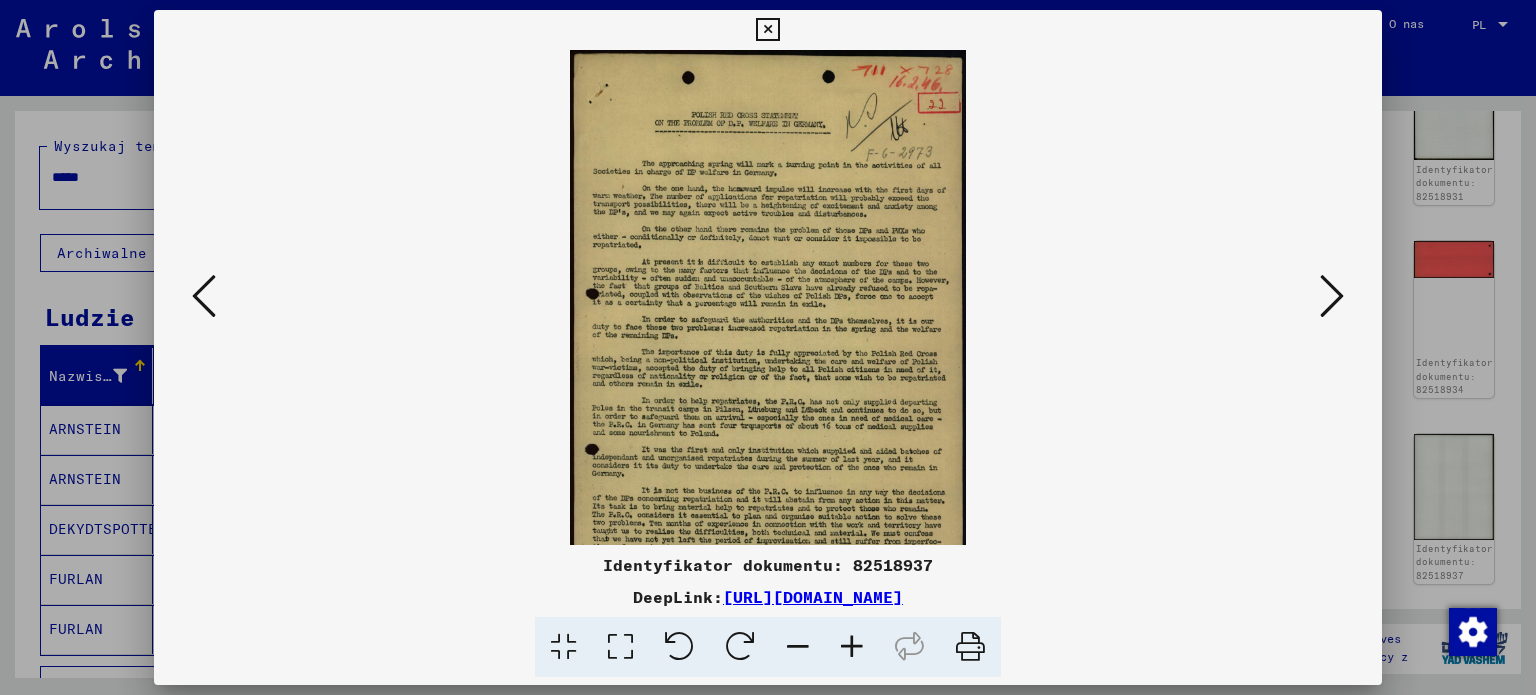 click at bounding box center (852, 647) 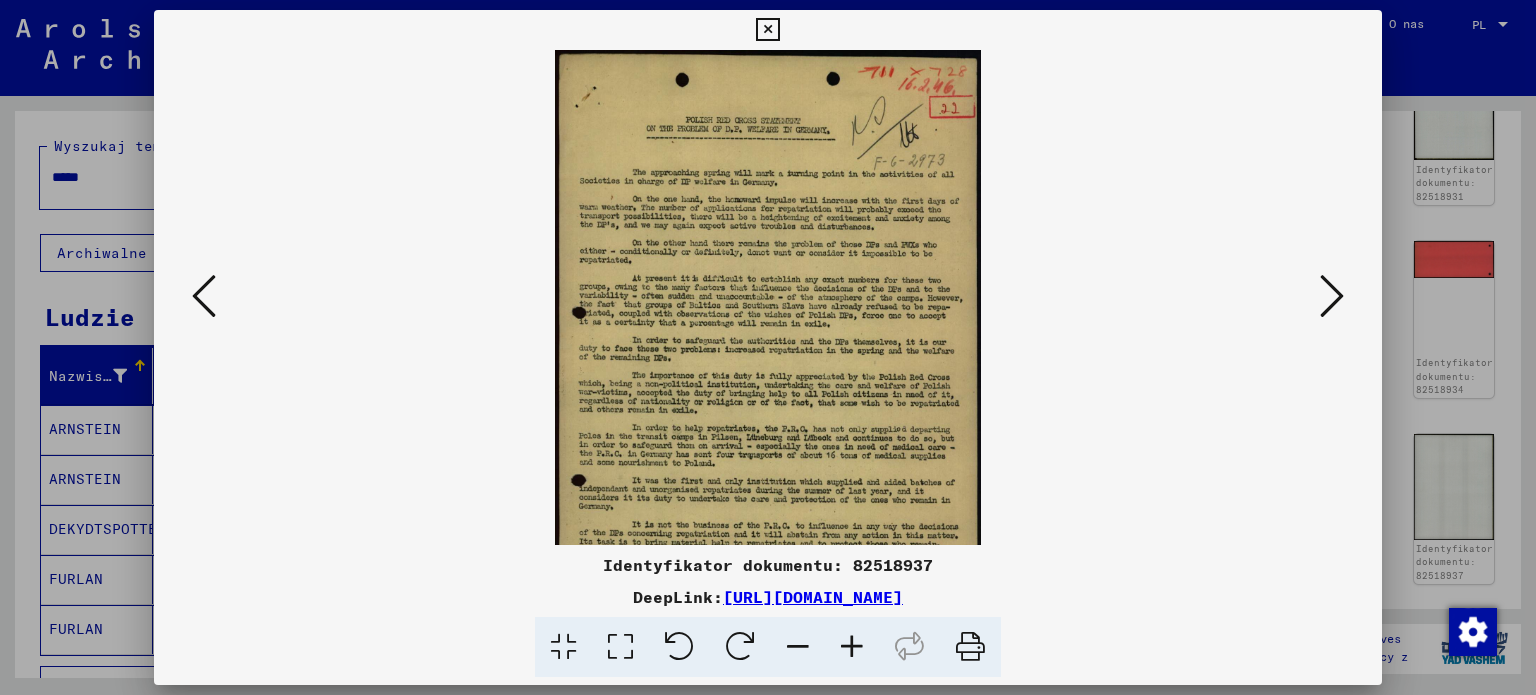 click at bounding box center (852, 647) 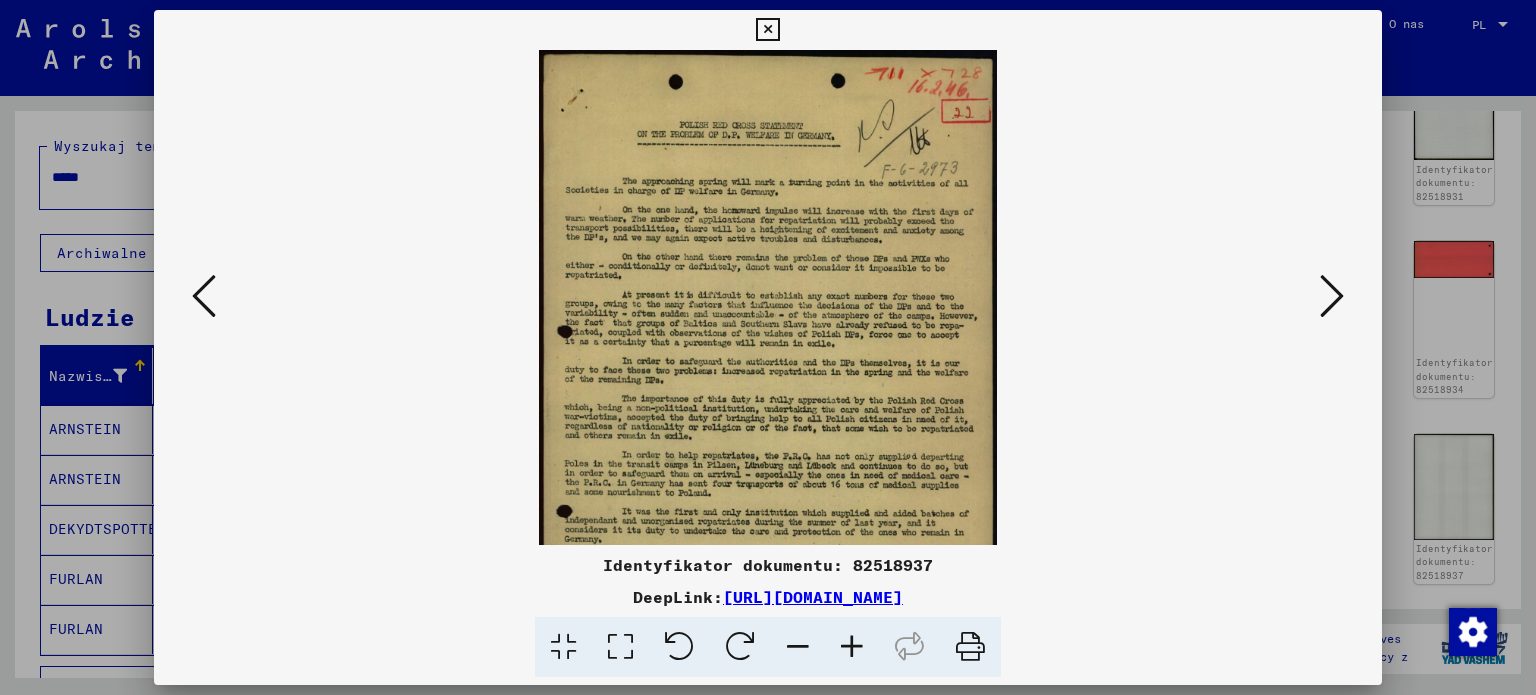click at bounding box center [852, 647] 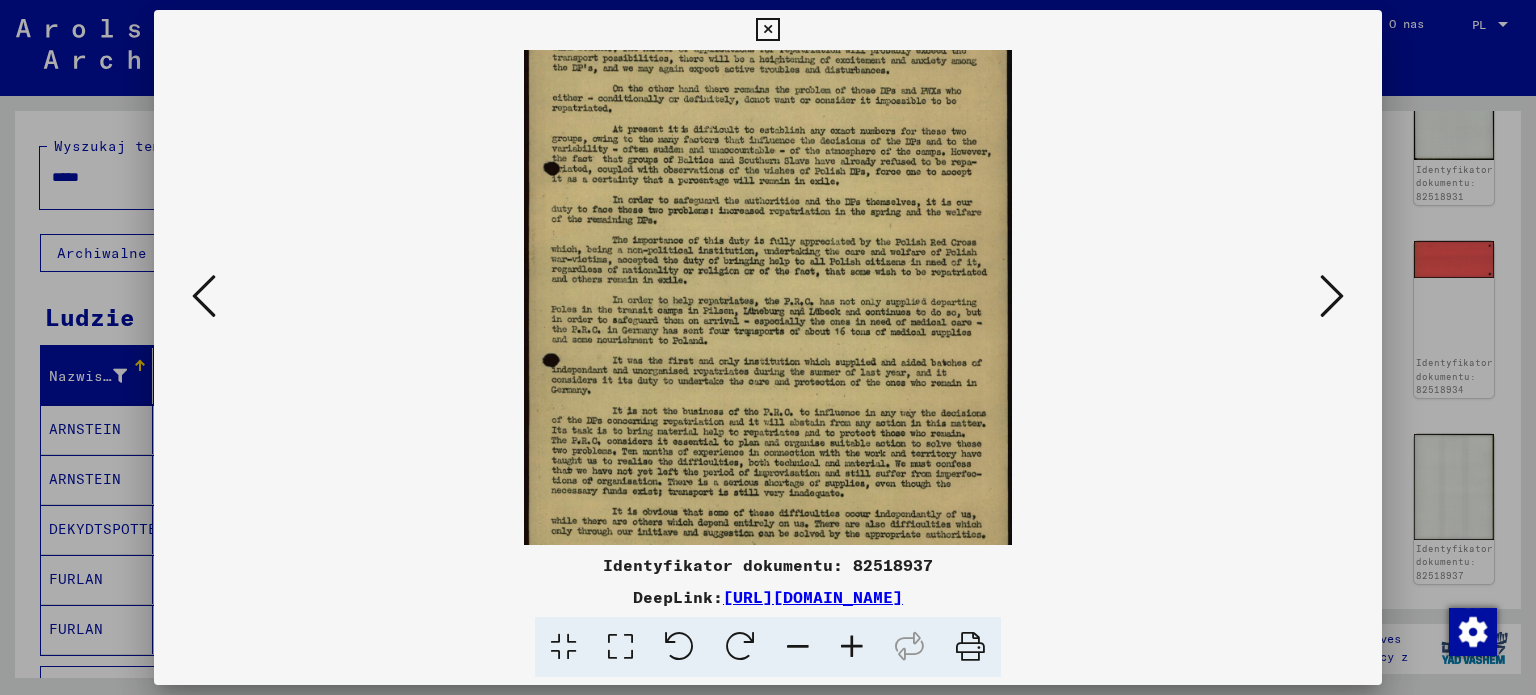 scroll, scrollTop: 216, scrollLeft: 0, axis: vertical 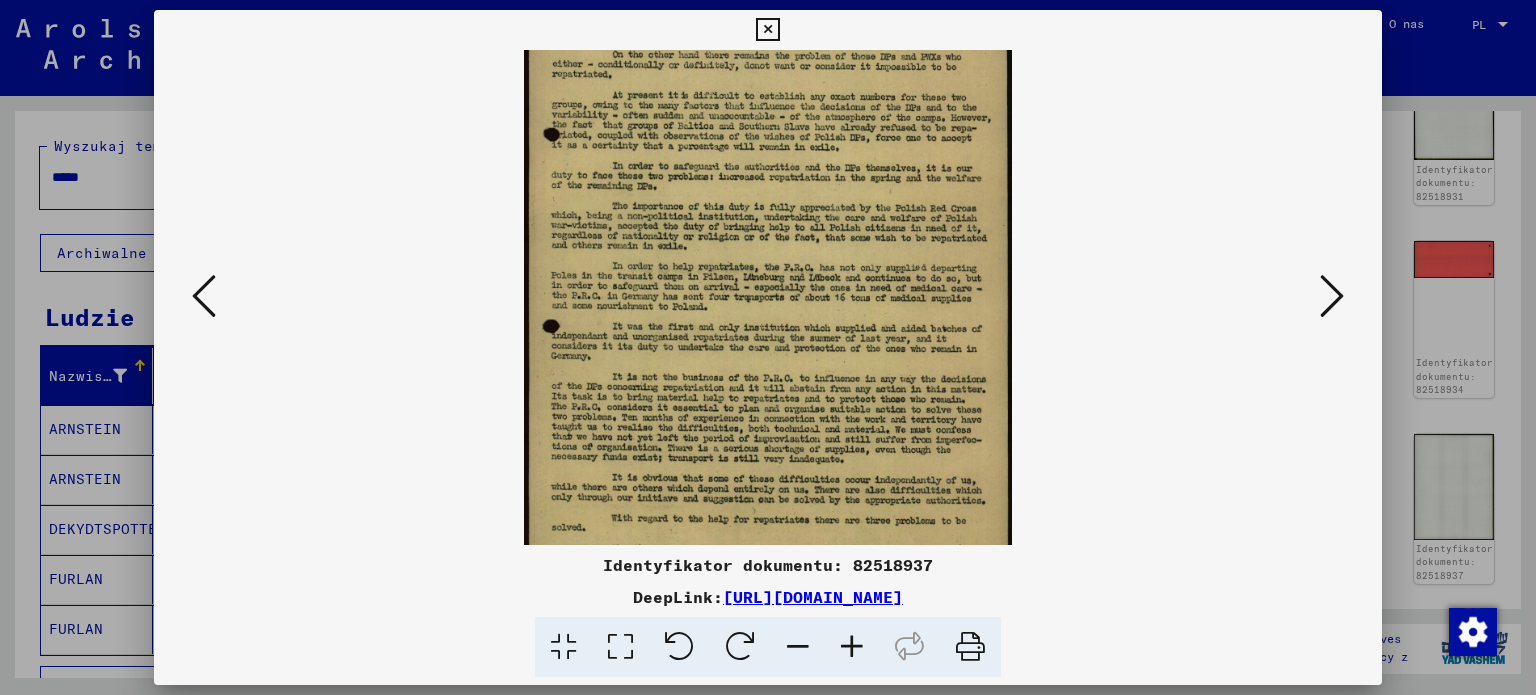drag, startPoint x: 552, startPoint y: 468, endPoint x: 650, endPoint y: 267, distance: 223.61798 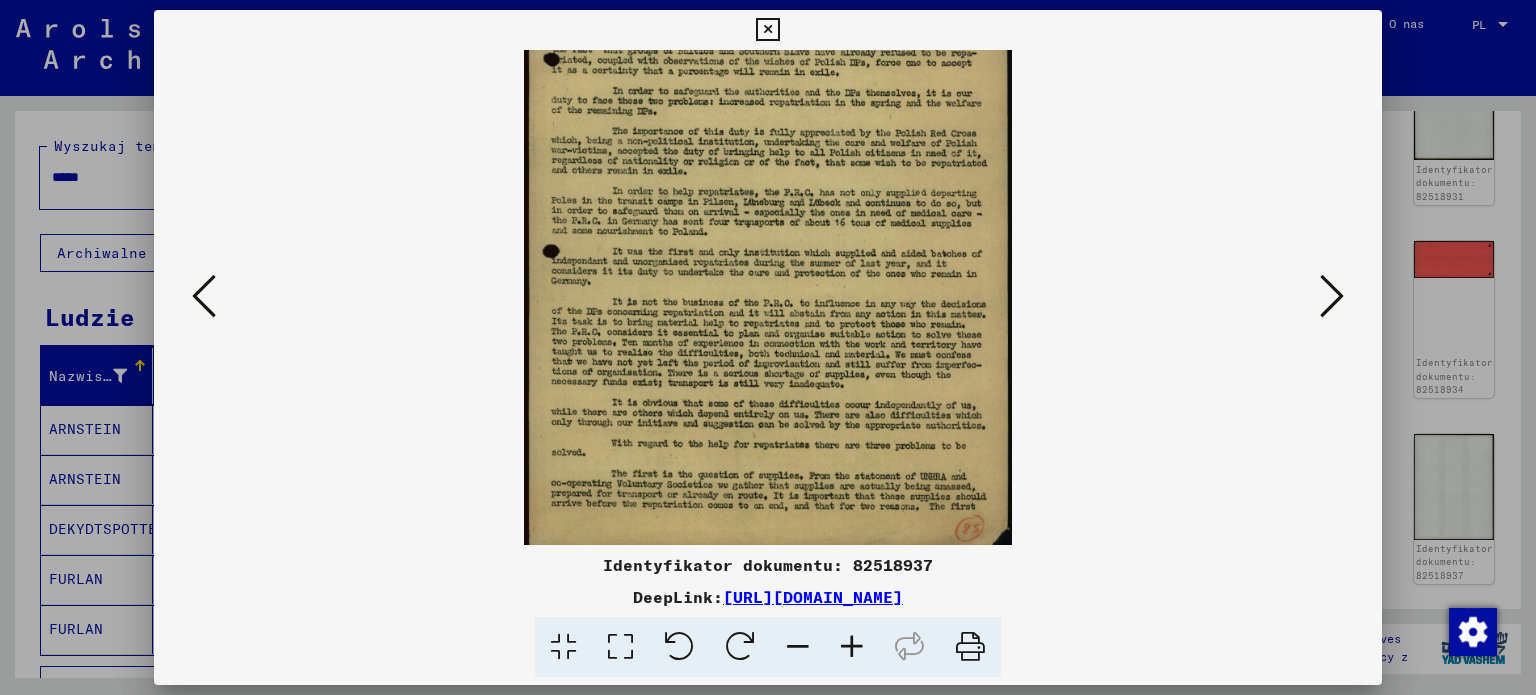 scroll, scrollTop: 300, scrollLeft: 0, axis: vertical 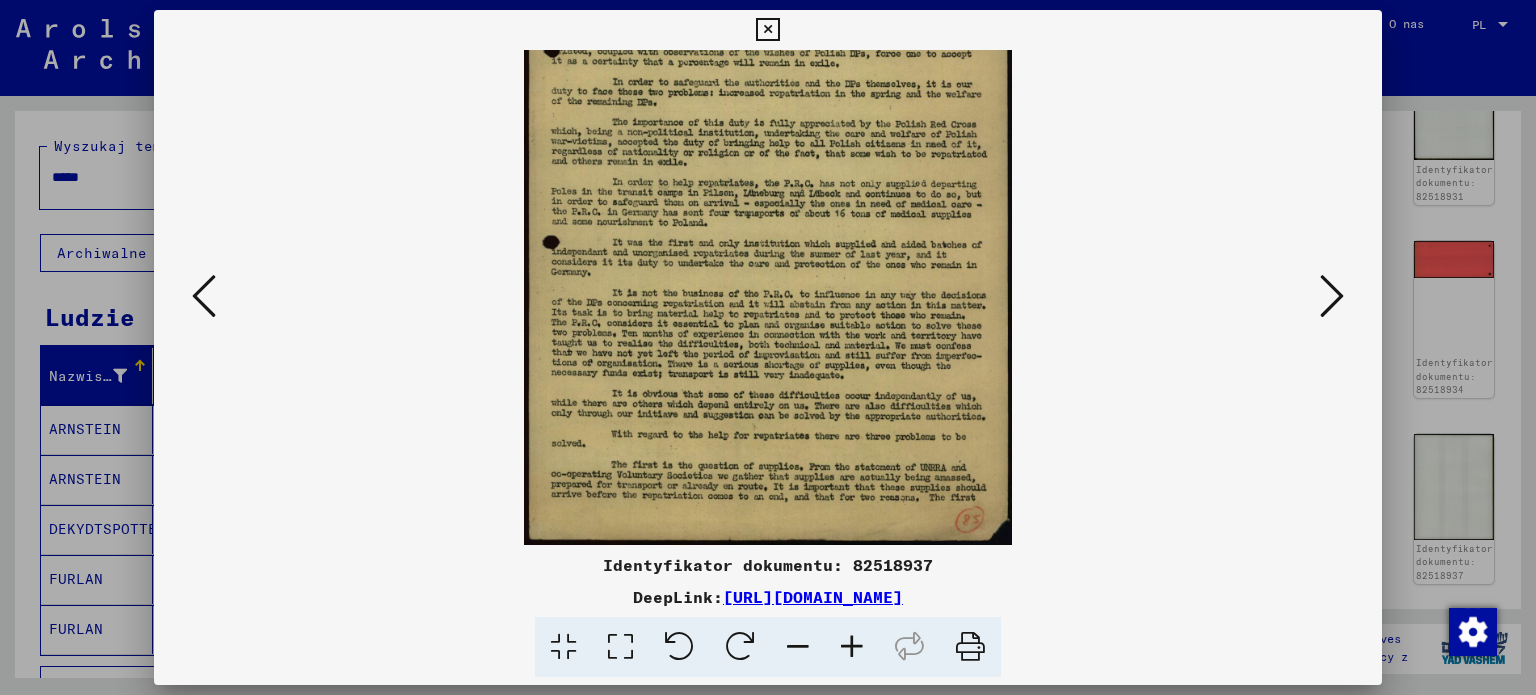 drag, startPoint x: 755, startPoint y: 465, endPoint x: 756, endPoint y: 241, distance: 224.00223 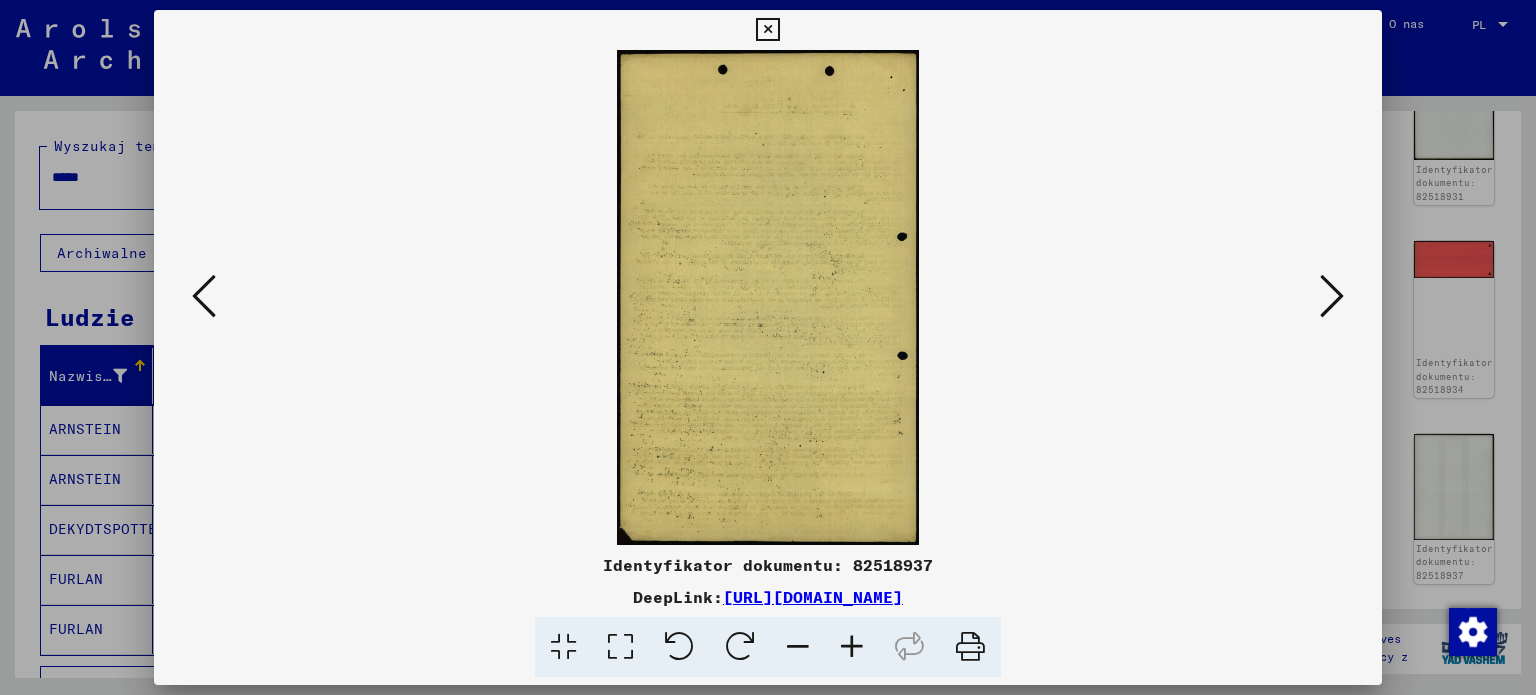 click at bounding box center [1332, 296] 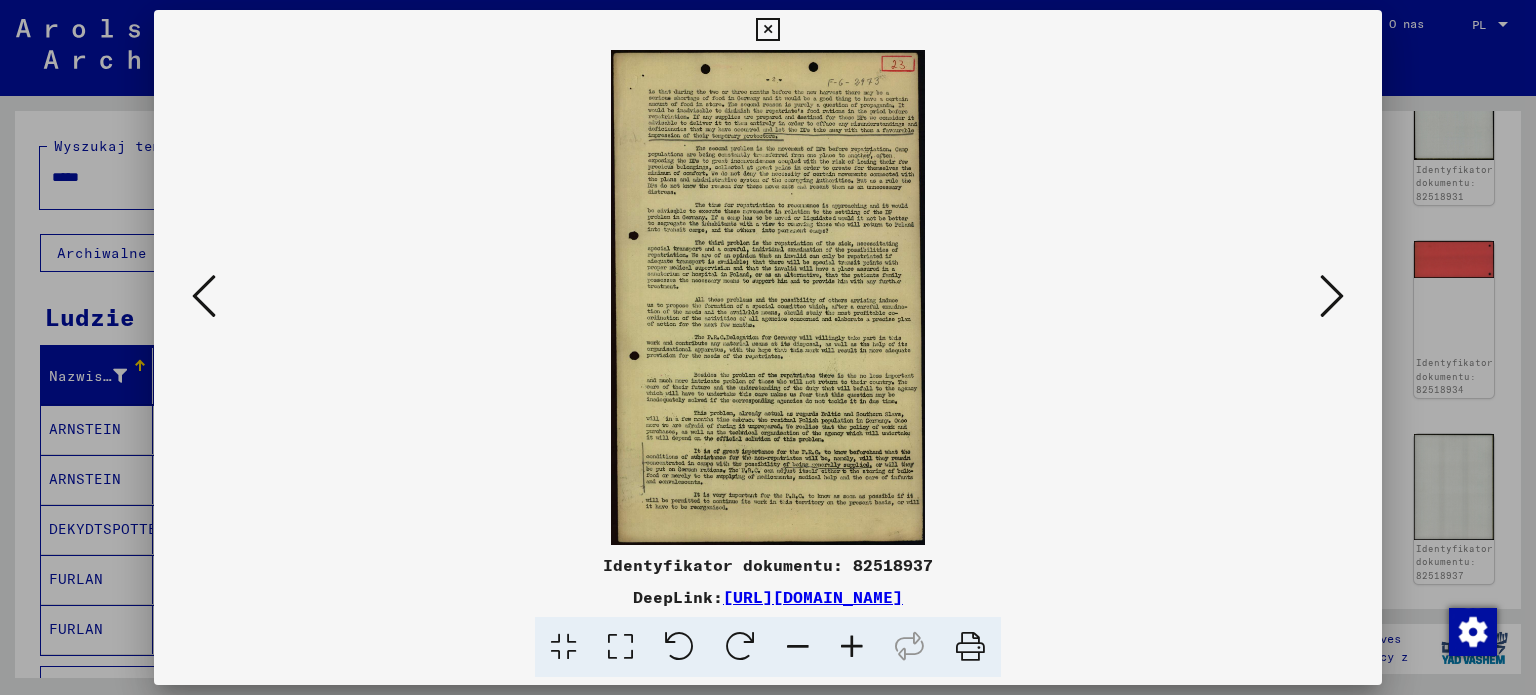 click at bounding box center [767, 297] 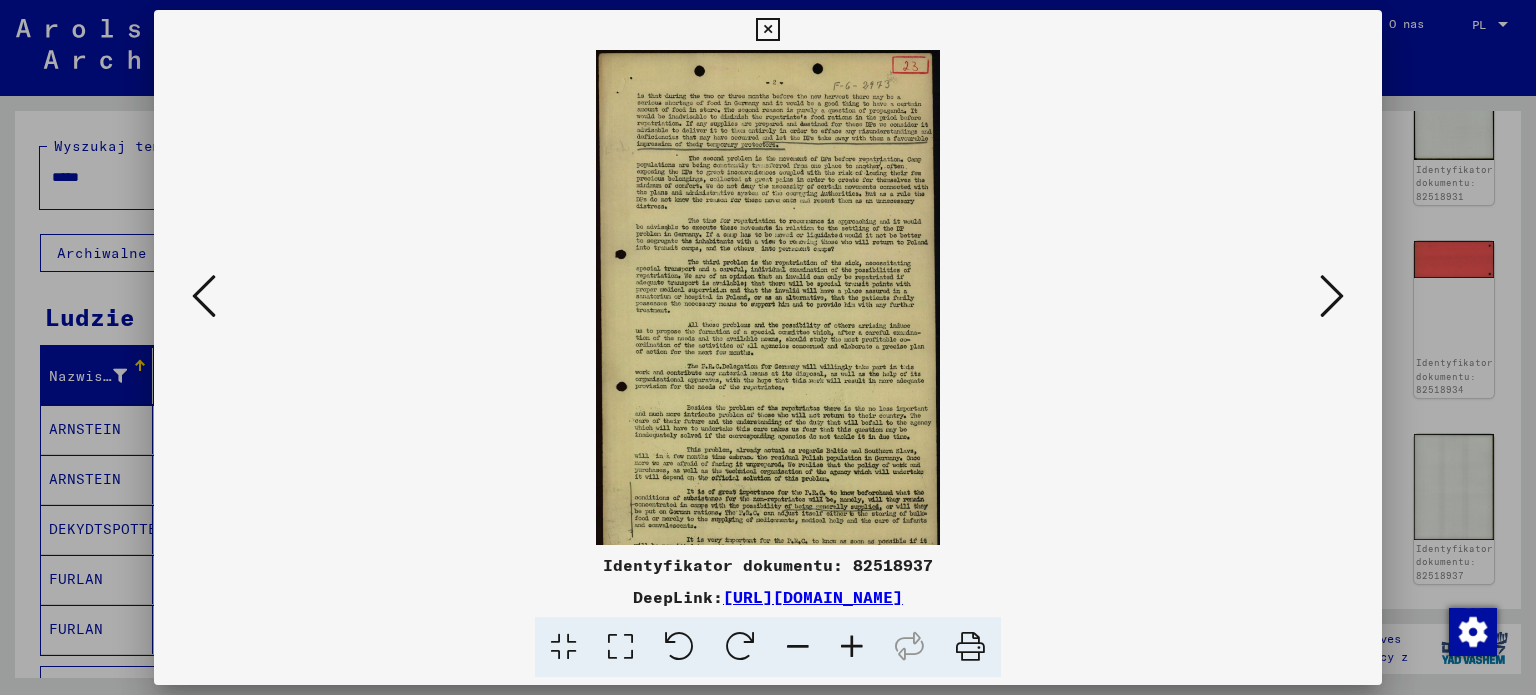click at bounding box center (852, 647) 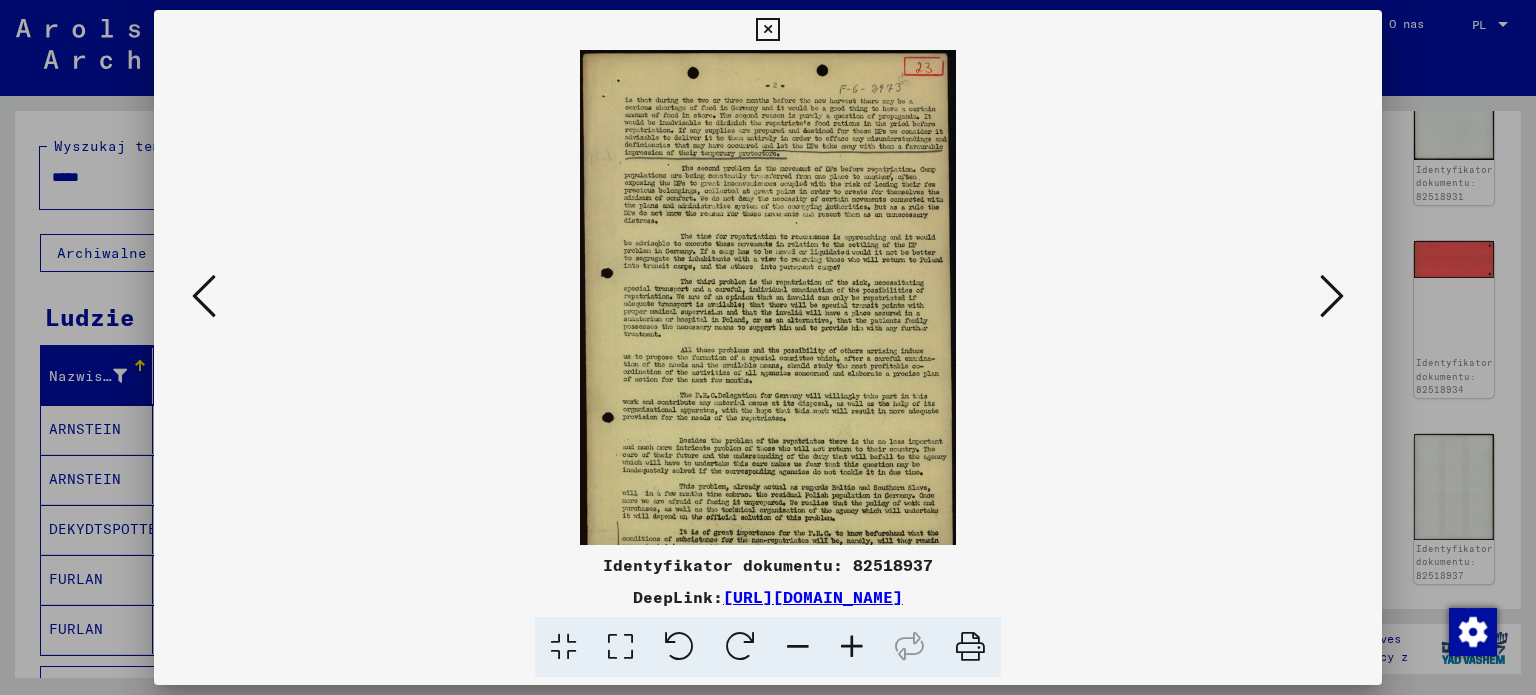 click at bounding box center (852, 647) 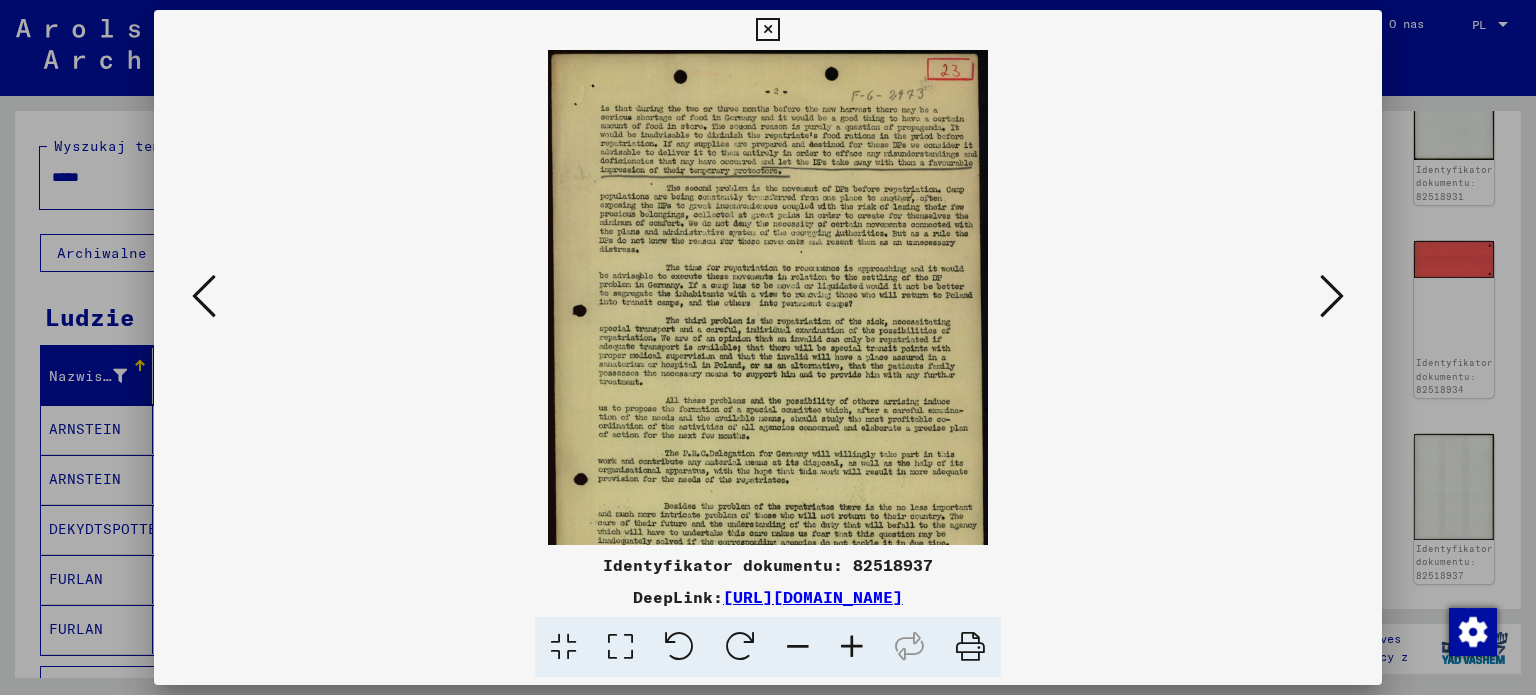 click at bounding box center (852, 647) 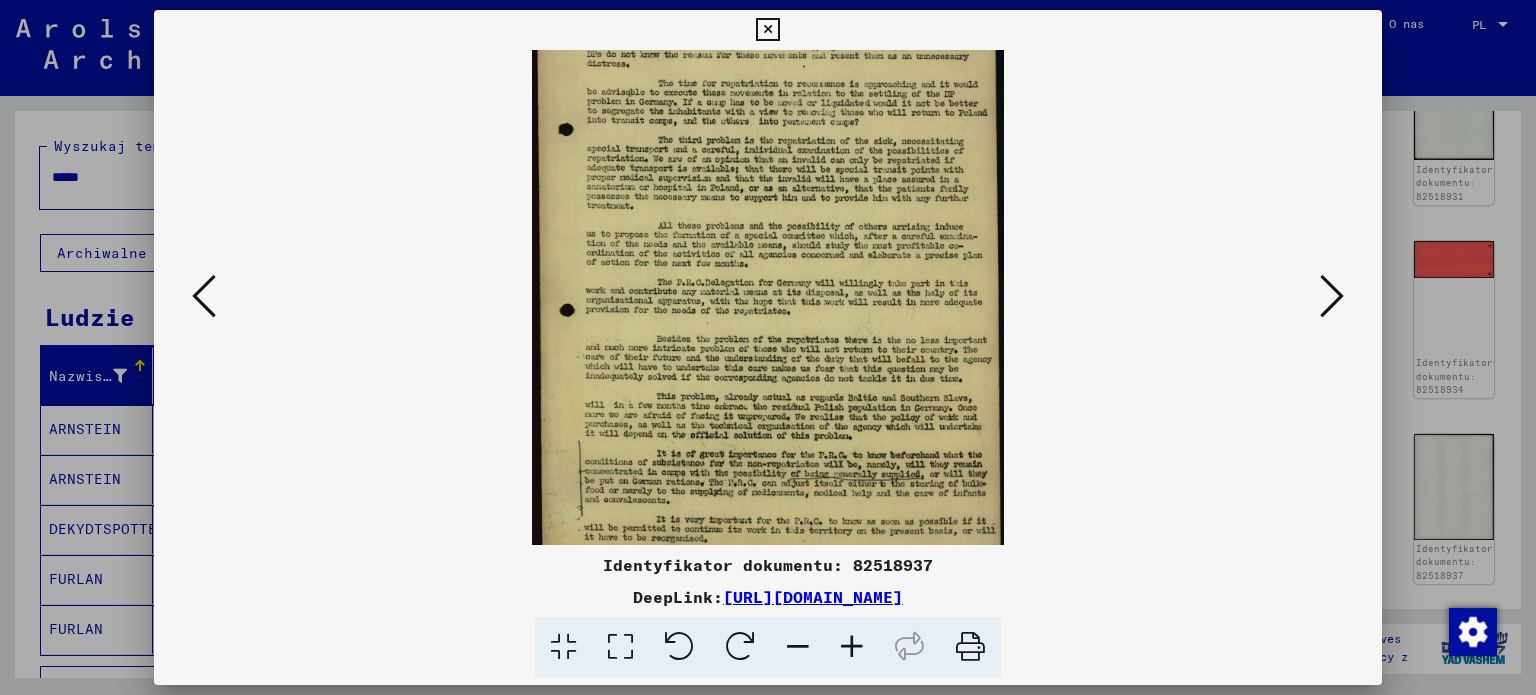 scroll, scrollTop: 249, scrollLeft: 0, axis: vertical 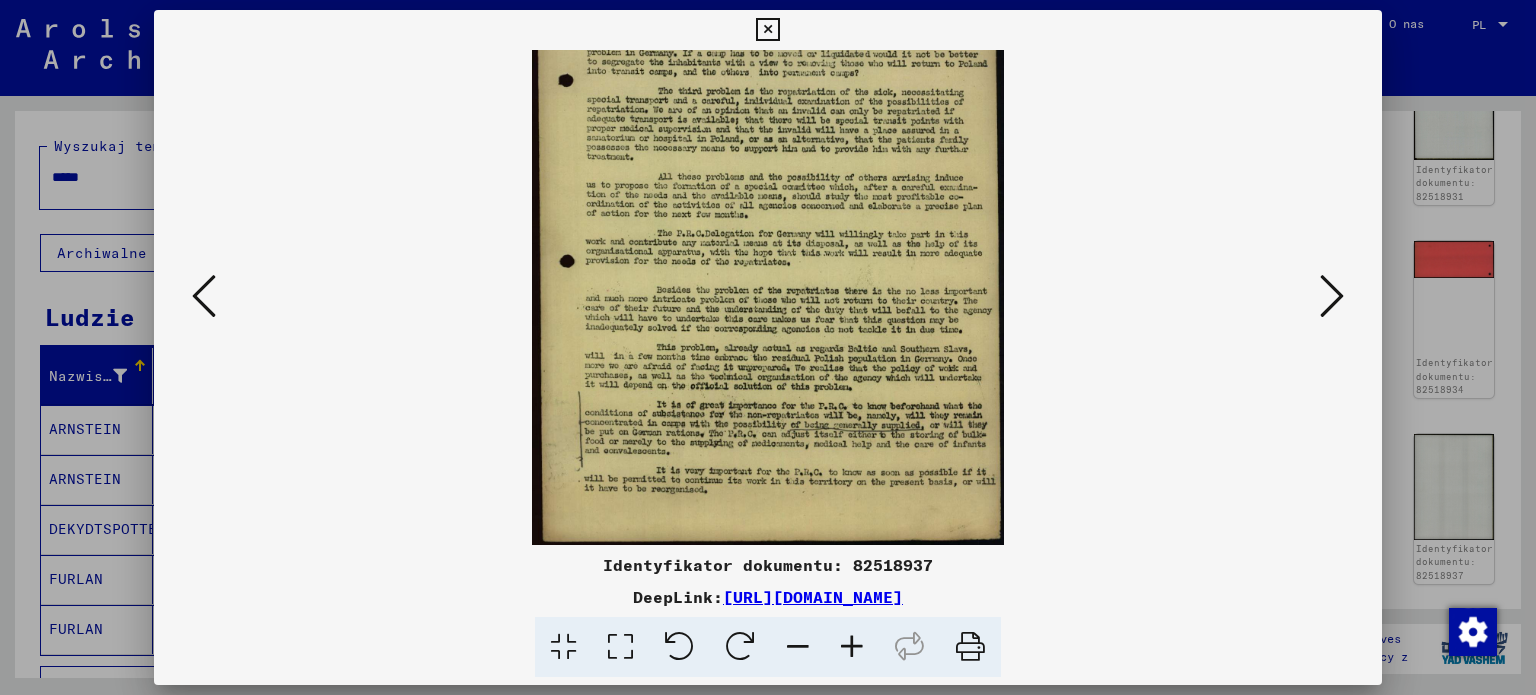 drag, startPoint x: 652, startPoint y: 384, endPoint x: 609, endPoint y: 165, distance: 223.18153 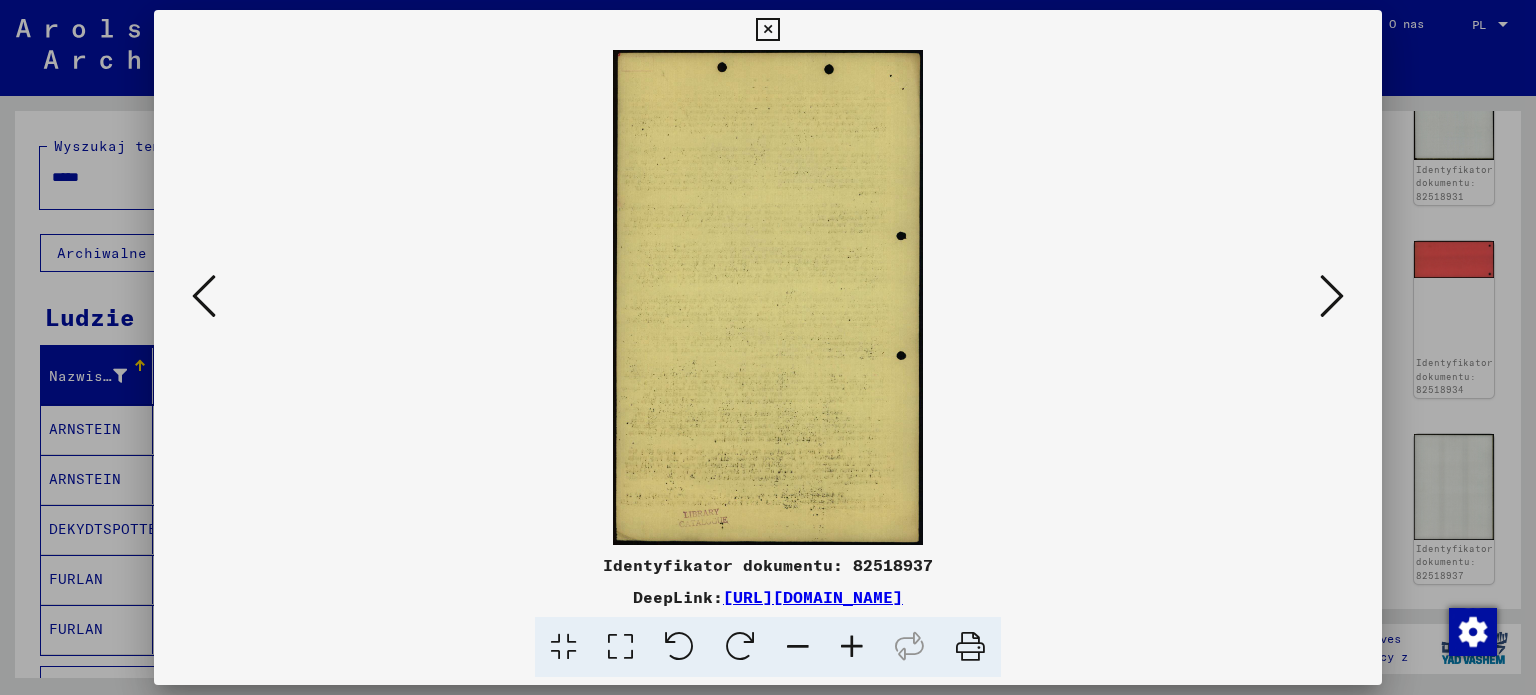 click at bounding box center [1332, 296] 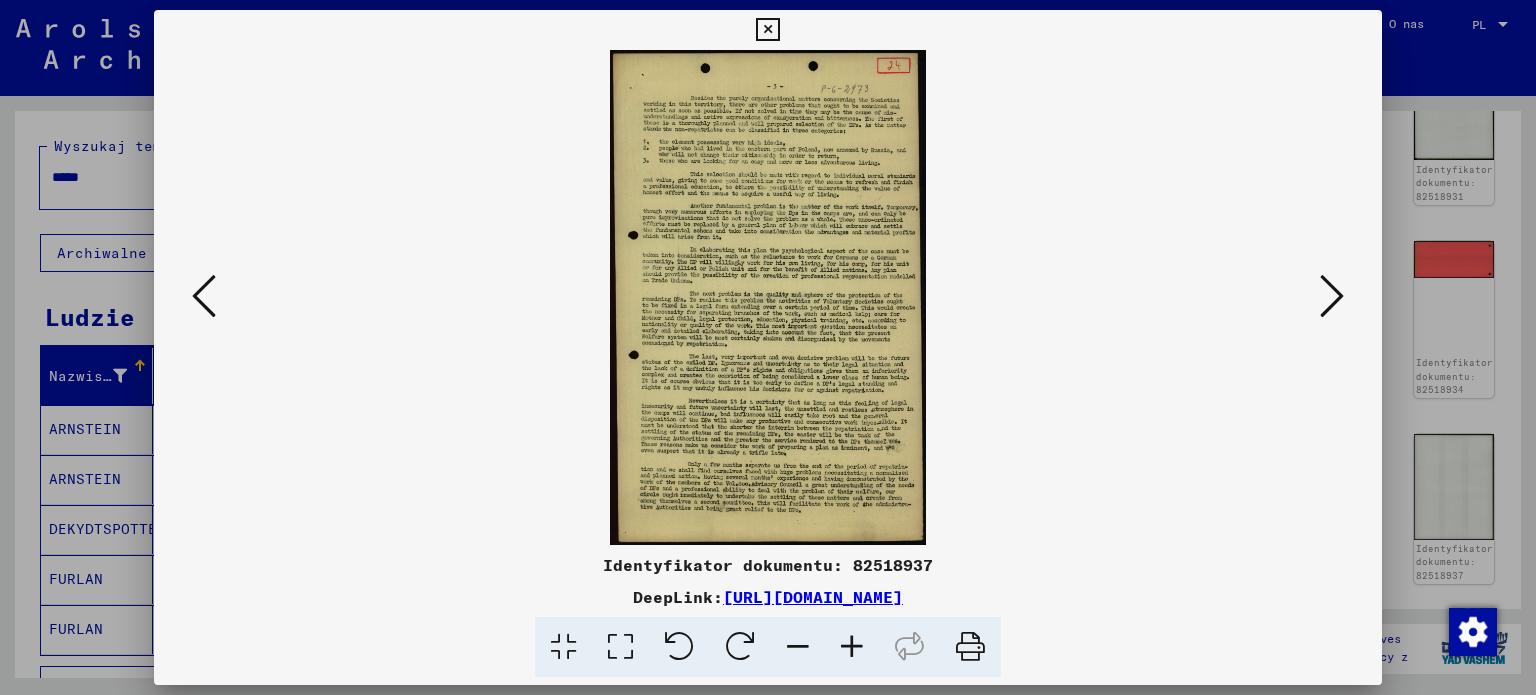 click at bounding box center [852, 647] 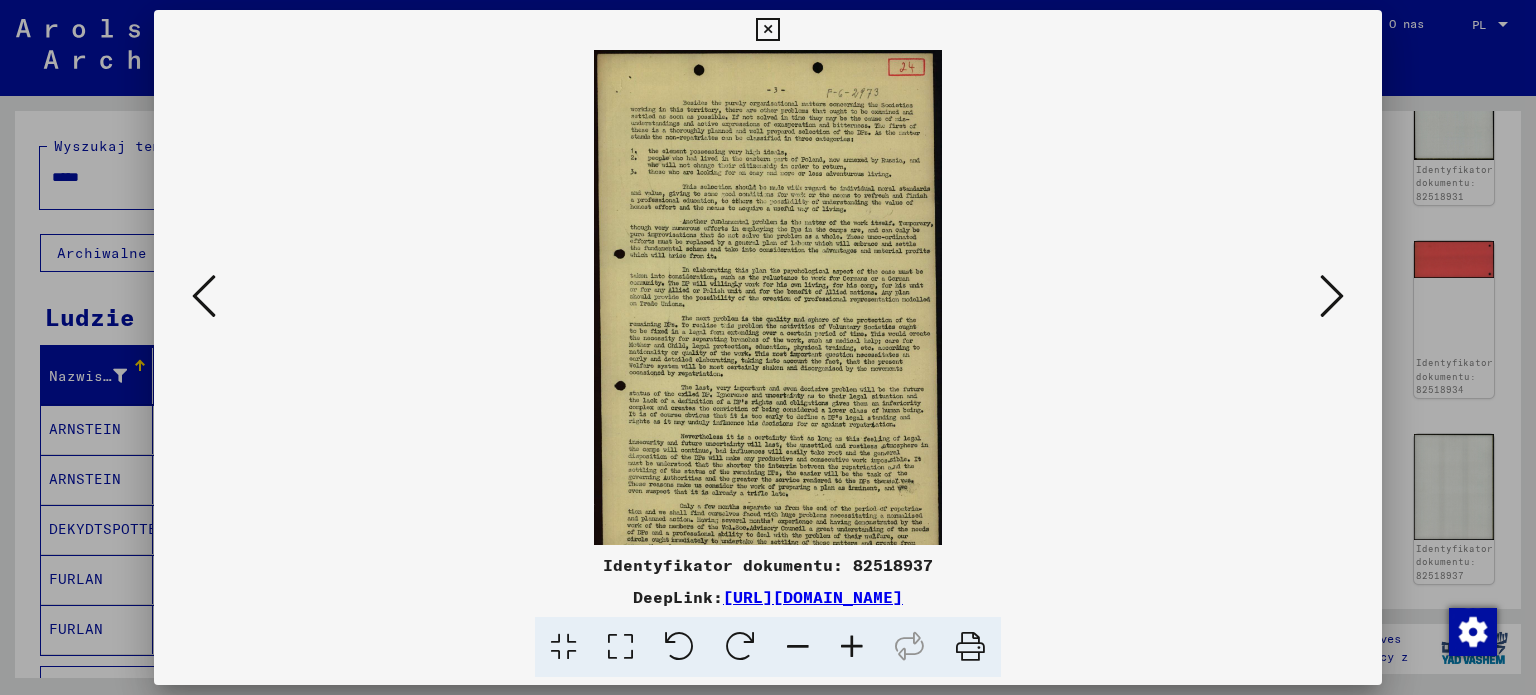 click at bounding box center [852, 647] 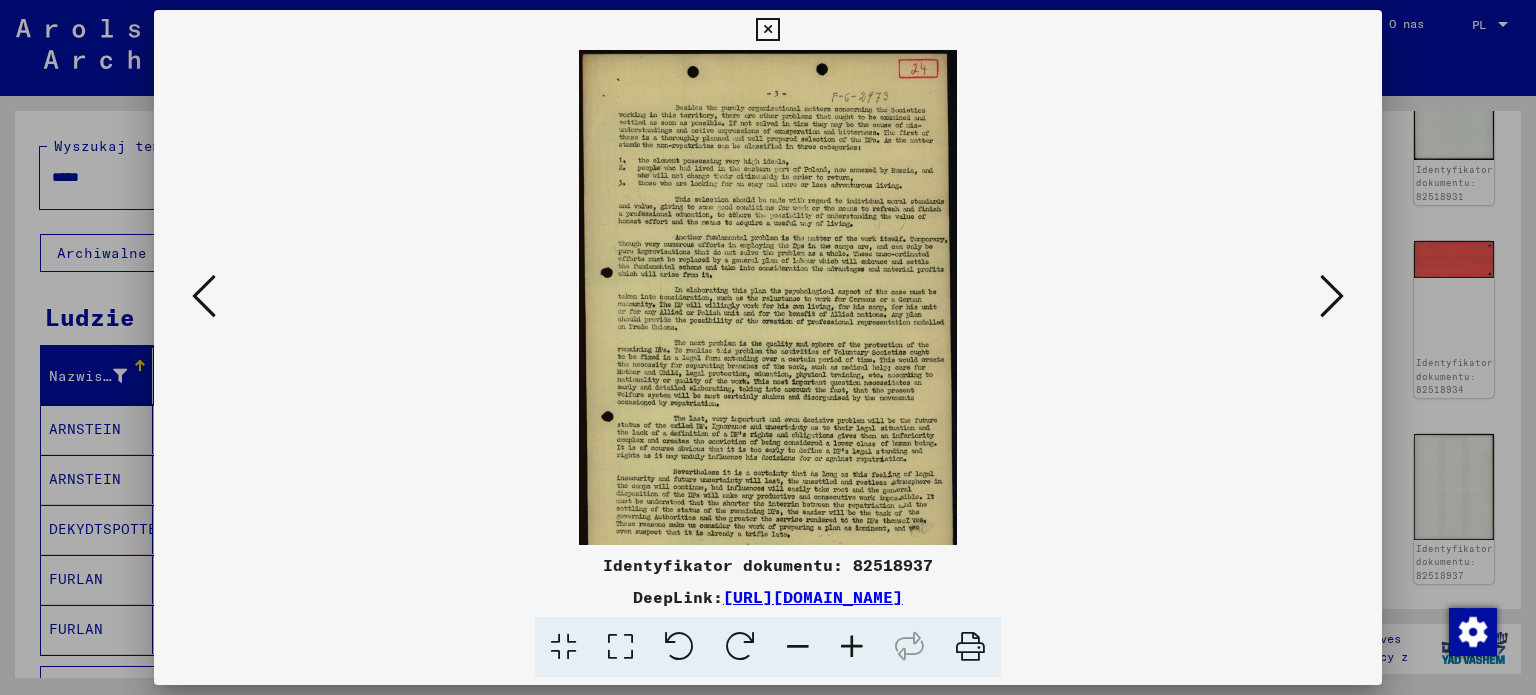 click at bounding box center (852, 647) 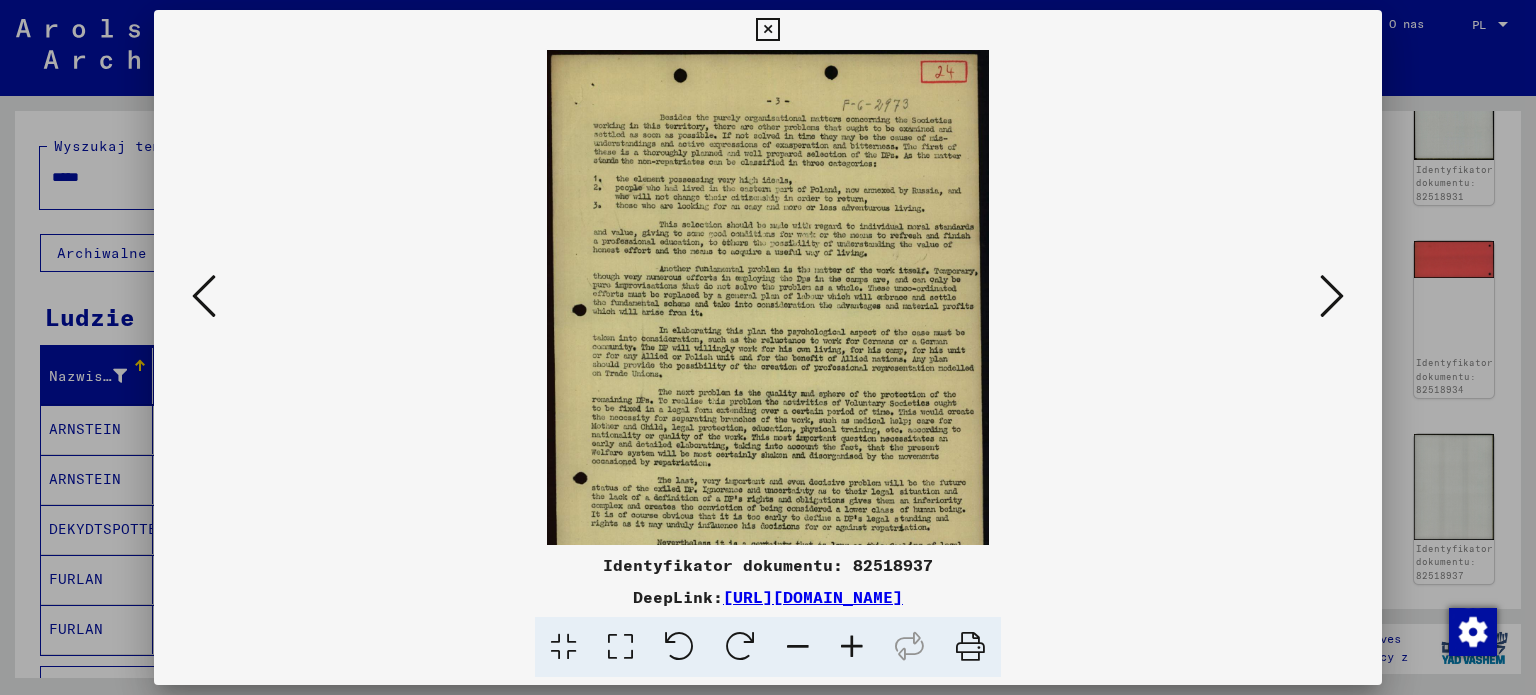 click at bounding box center [852, 647] 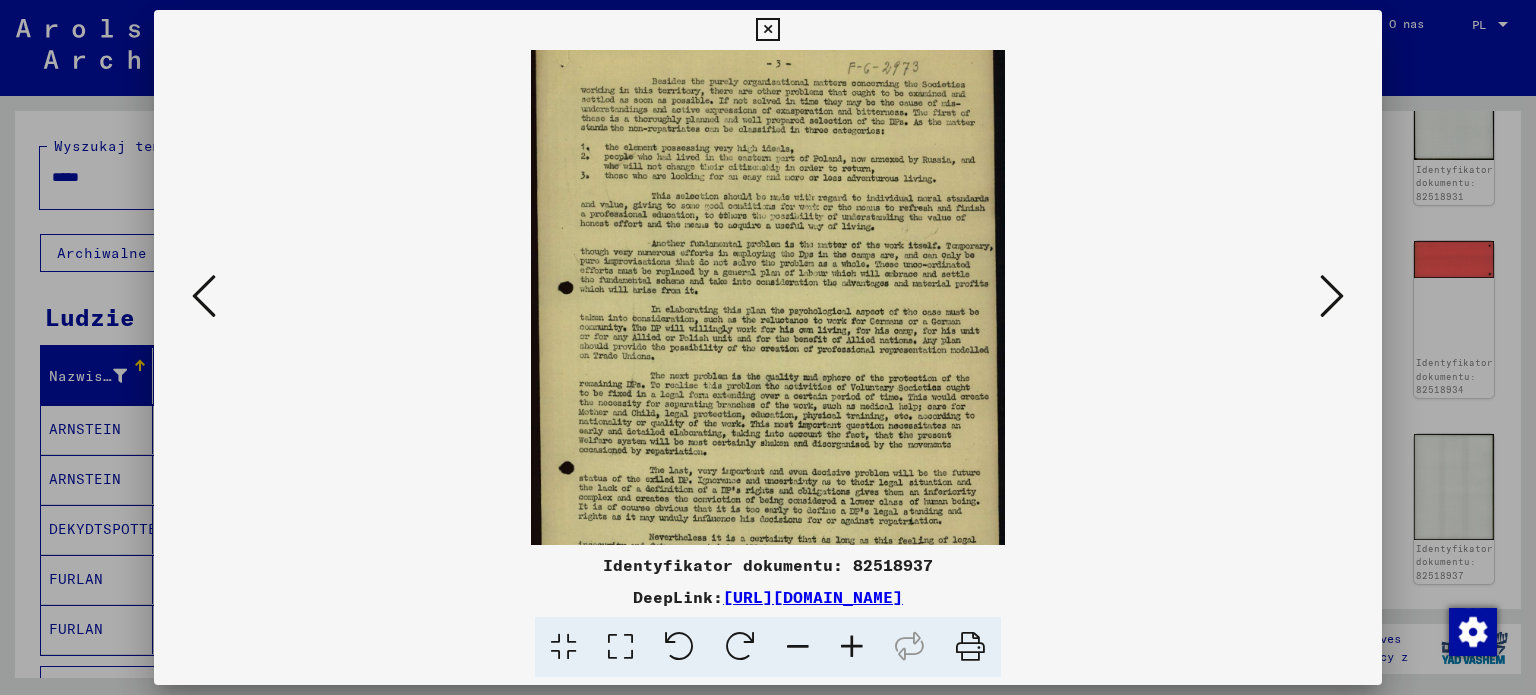 scroll, scrollTop: 82, scrollLeft: 0, axis: vertical 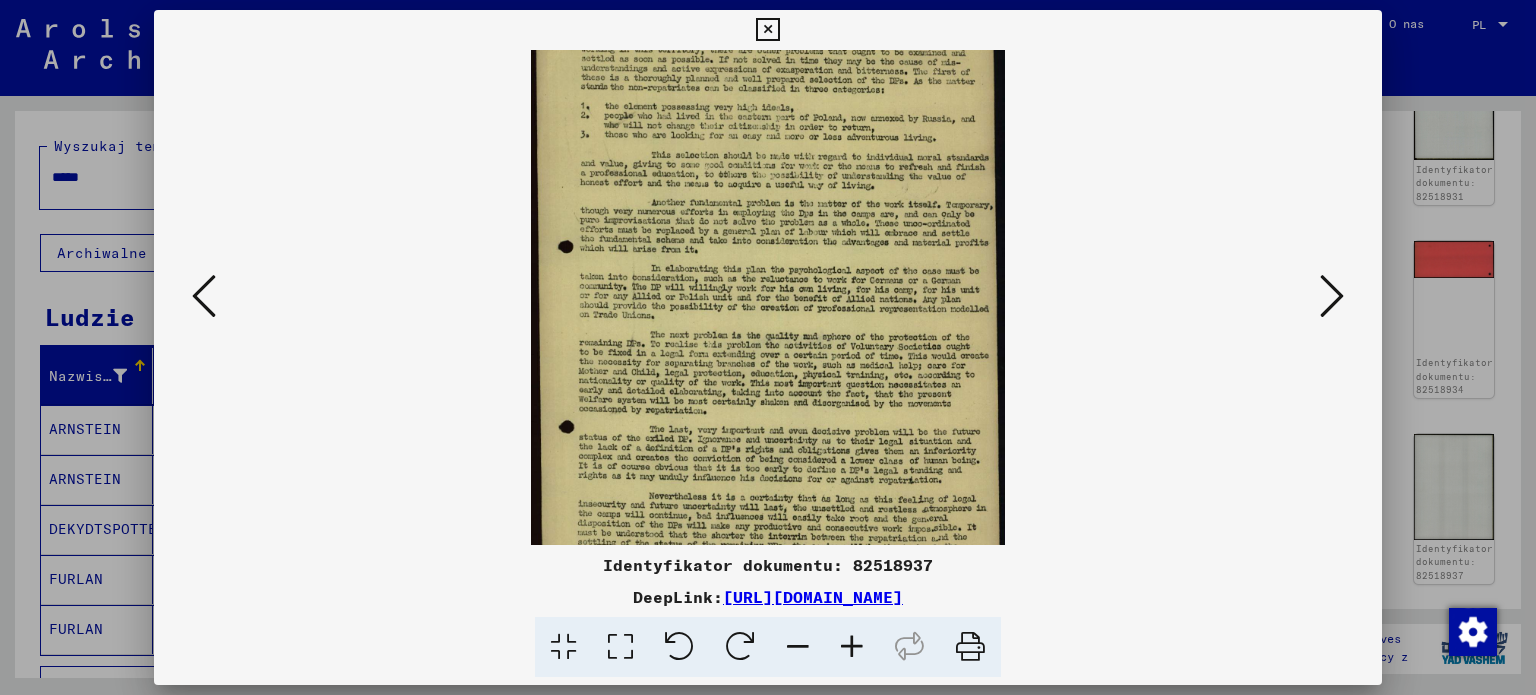 drag, startPoint x: 654, startPoint y: 487, endPoint x: 624, endPoint y: 406, distance: 86.37708 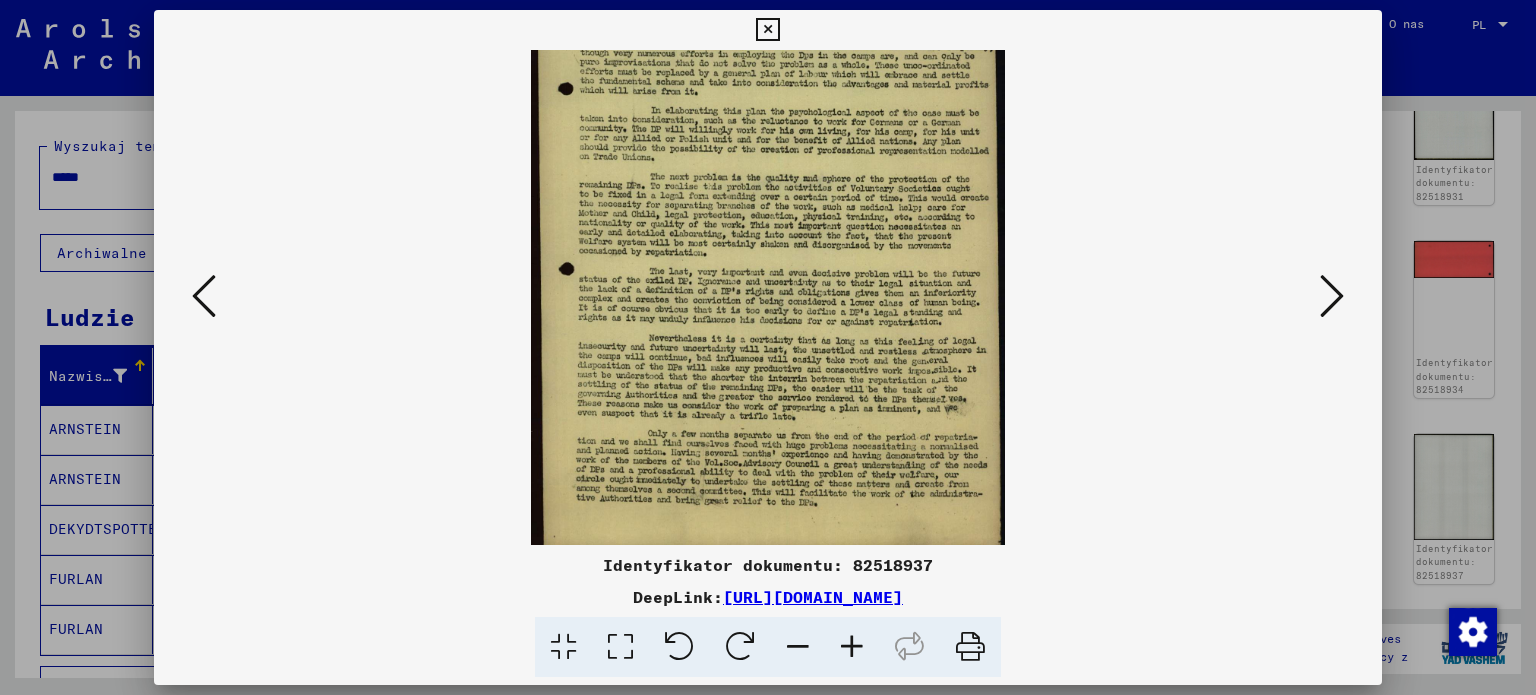 drag, startPoint x: 640, startPoint y: 450, endPoint x: 616, endPoint y: 266, distance: 185.55861 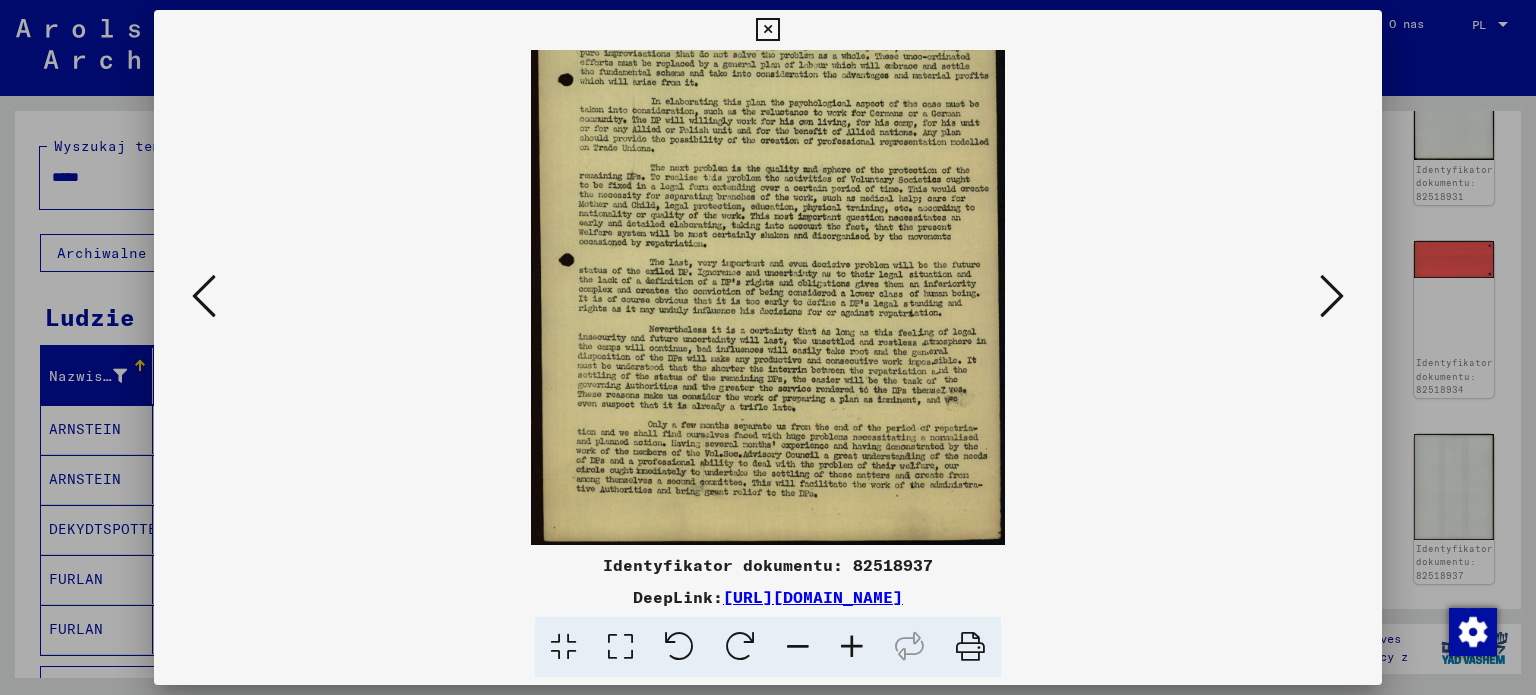 drag, startPoint x: 669, startPoint y: 479, endPoint x: 652, endPoint y: 395, distance: 85.70297 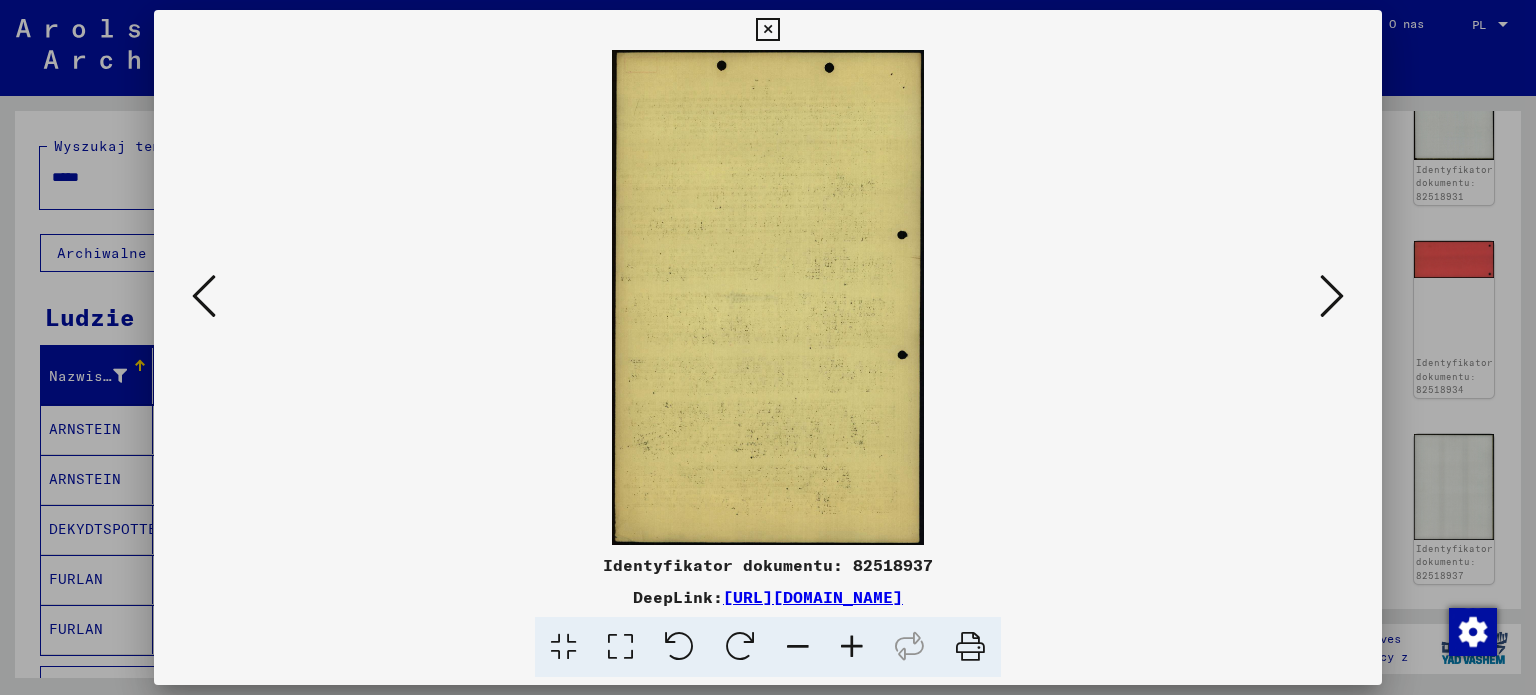 type 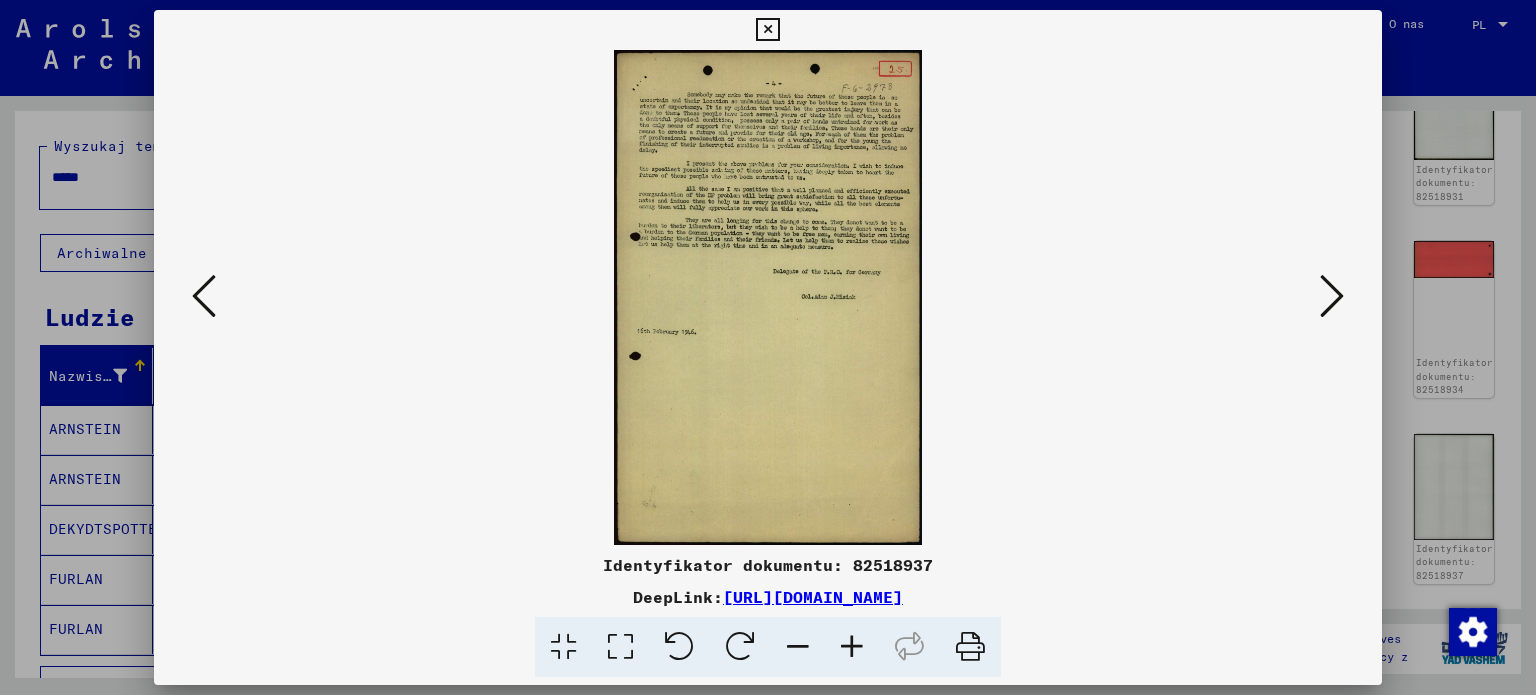 click at bounding box center [852, 647] 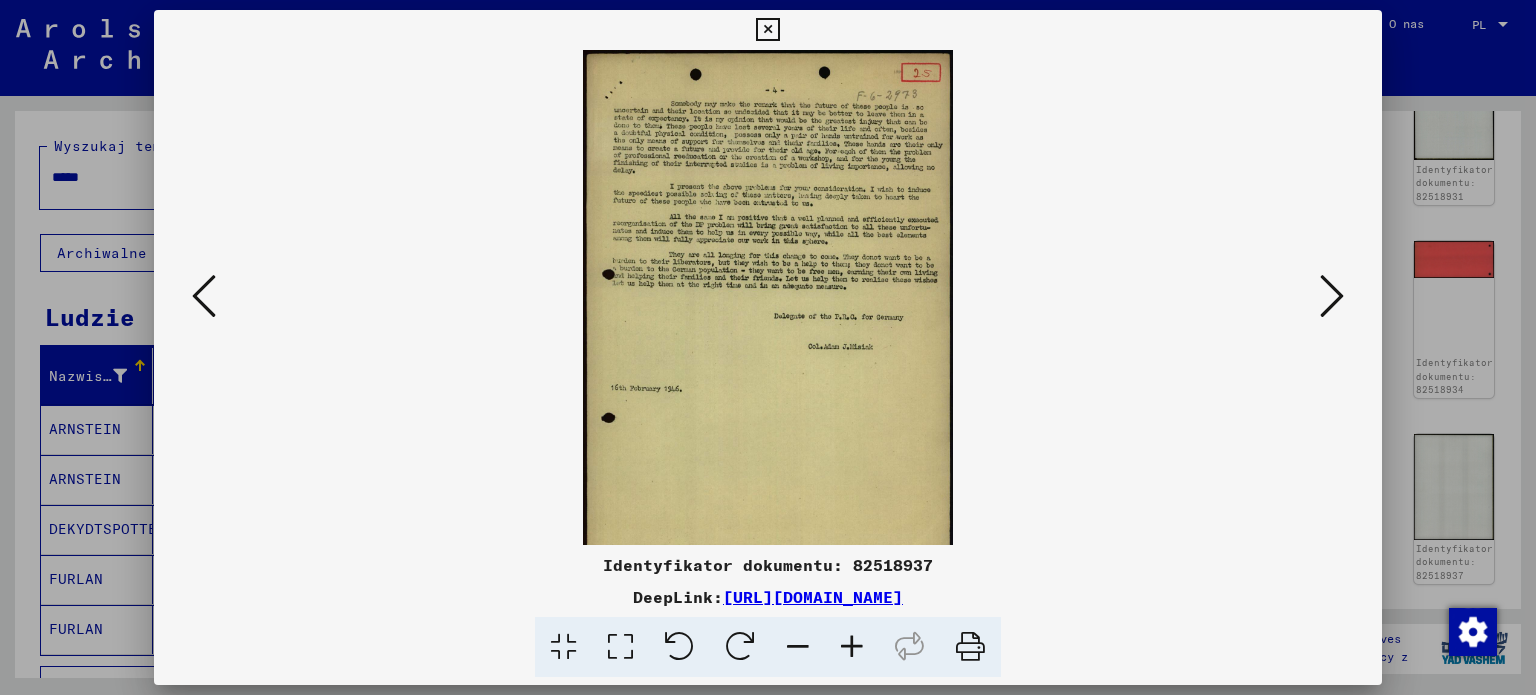 click at bounding box center [852, 647] 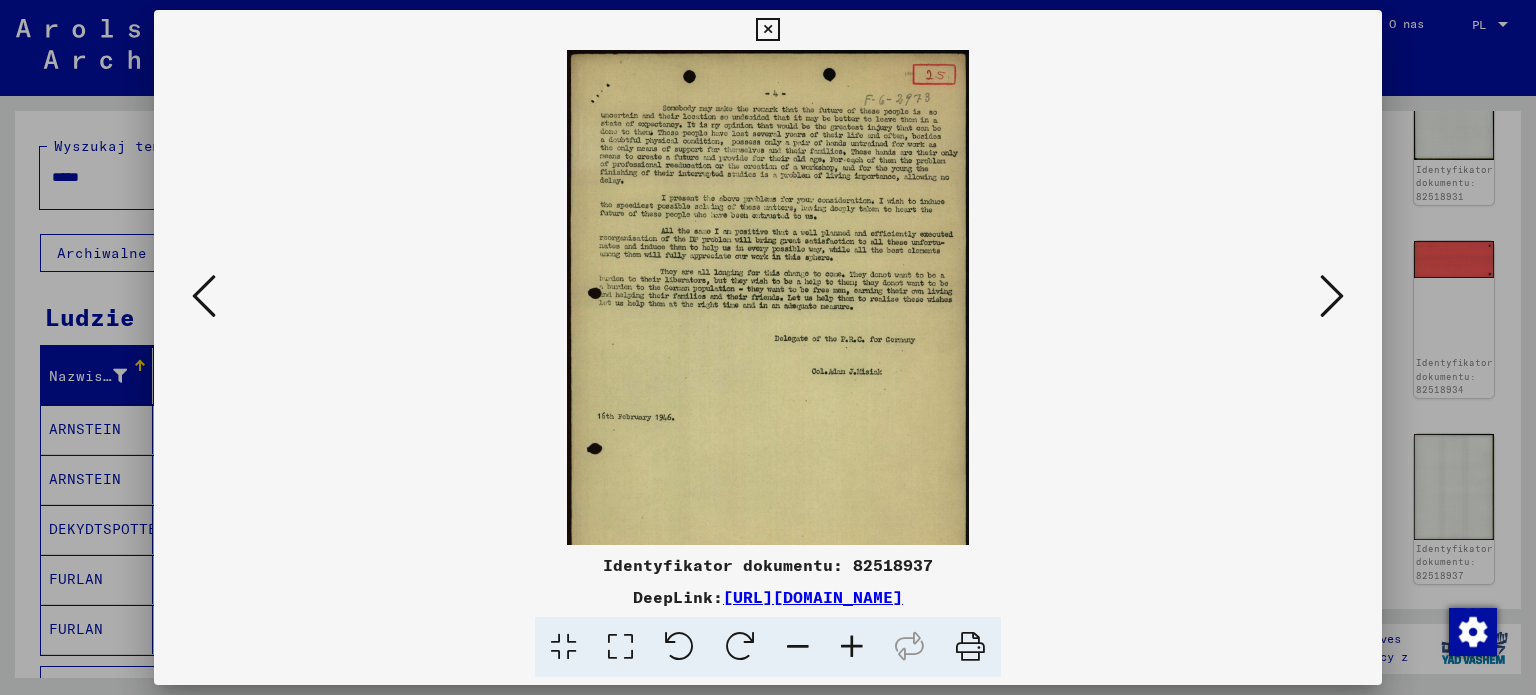 click at bounding box center [852, 647] 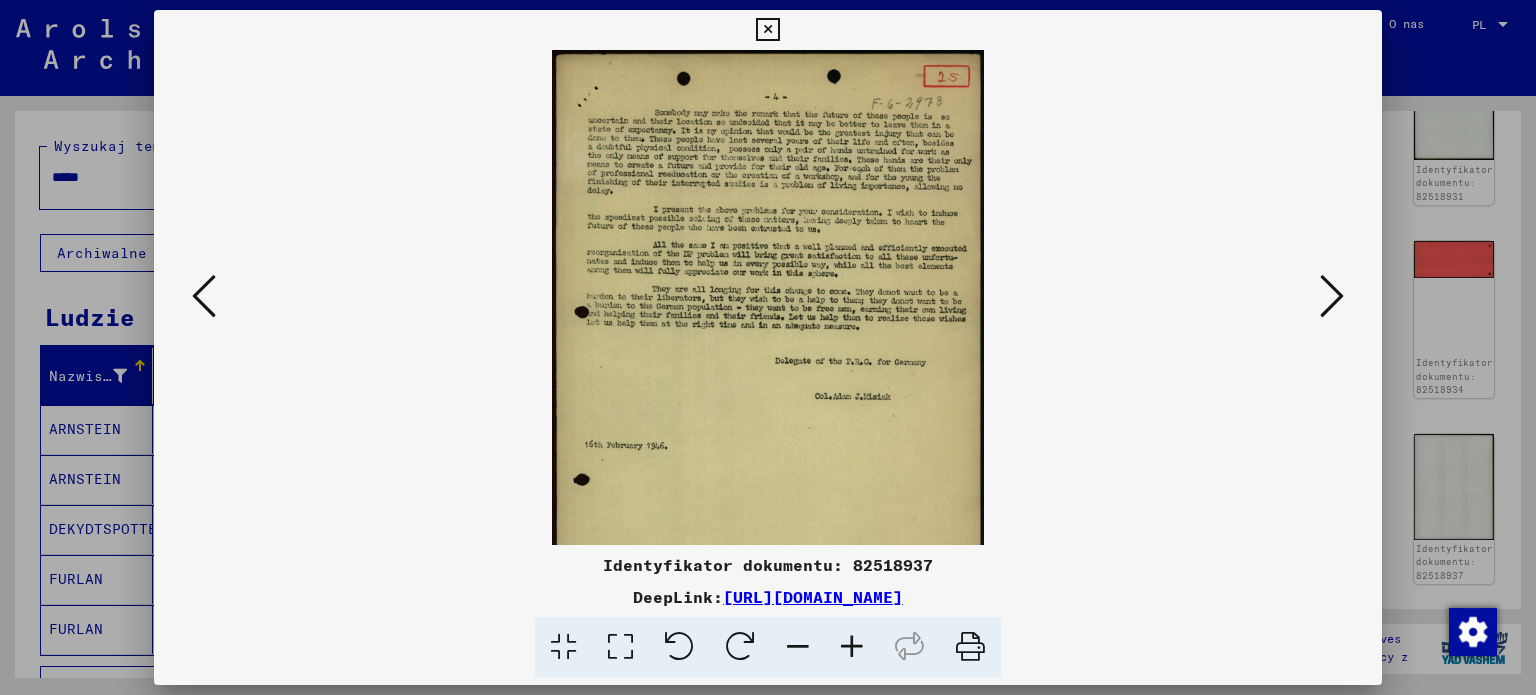 click at bounding box center (852, 647) 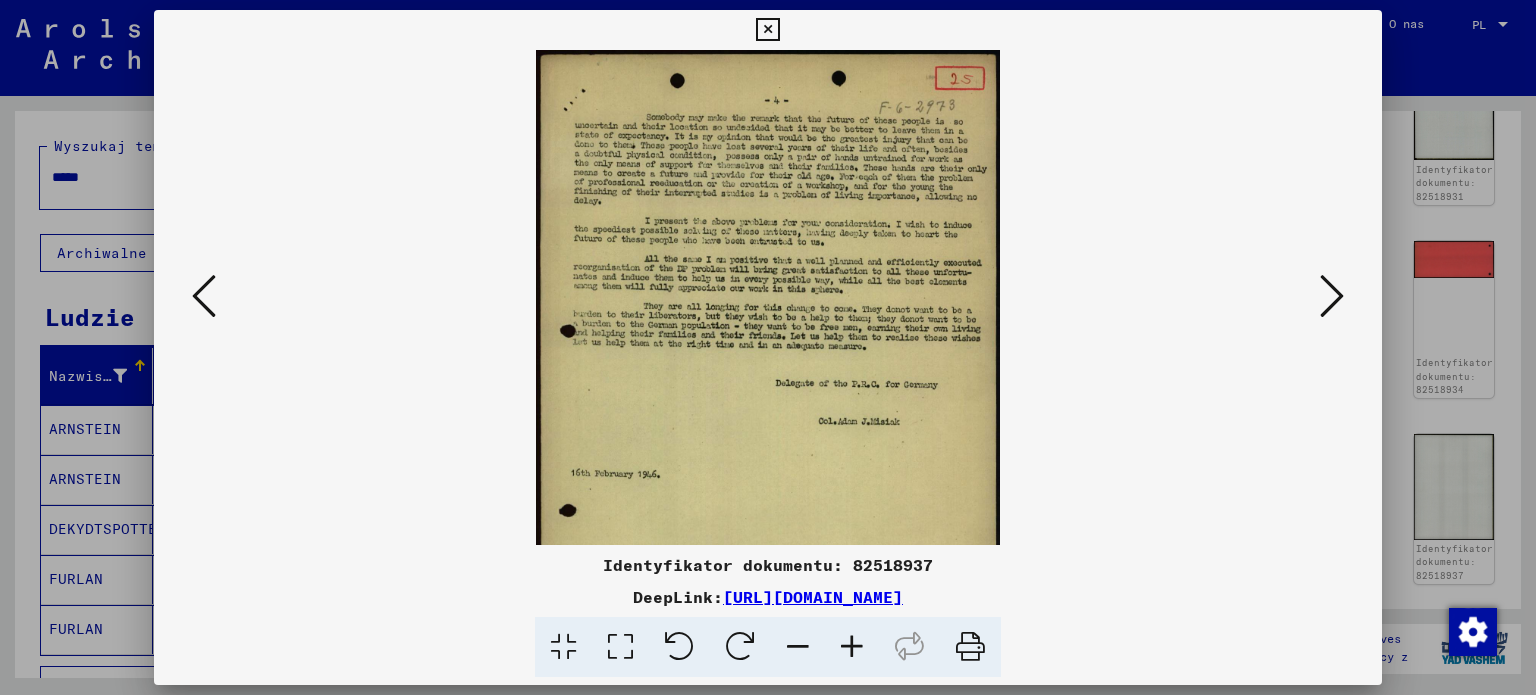click at bounding box center (204, 297) 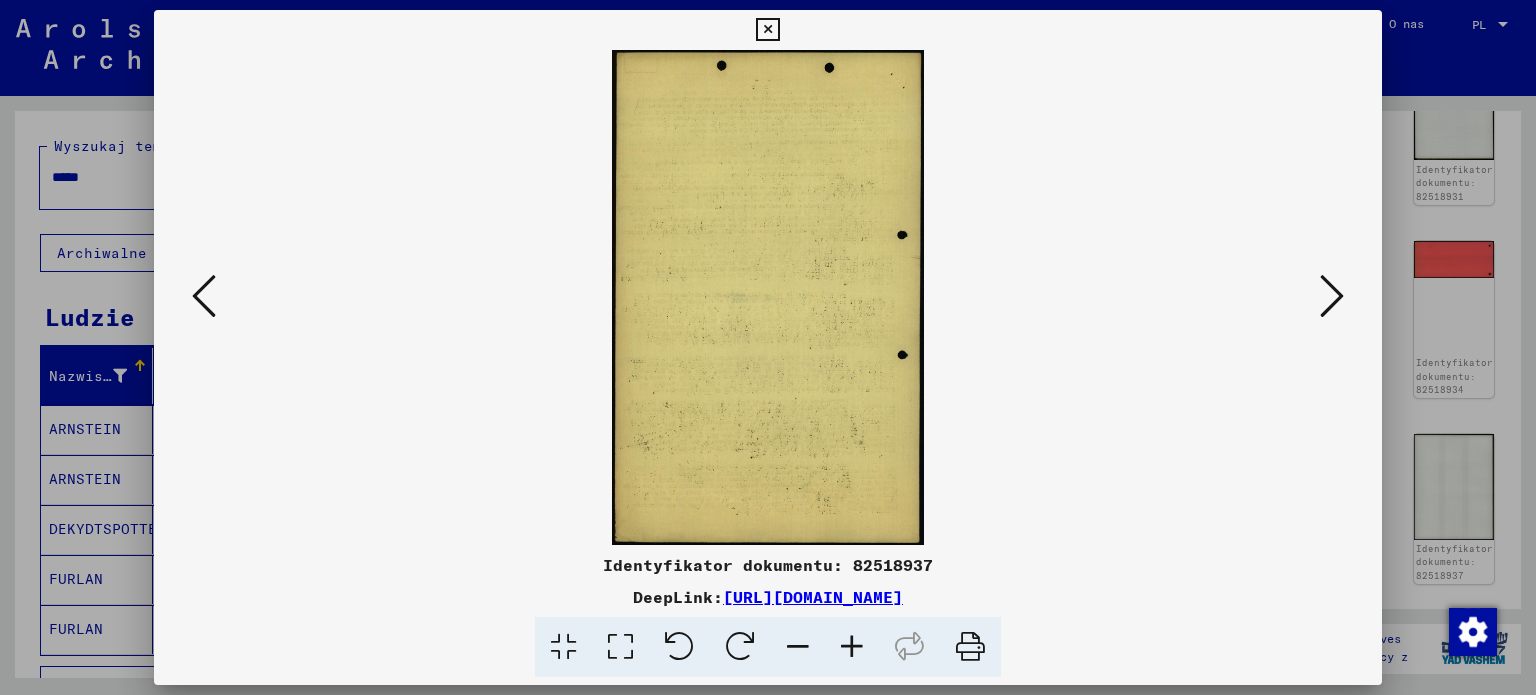 click at bounding box center [204, 297] 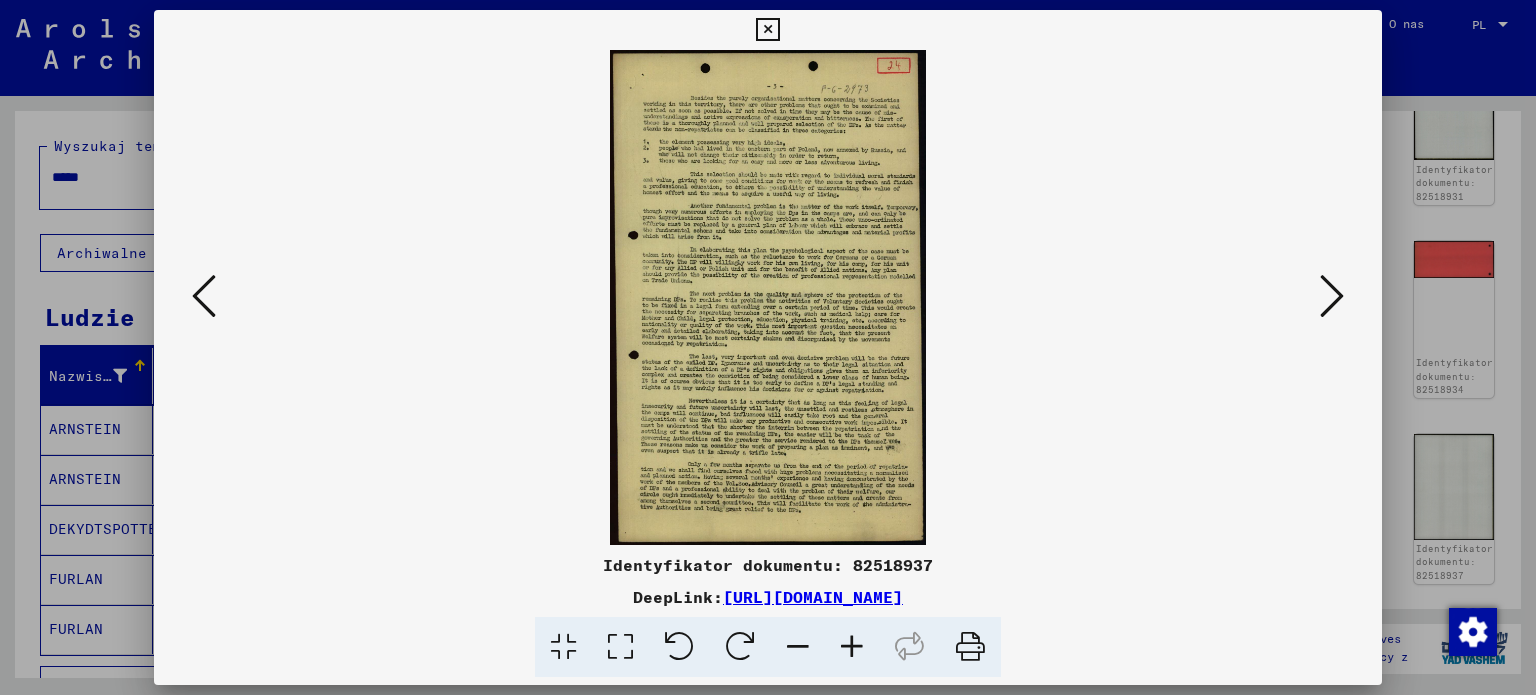 click at bounding box center (204, 297) 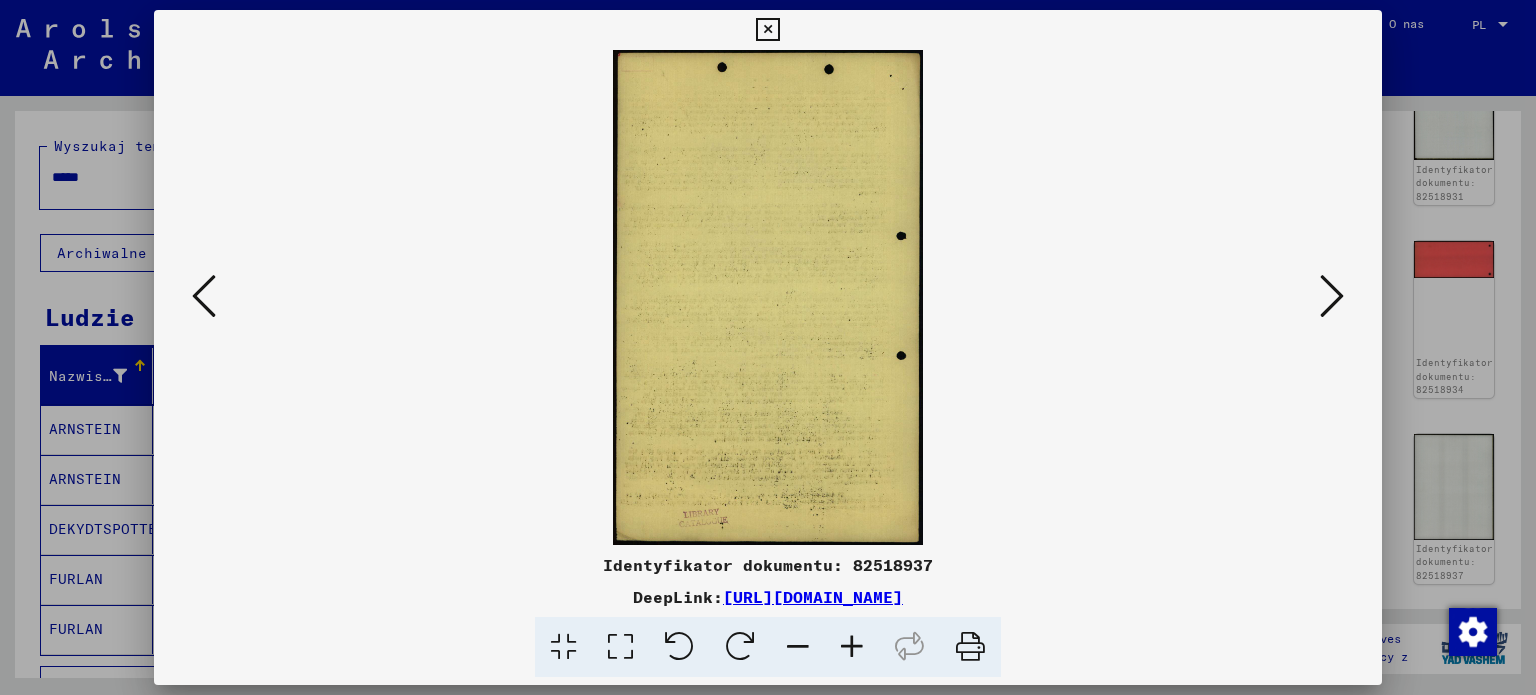 click at bounding box center [204, 297] 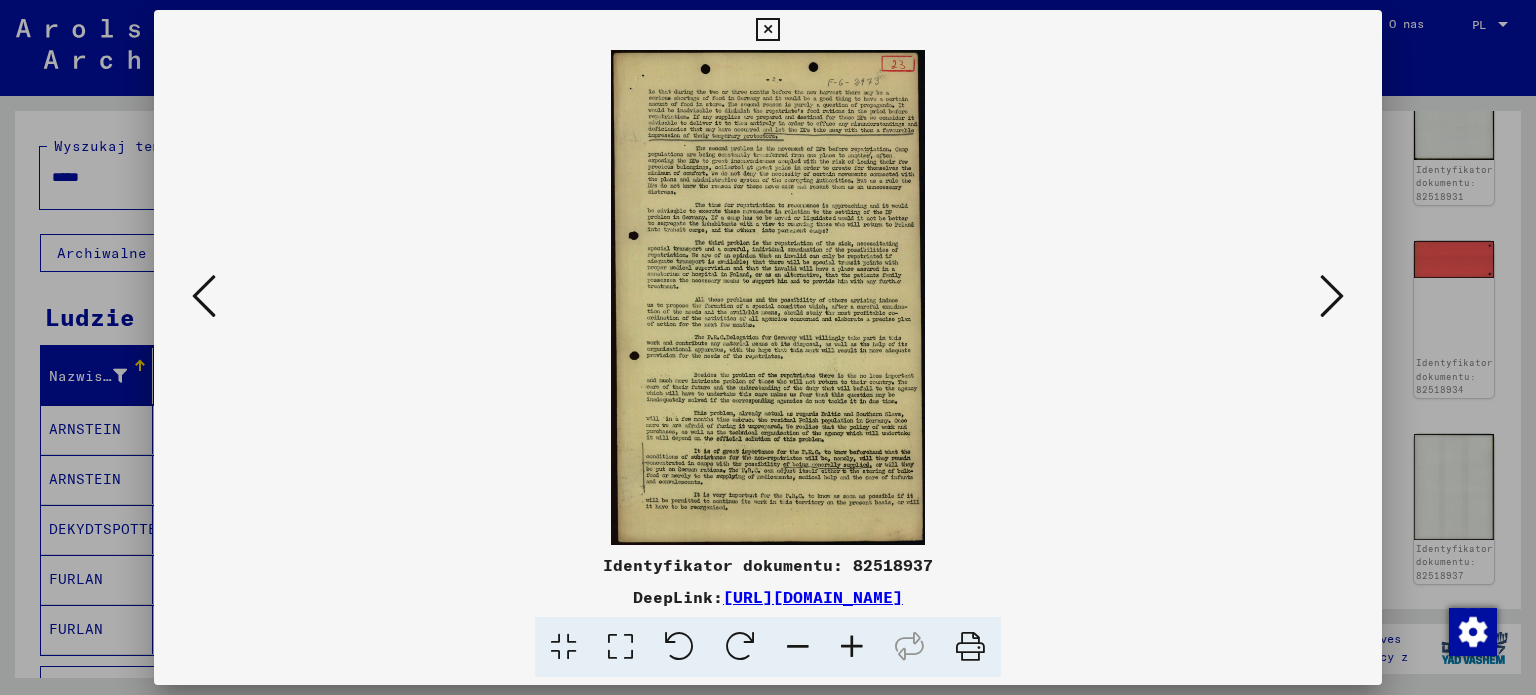 click at bounding box center [204, 297] 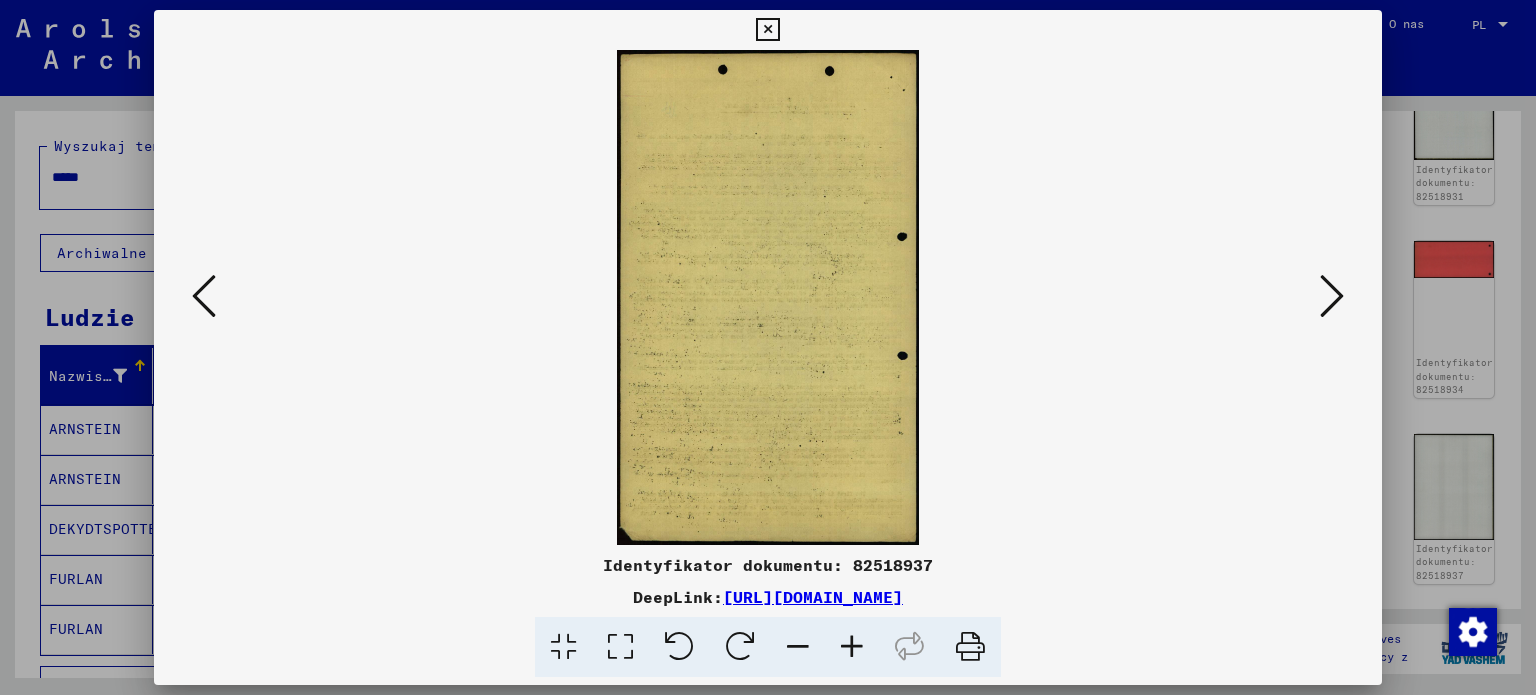 click at bounding box center [204, 297] 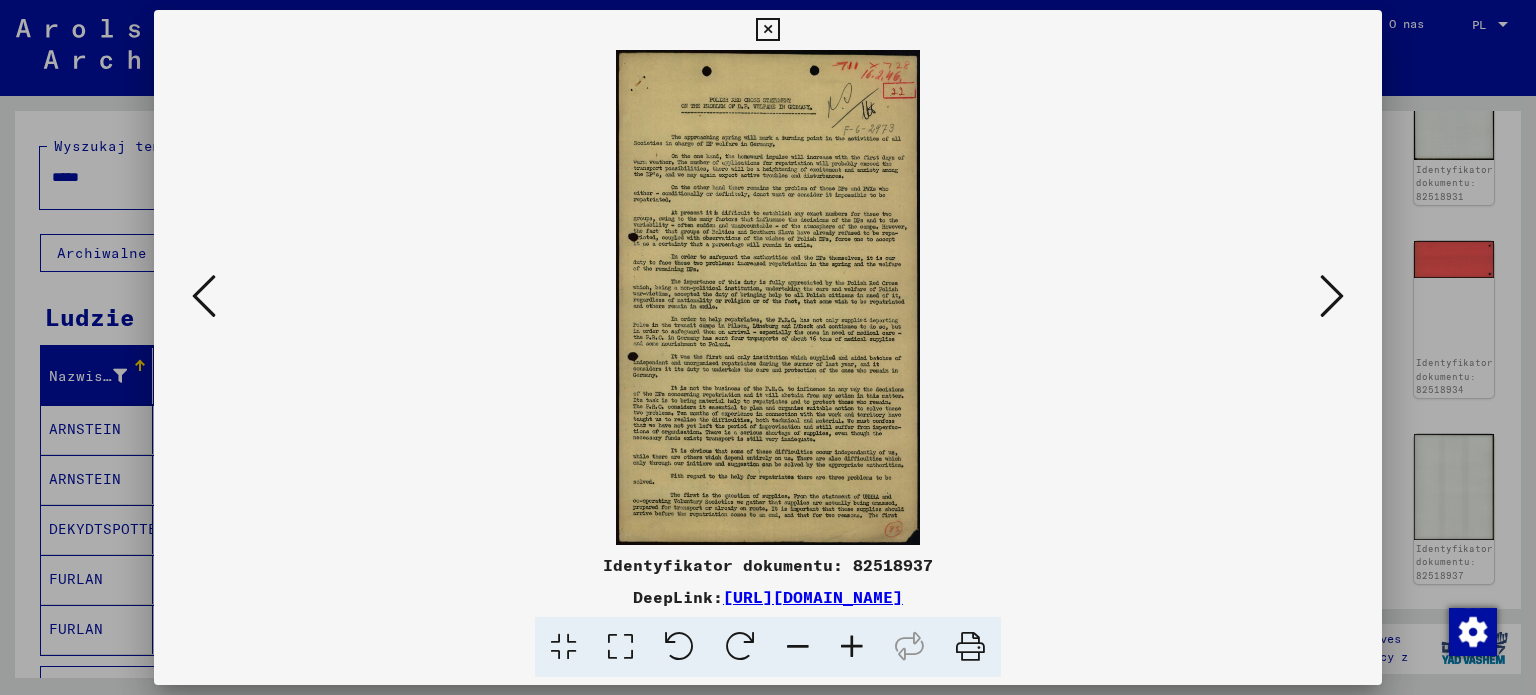 click at bounding box center [852, 647] 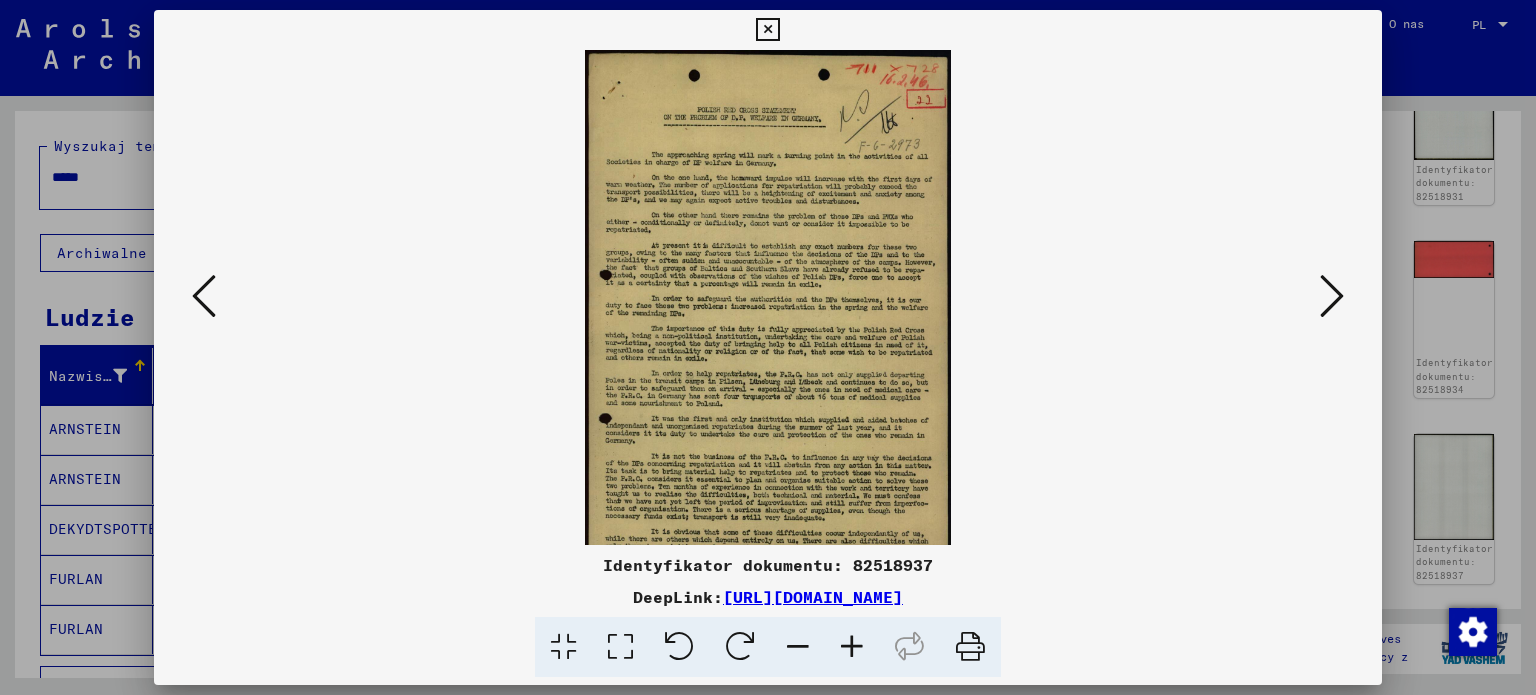 click at bounding box center (852, 647) 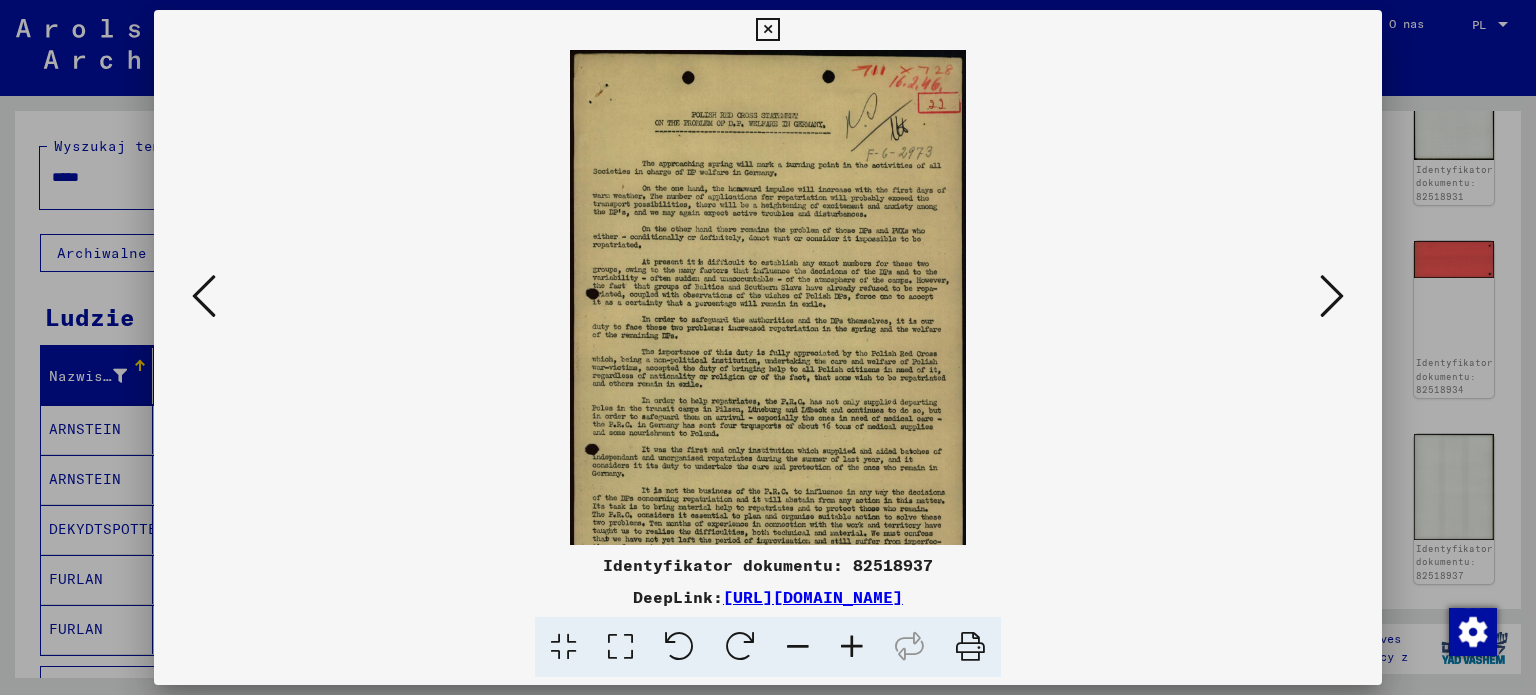 click at bounding box center [852, 647] 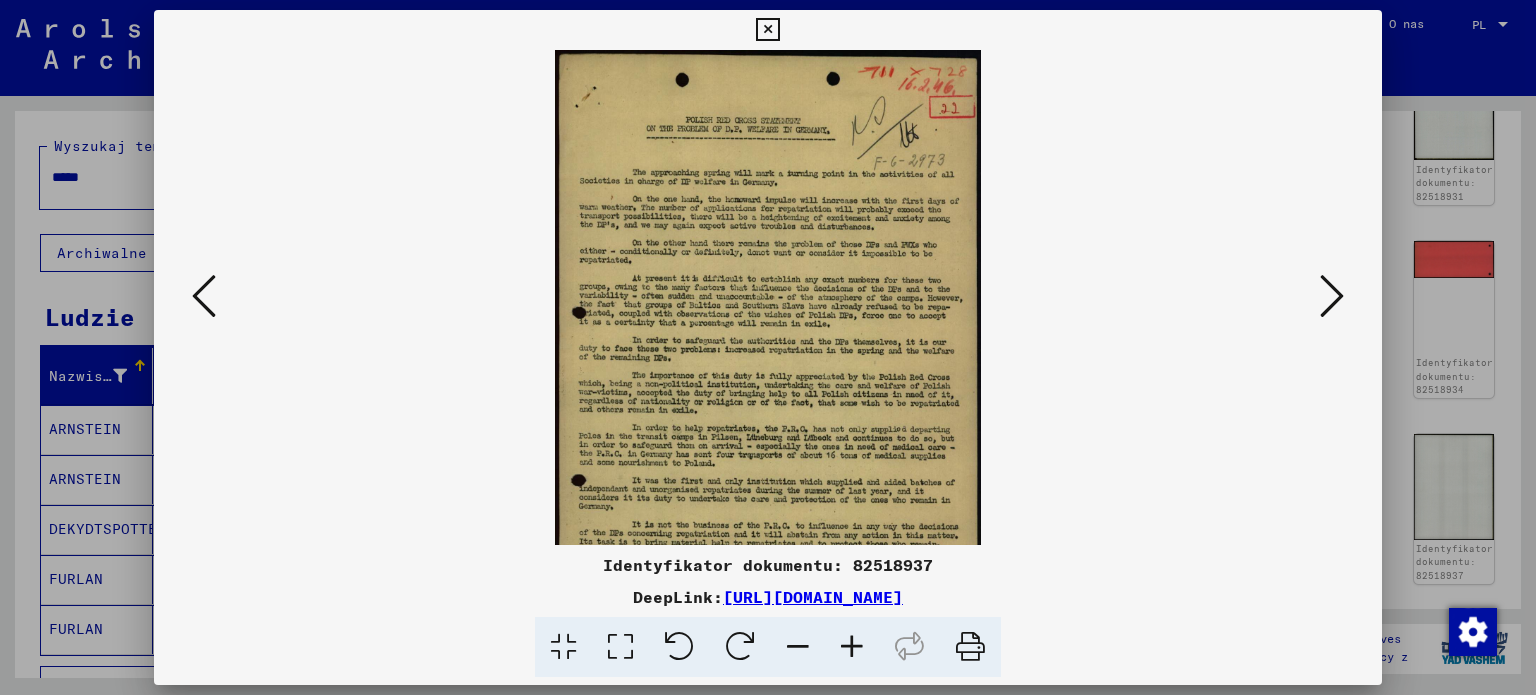 click at bounding box center (852, 647) 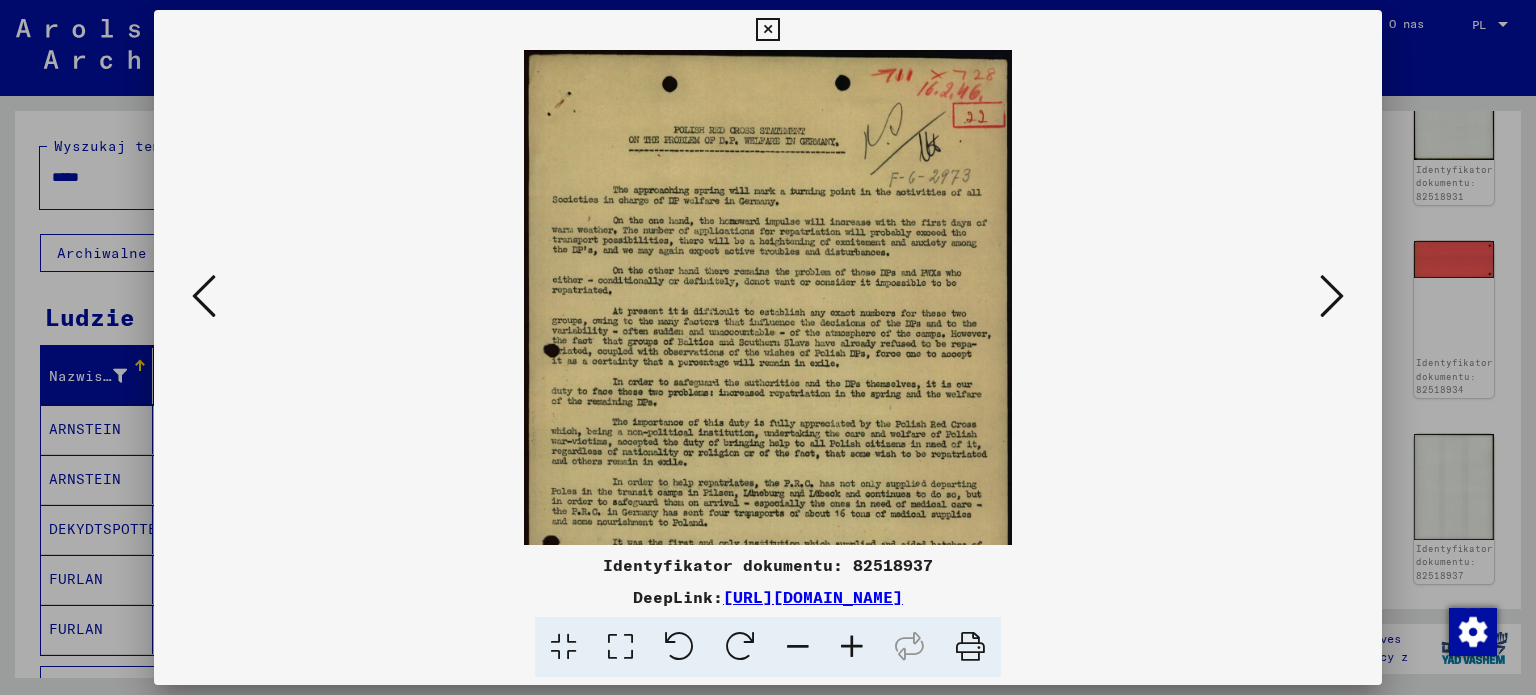 click at bounding box center [852, 647] 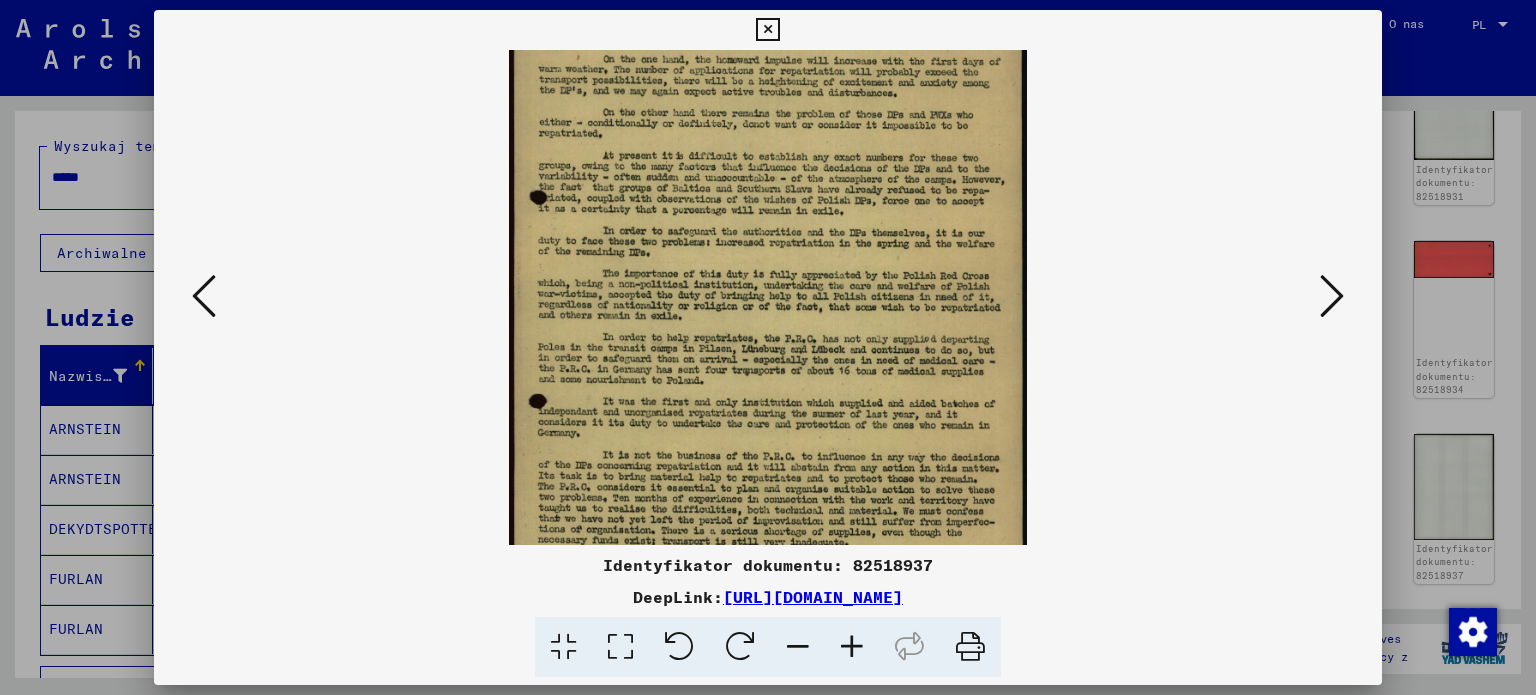 scroll, scrollTop: 174, scrollLeft: 0, axis: vertical 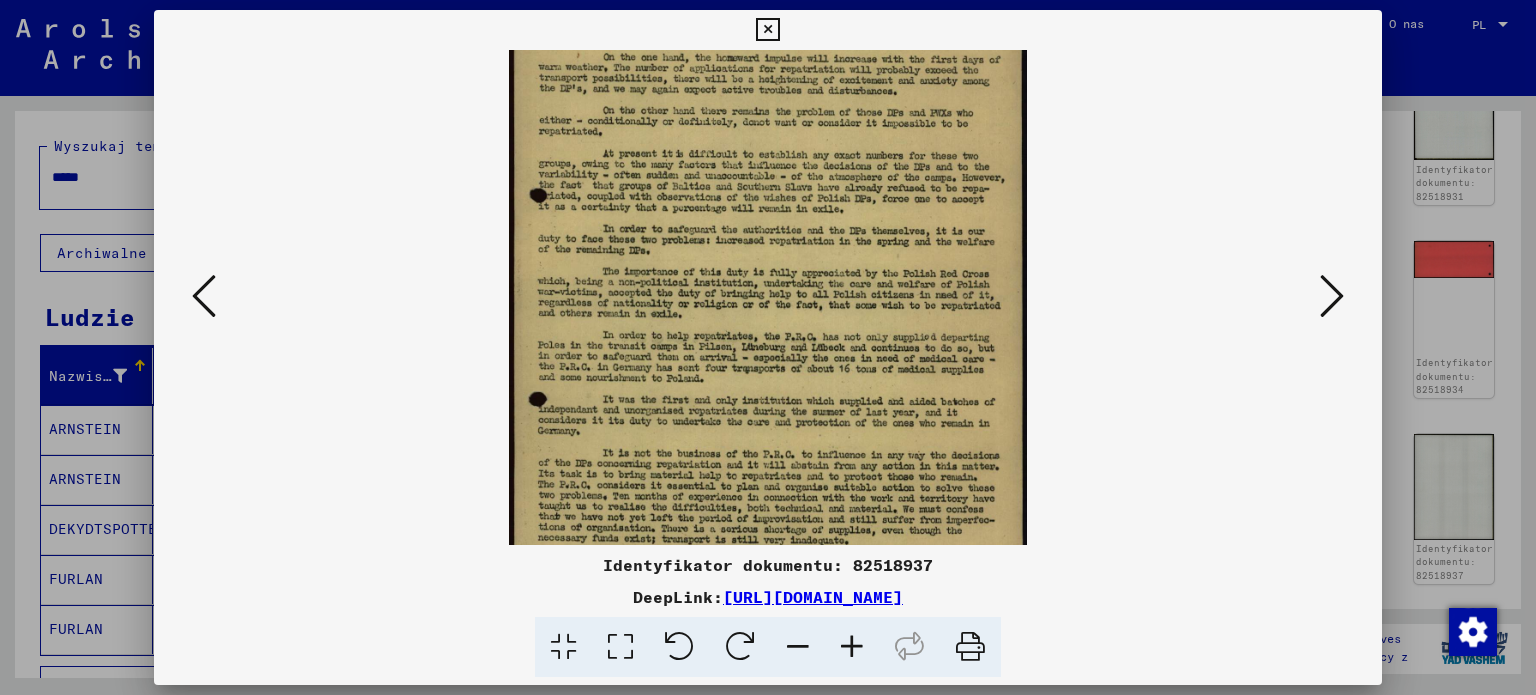 drag, startPoint x: 743, startPoint y: 467, endPoint x: 745, endPoint y: 295, distance: 172.01163 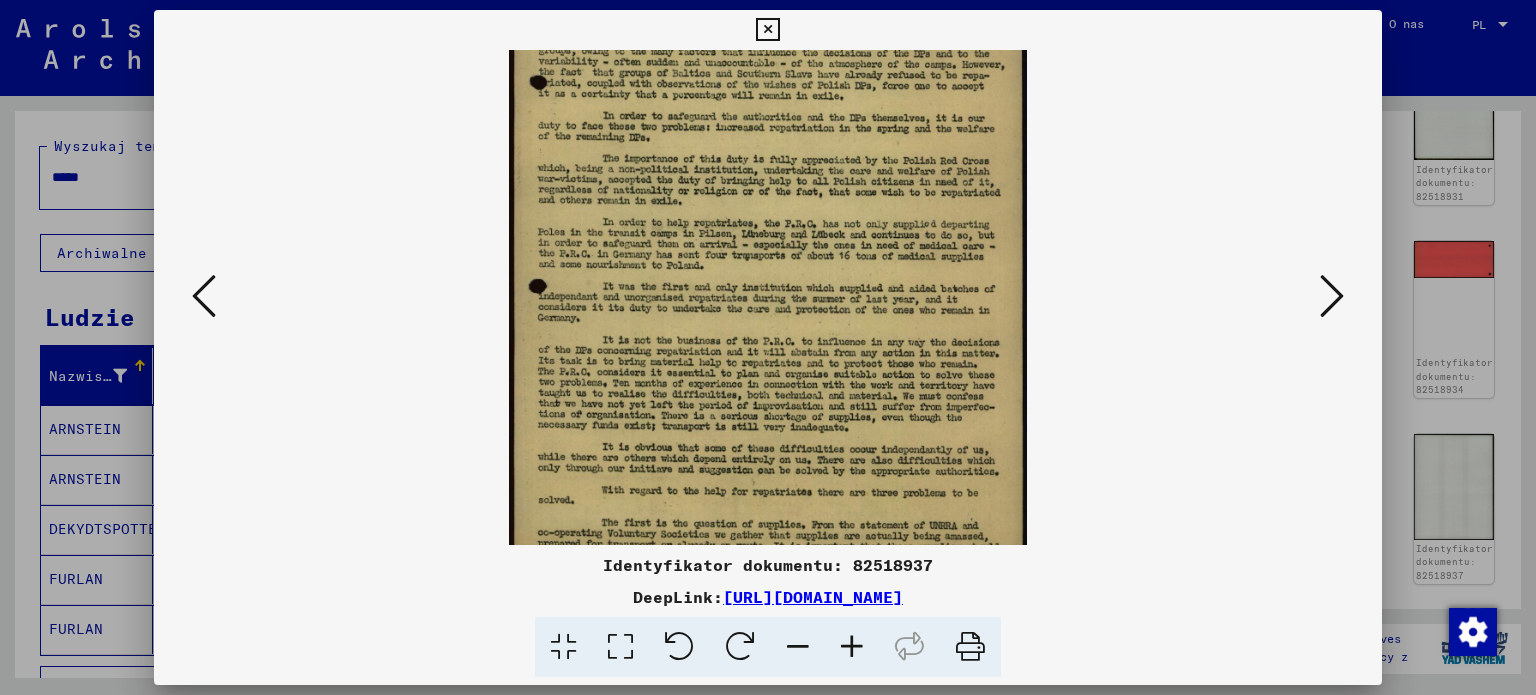 scroll, scrollTop: 349, scrollLeft: 0, axis: vertical 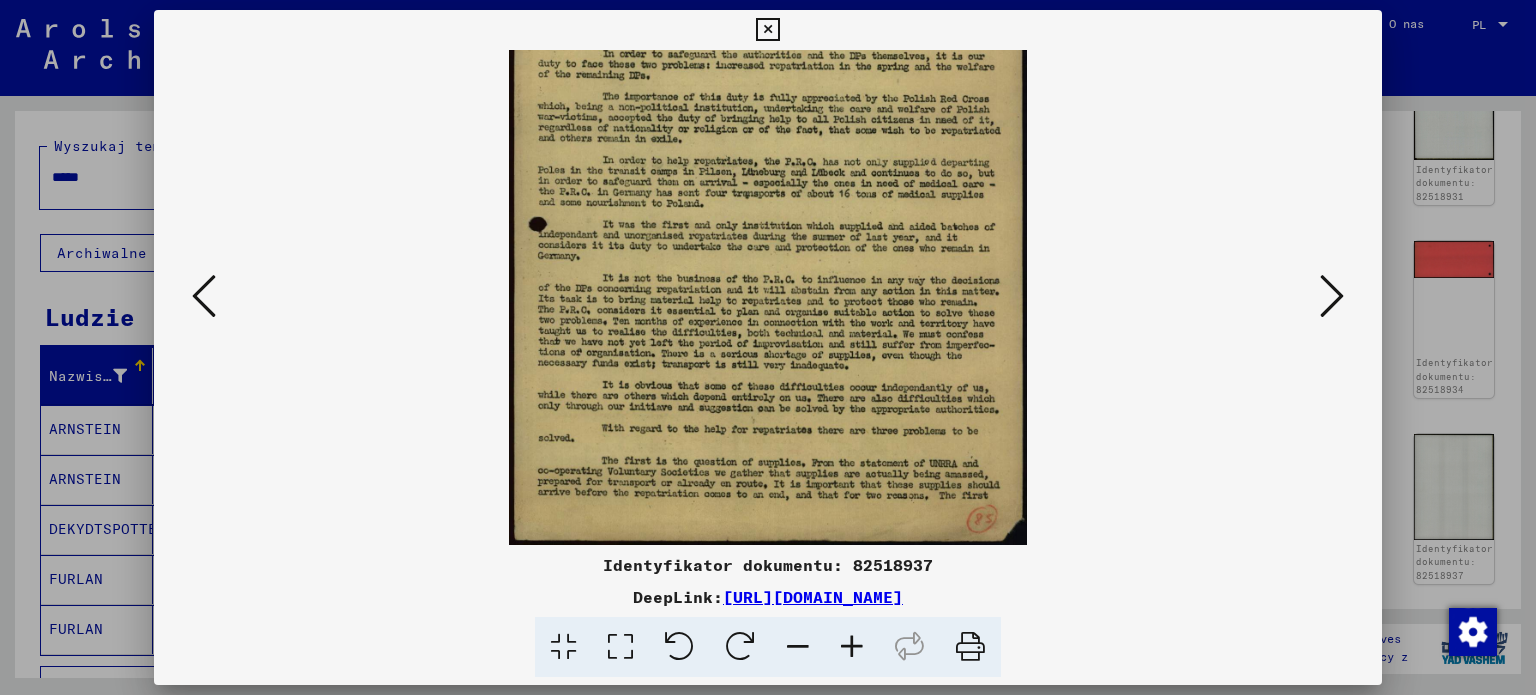 drag, startPoint x: 732, startPoint y: 495, endPoint x: 726, endPoint y: 275, distance: 220.0818 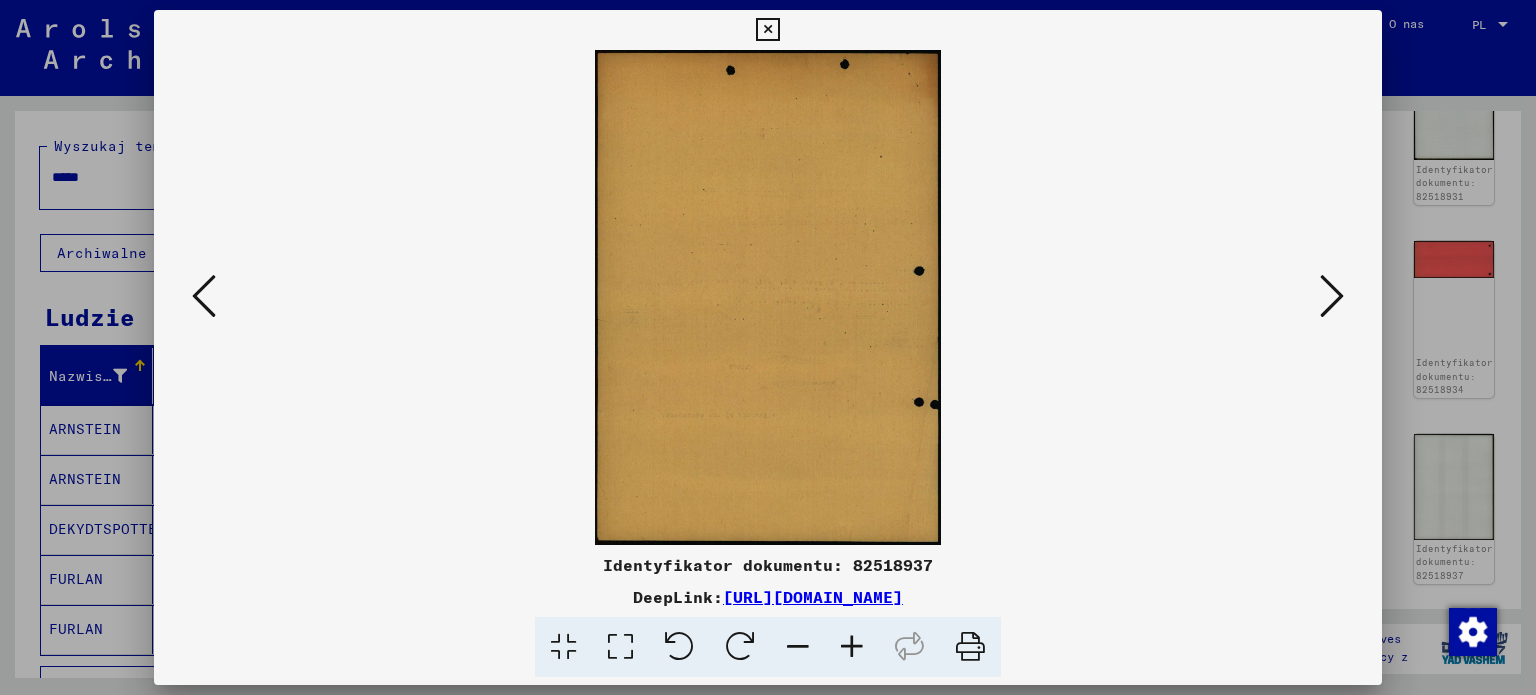 click at bounding box center [204, 296] 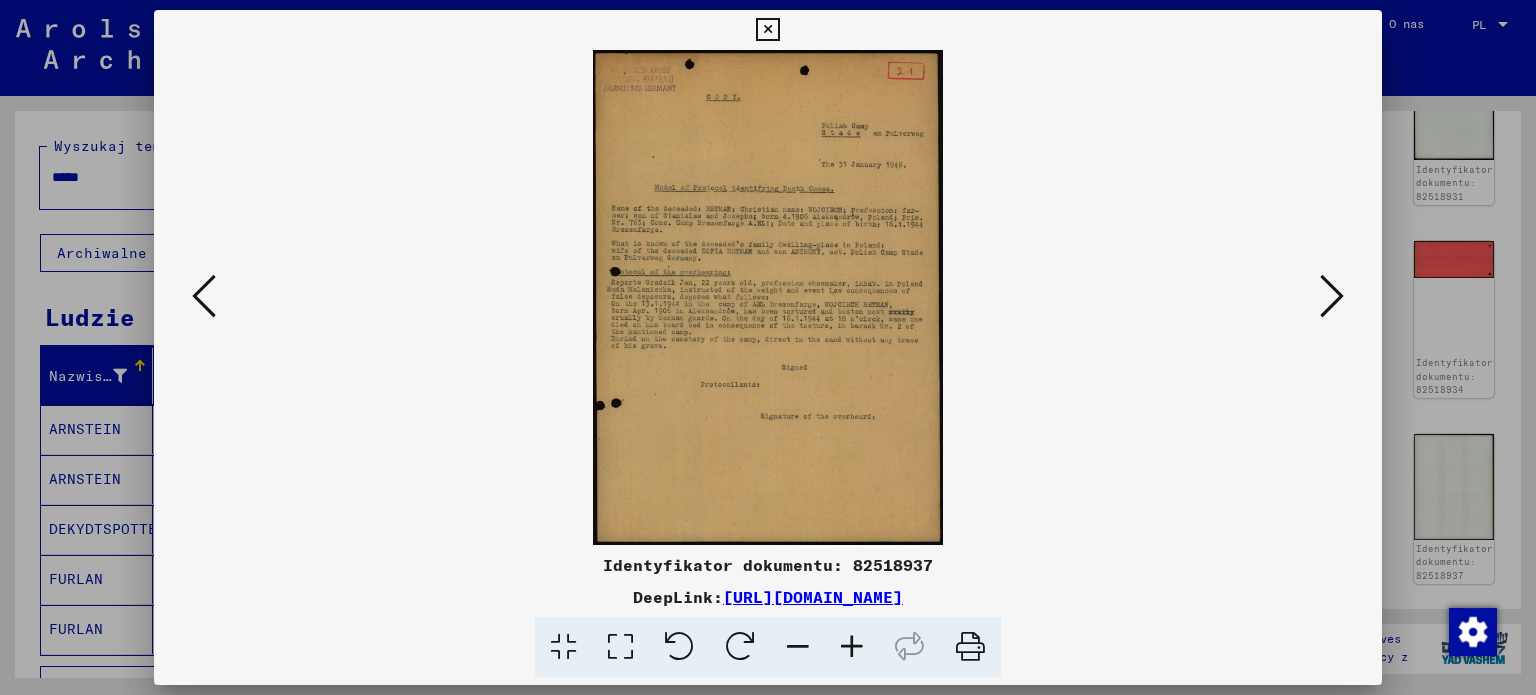 type 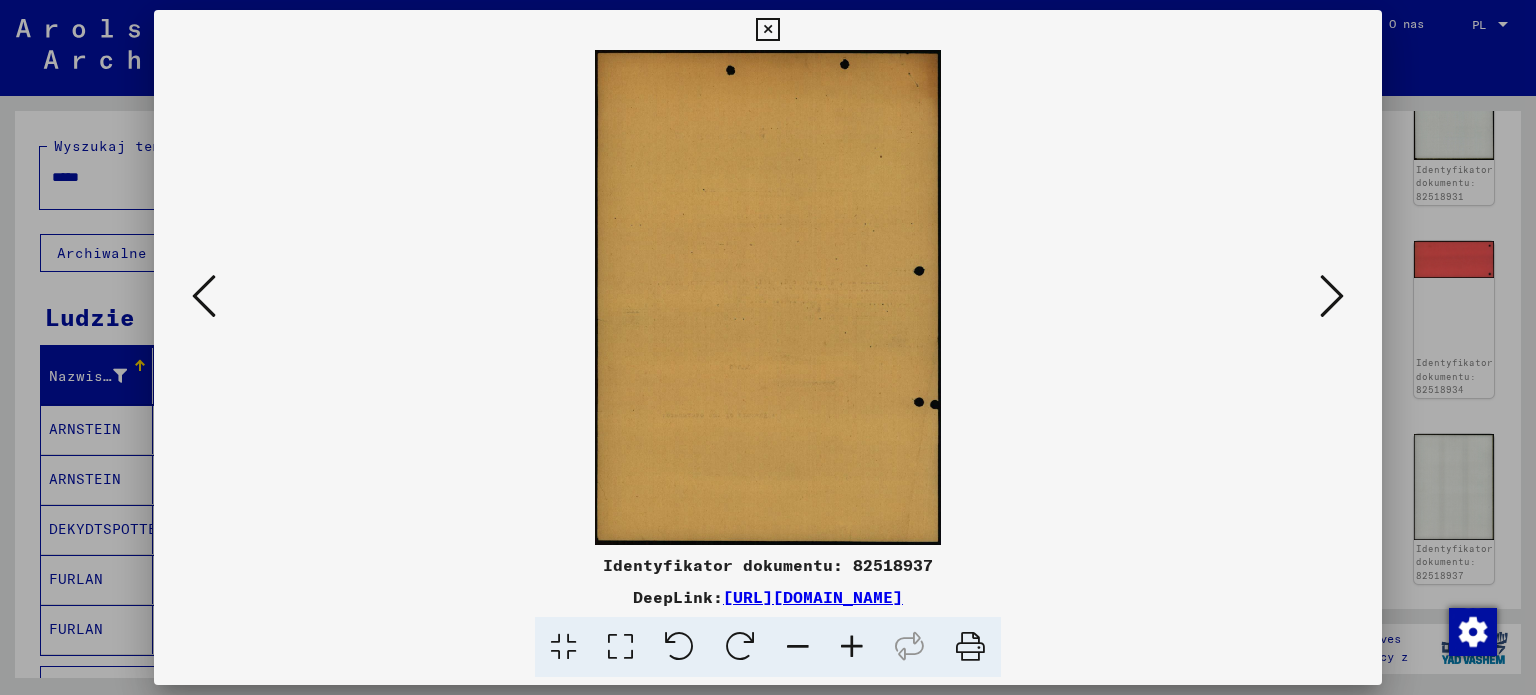 click at bounding box center (1332, 296) 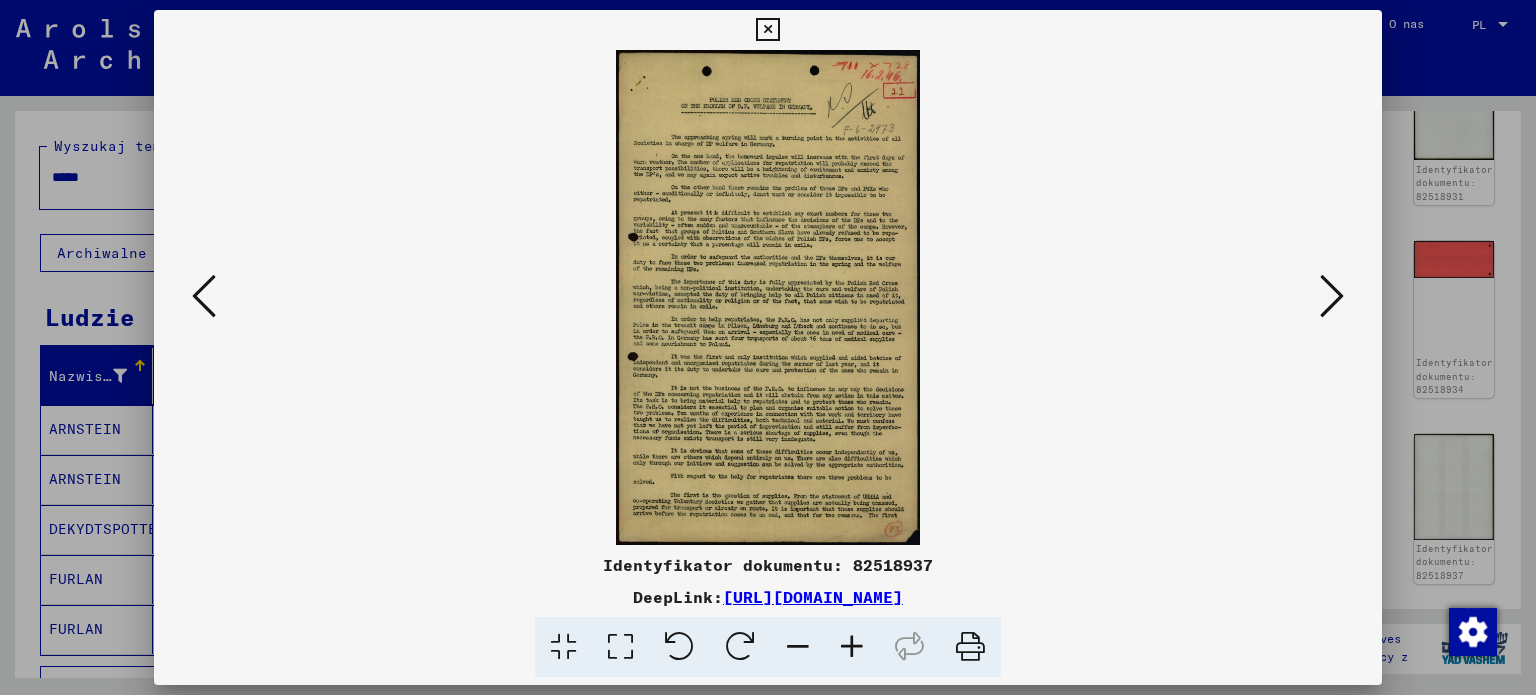 click at bounding box center [852, 647] 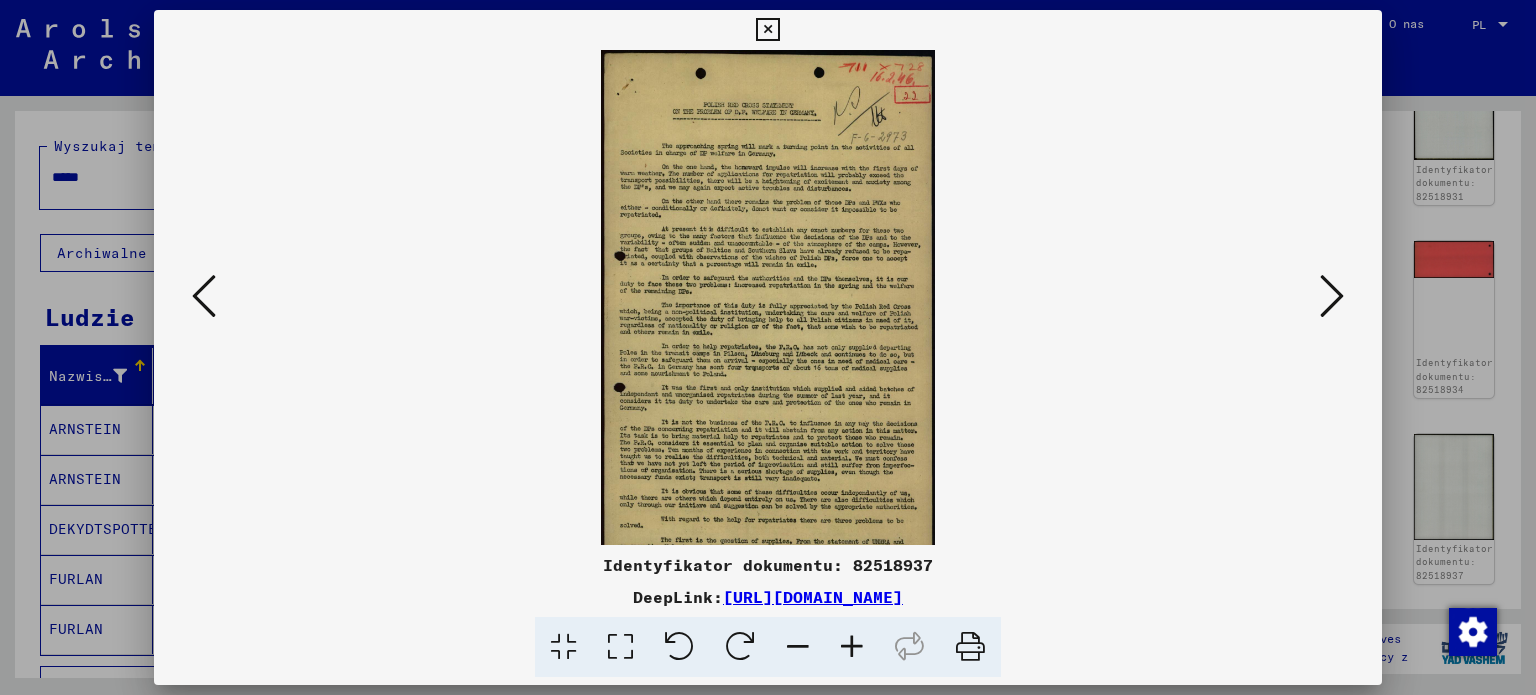 click at bounding box center (852, 647) 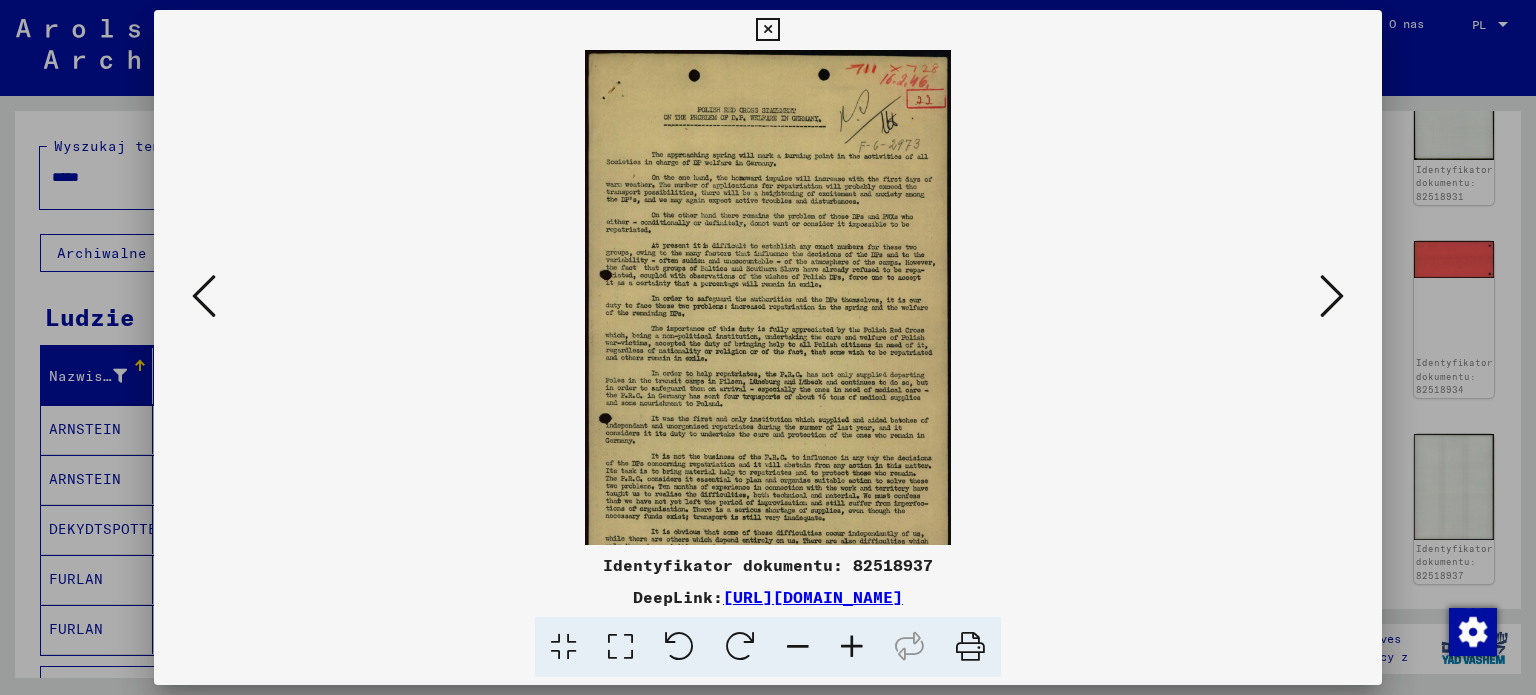 click at bounding box center (852, 647) 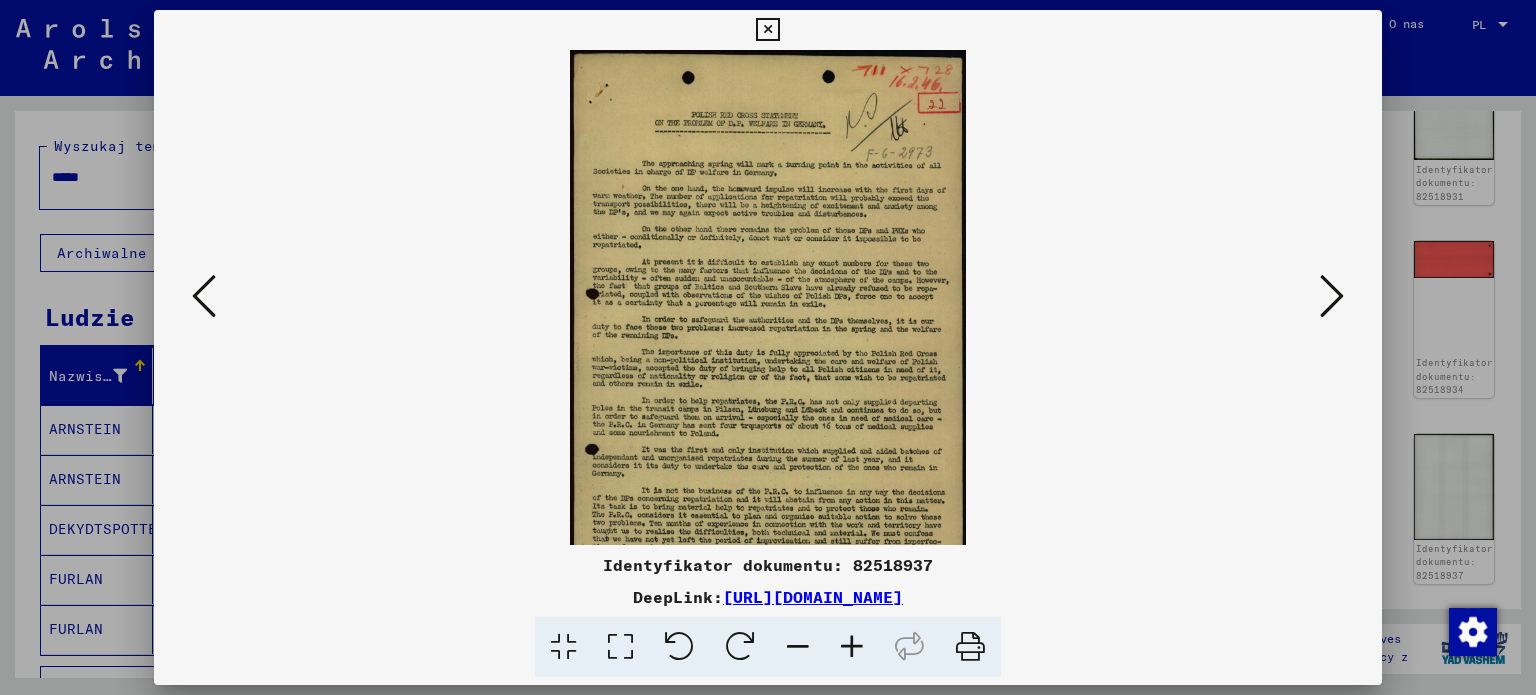 click at bounding box center (852, 647) 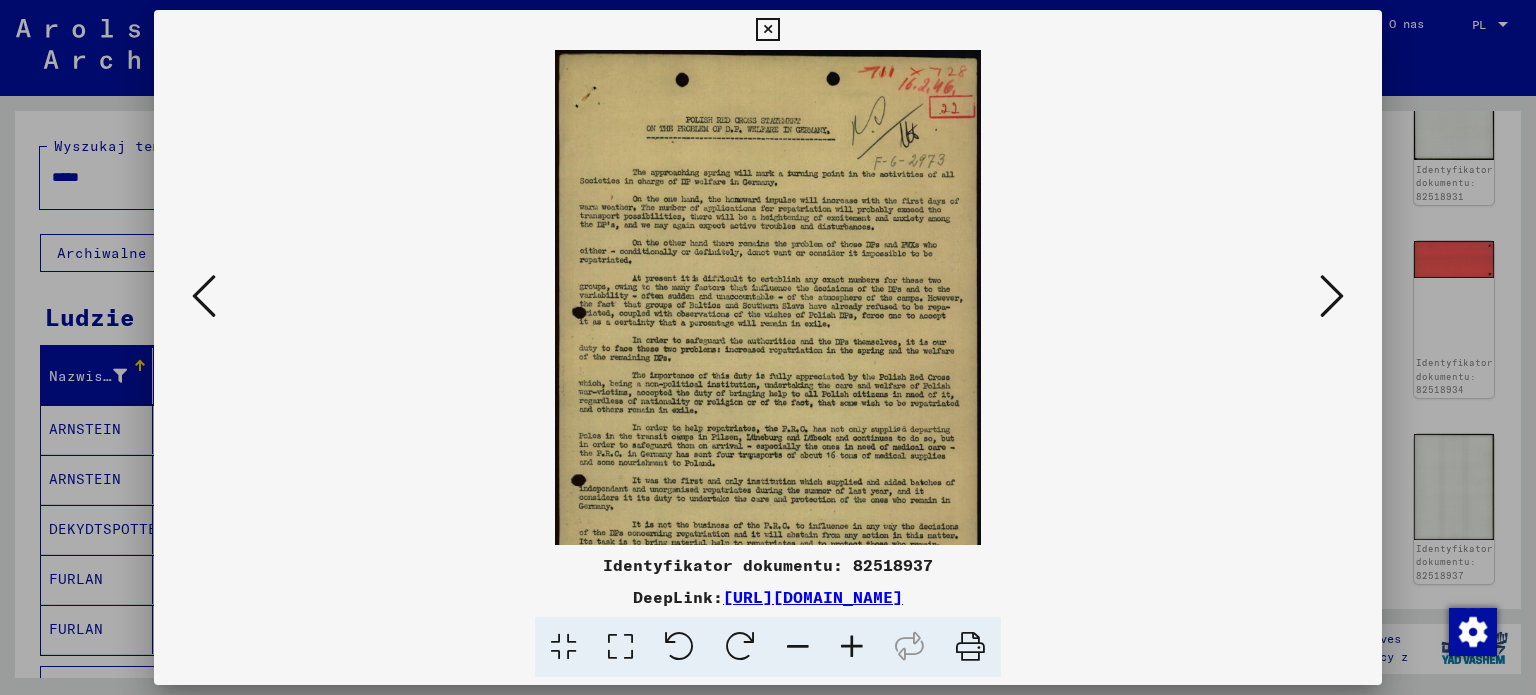 click at bounding box center (852, 647) 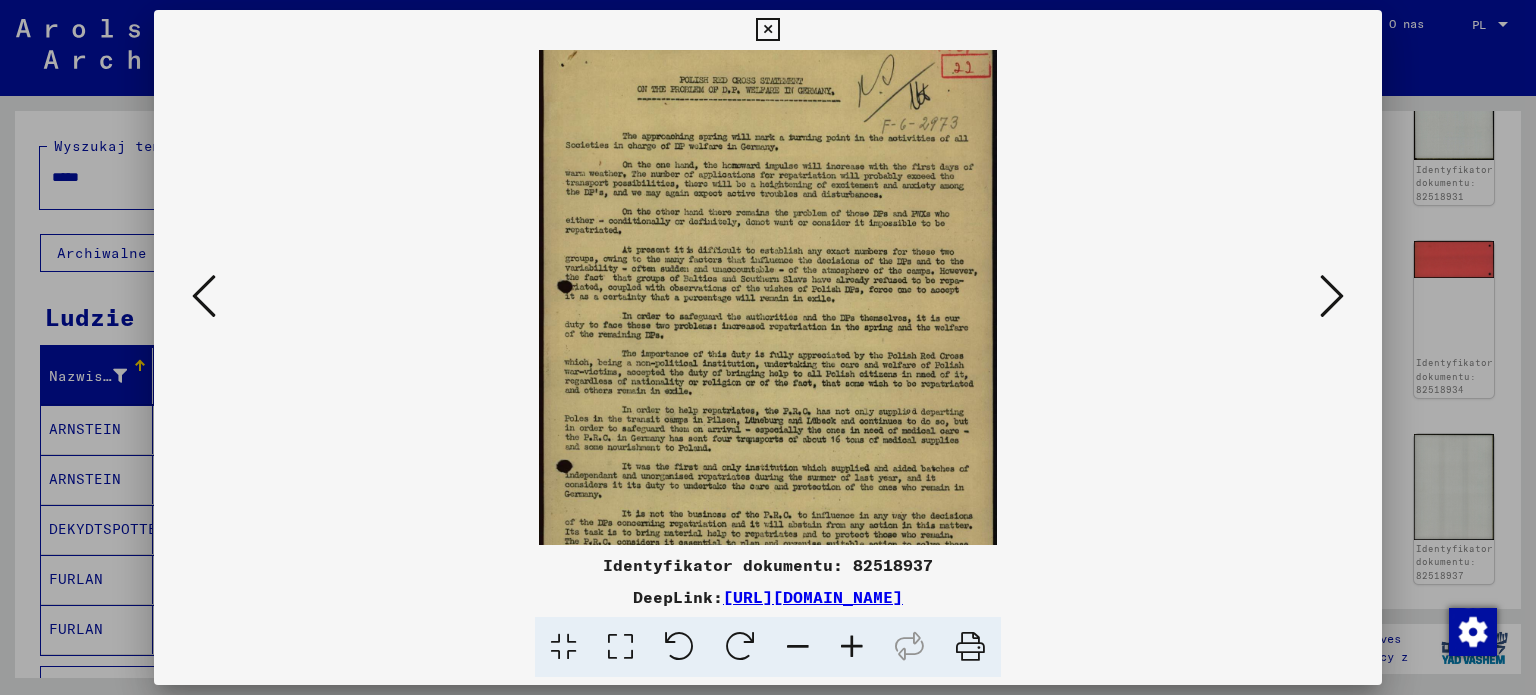 scroll, scrollTop: 75, scrollLeft: 0, axis: vertical 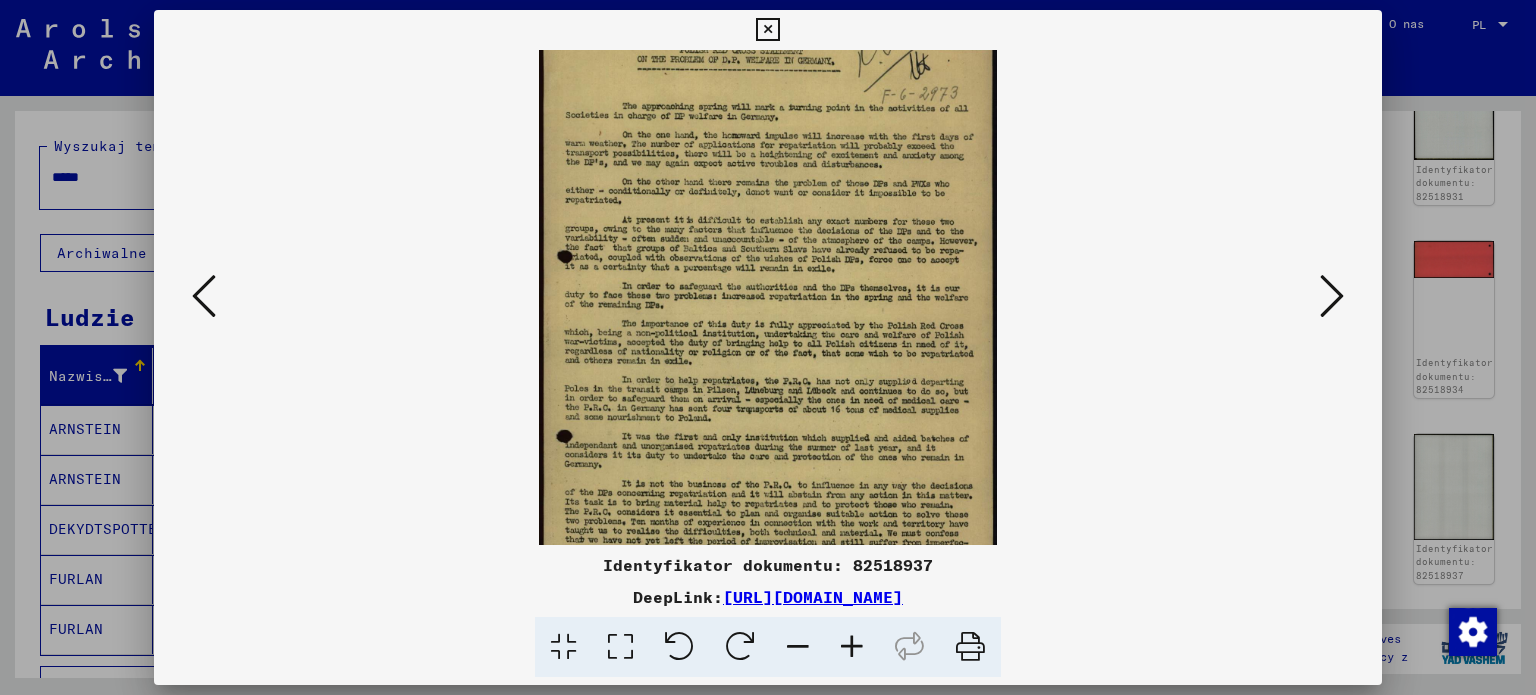 drag, startPoint x: 710, startPoint y: 452, endPoint x: 704, endPoint y: 379, distance: 73.24616 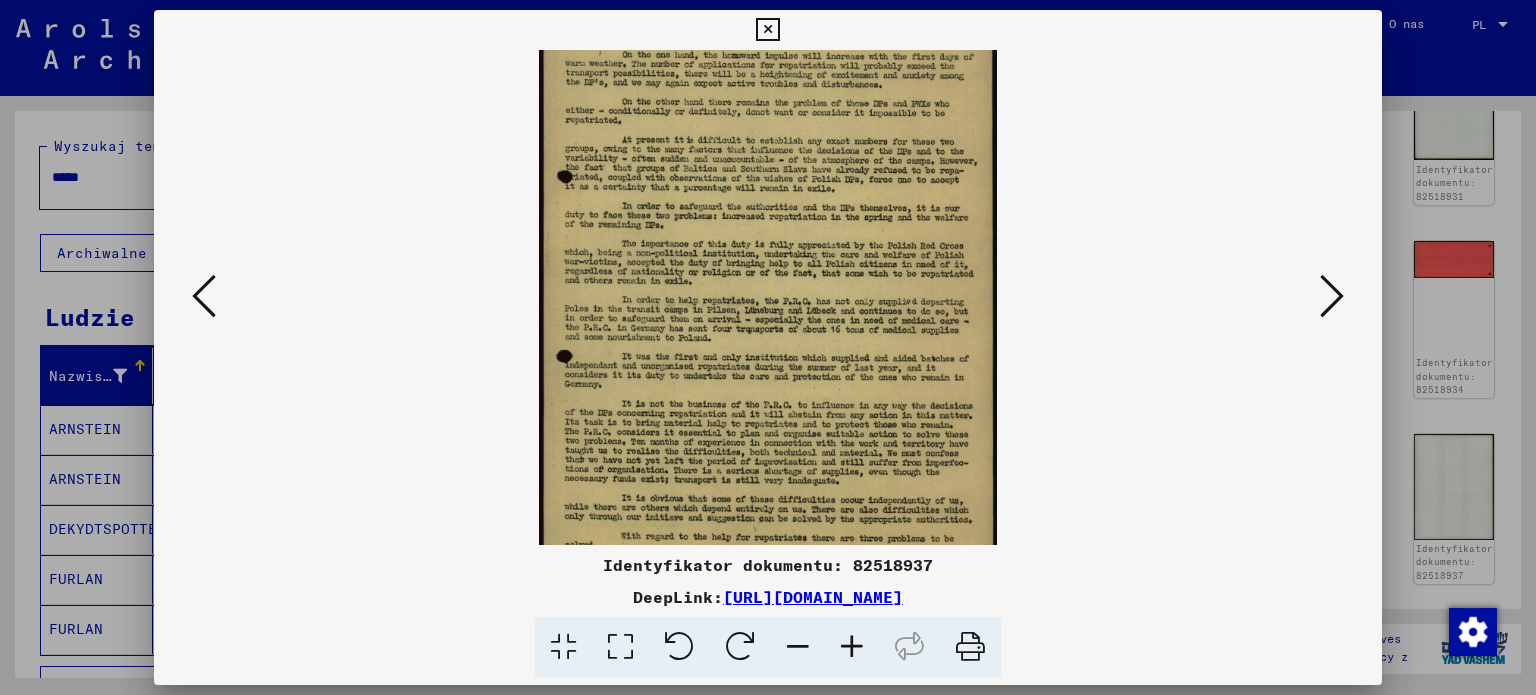 scroll, scrollTop: 192, scrollLeft: 0, axis: vertical 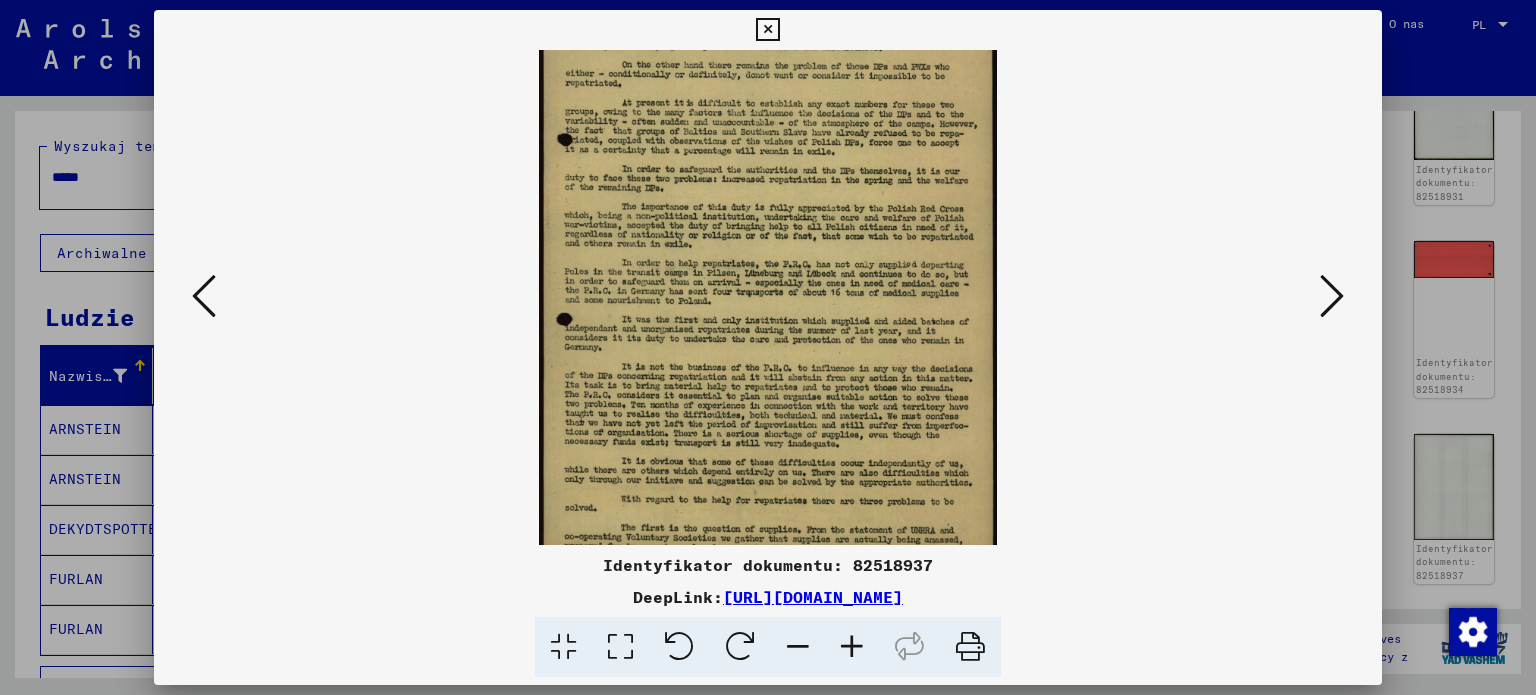 drag, startPoint x: 694, startPoint y: 471, endPoint x: 681, endPoint y: 355, distance: 116.72617 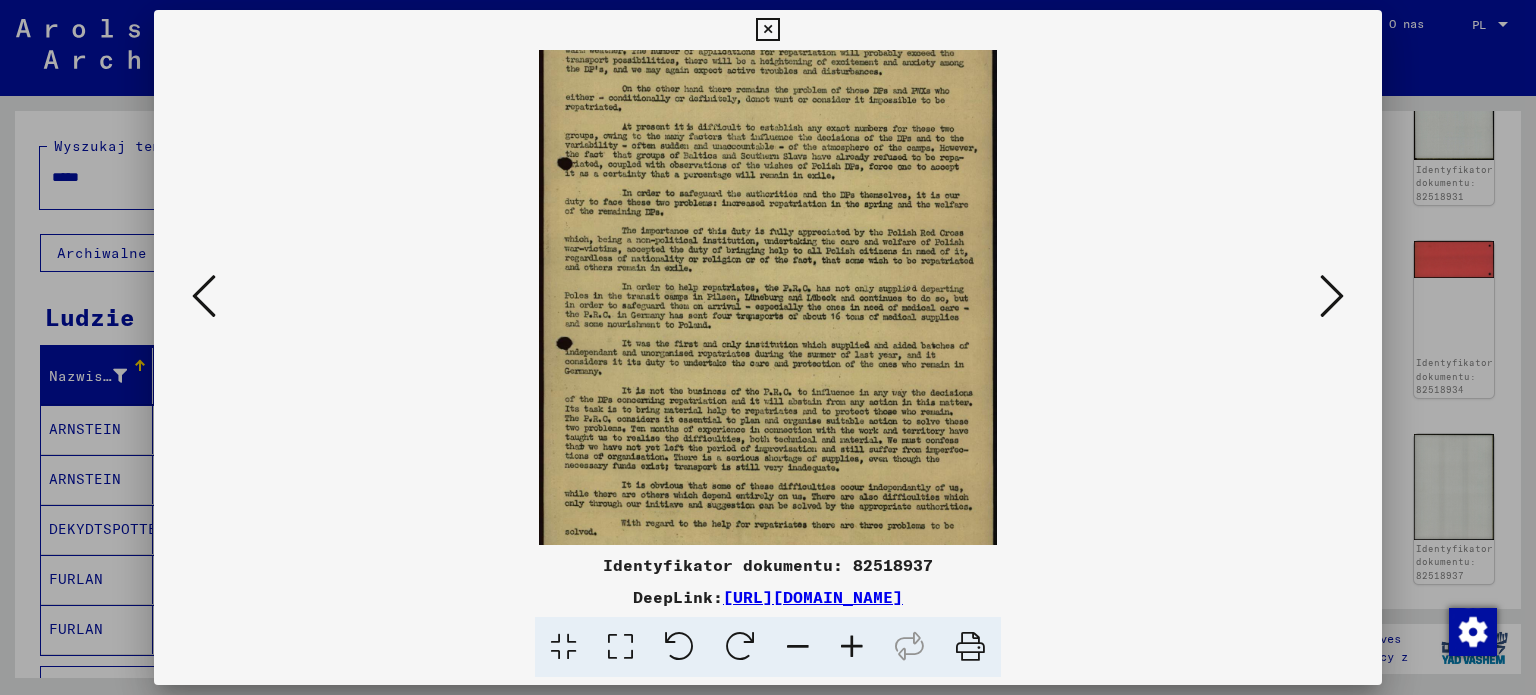 scroll, scrollTop: 171, scrollLeft: 0, axis: vertical 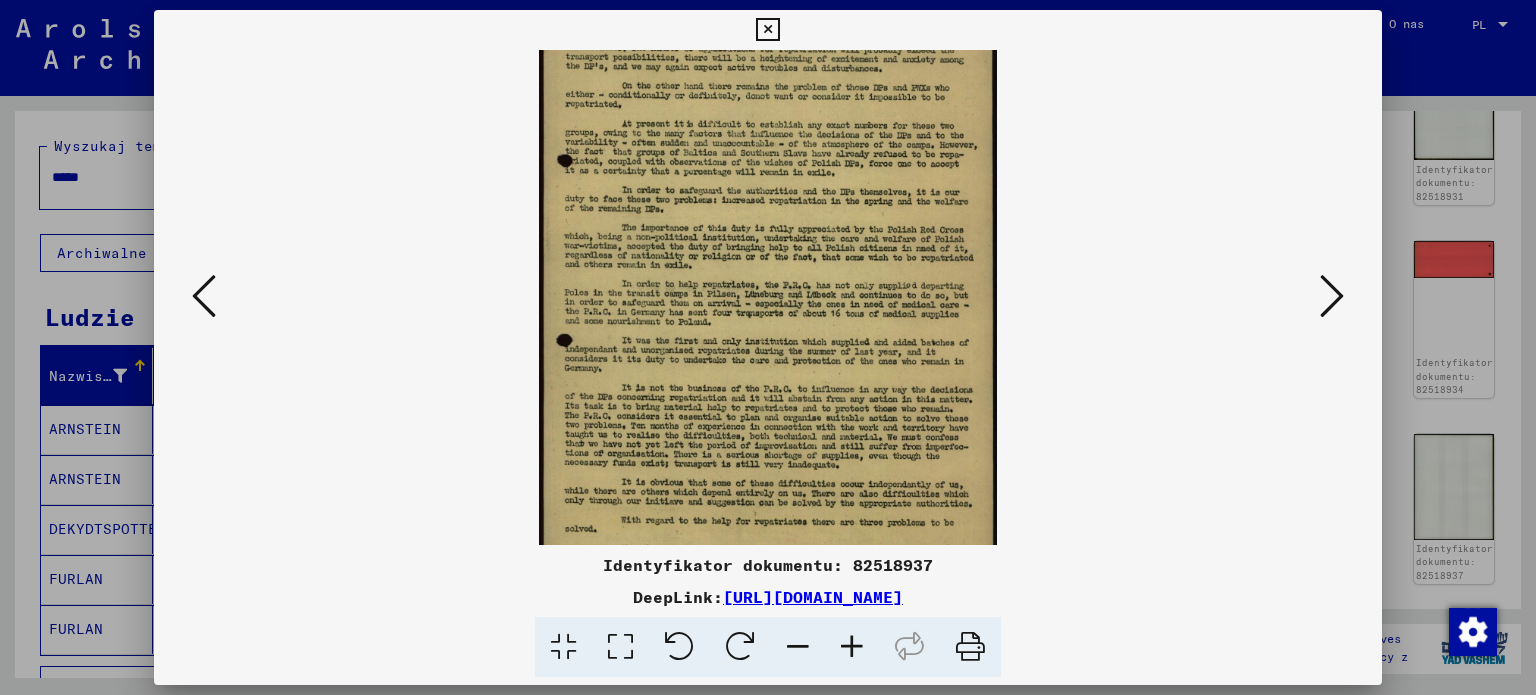 drag, startPoint x: 744, startPoint y: 221, endPoint x: 786, endPoint y: 255, distance: 54.037025 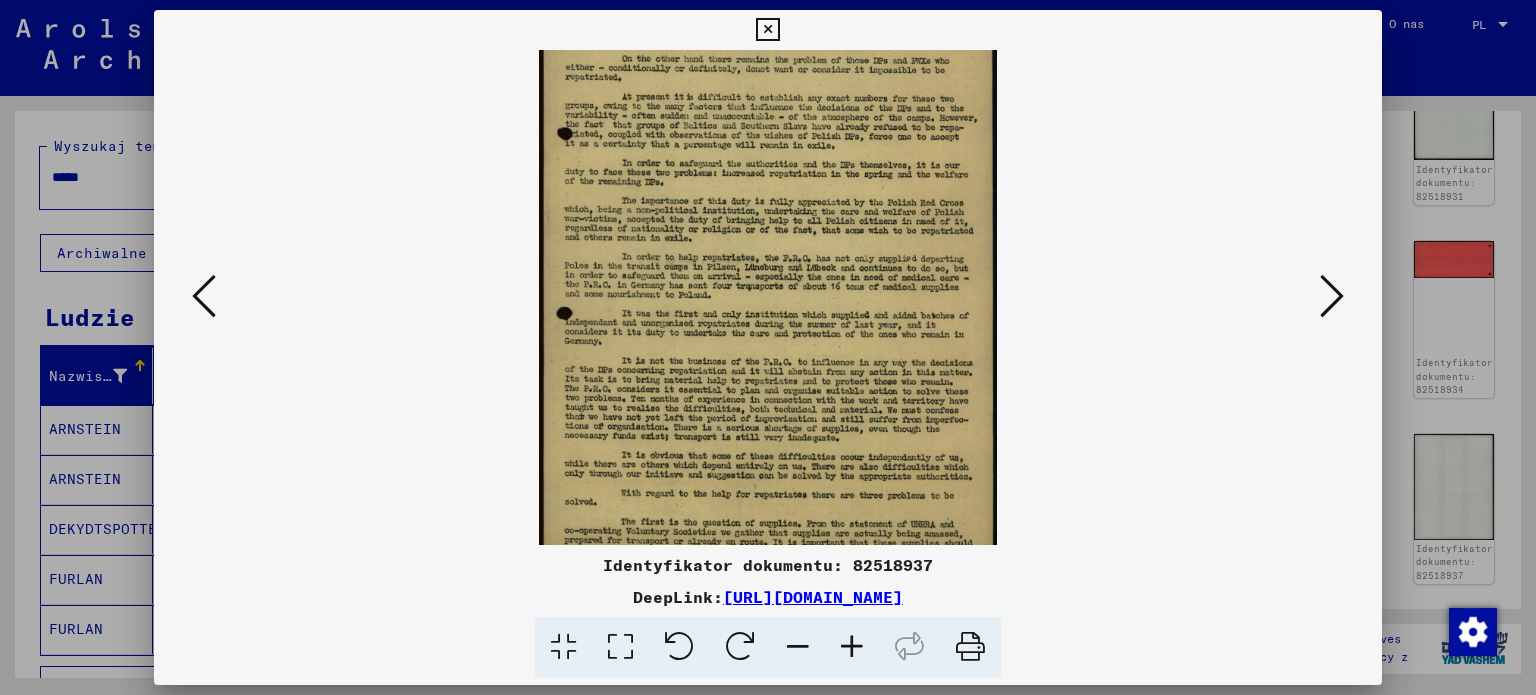 scroll, scrollTop: 249, scrollLeft: 0, axis: vertical 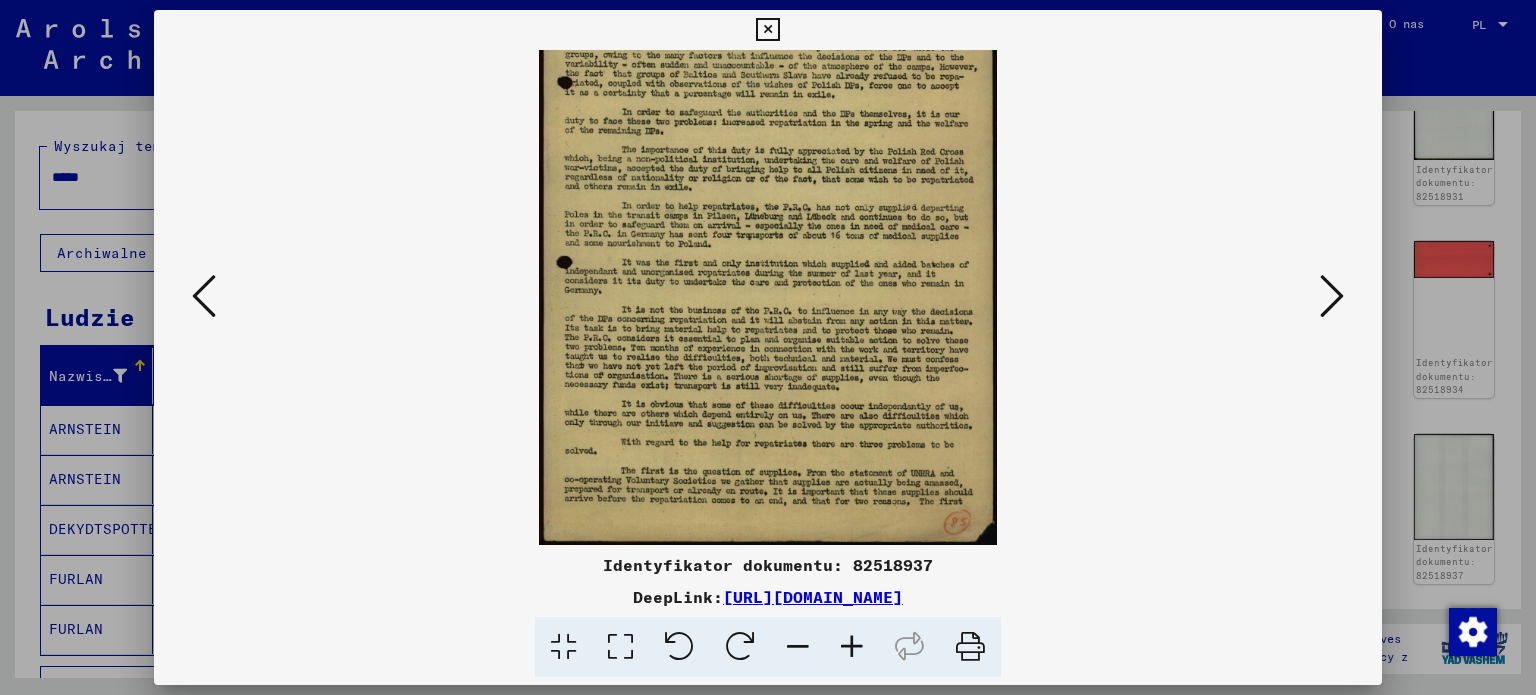 drag, startPoint x: 748, startPoint y: 451, endPoint x: 721, endPoint y: 315, distance: 138.65425 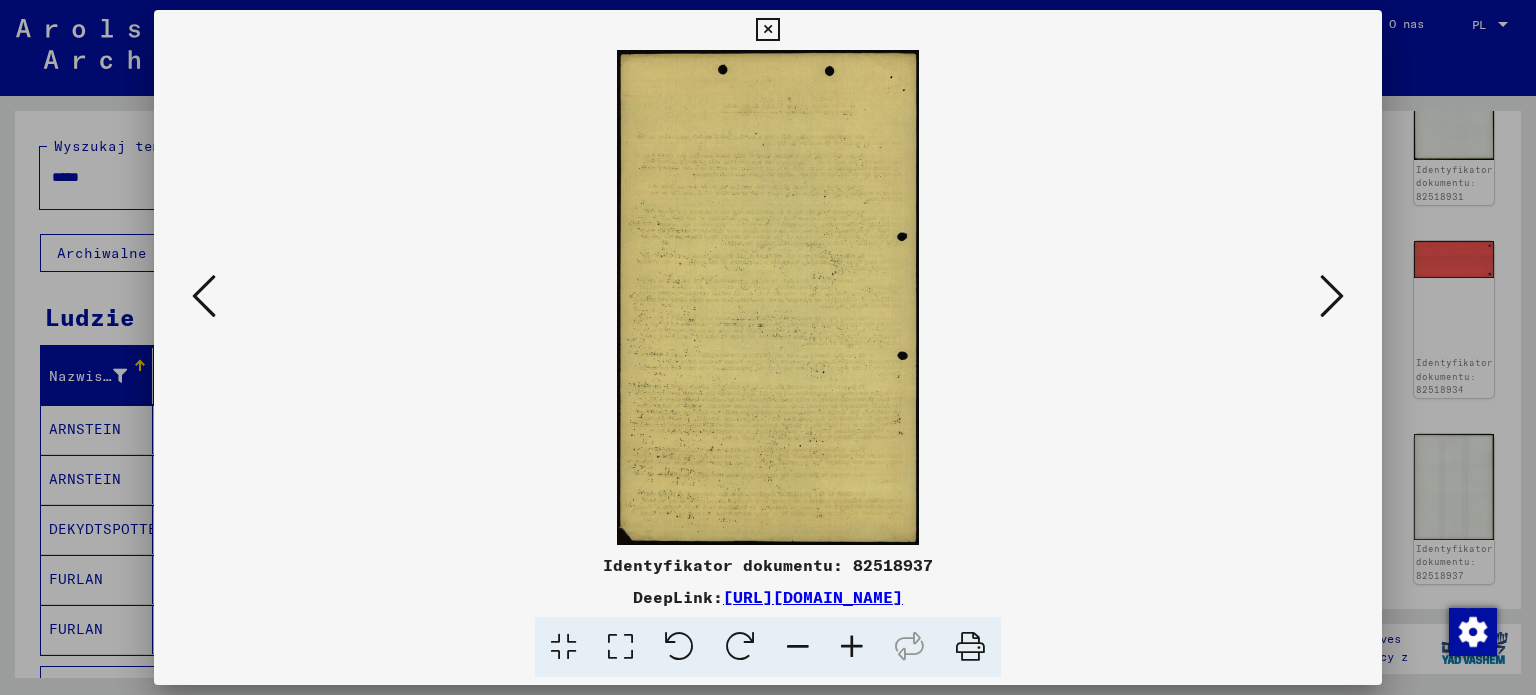 click at bounding box center [1332, 296] 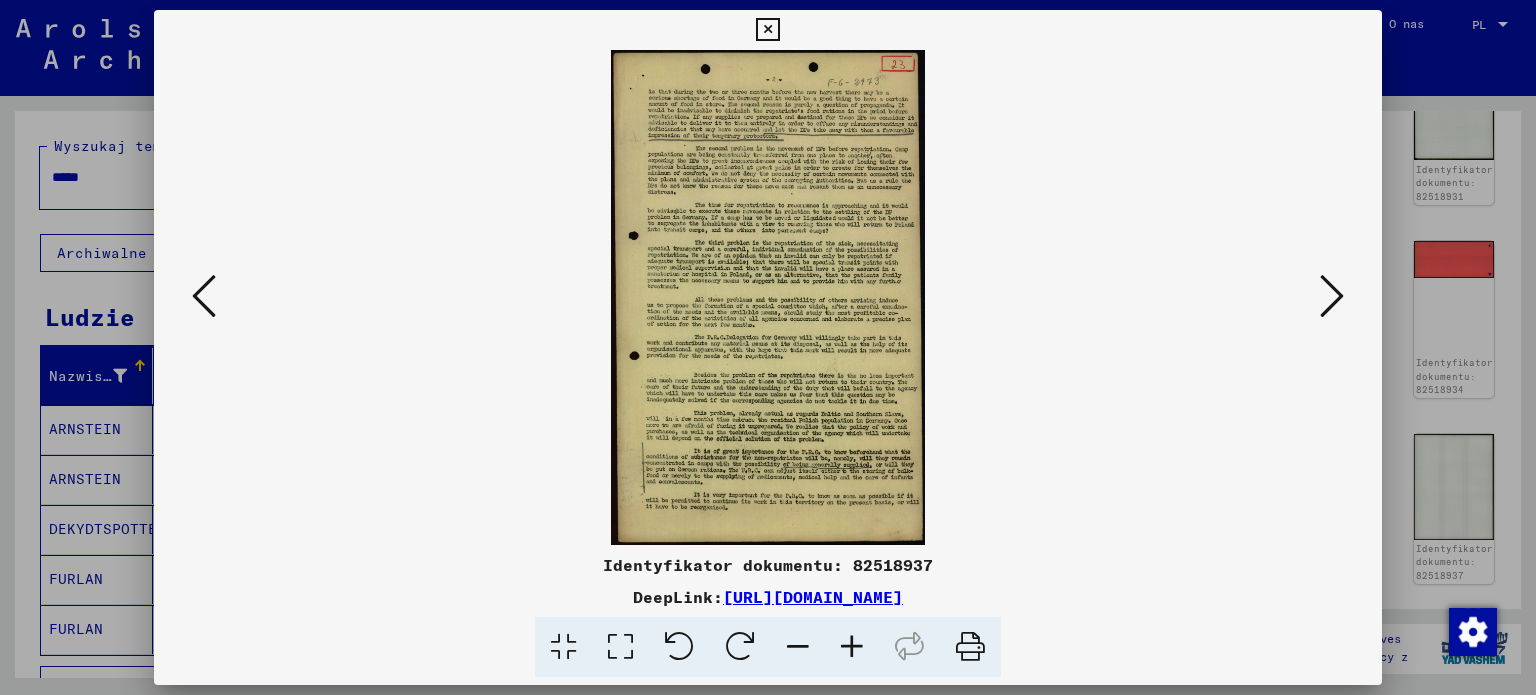 click at bounding box center (852, 647) 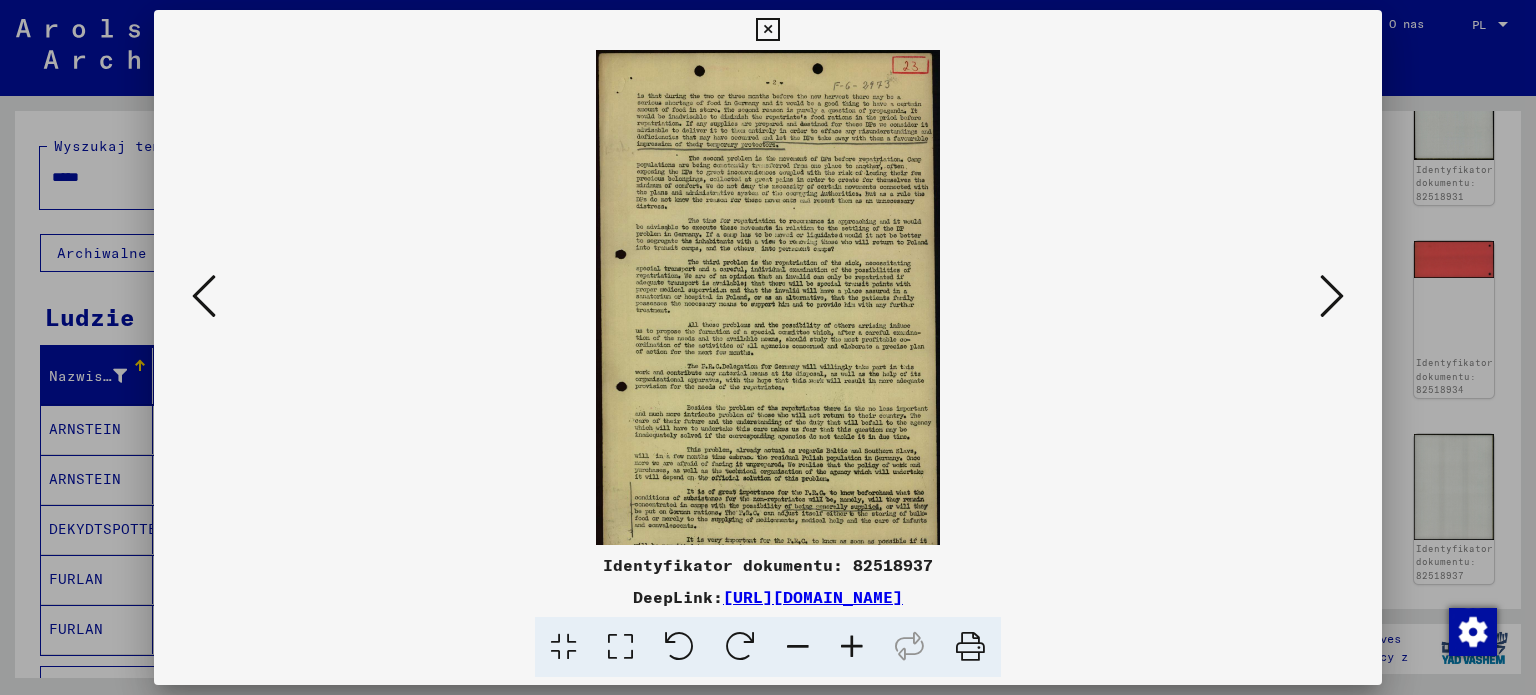 click at bounding box center (852, 647) 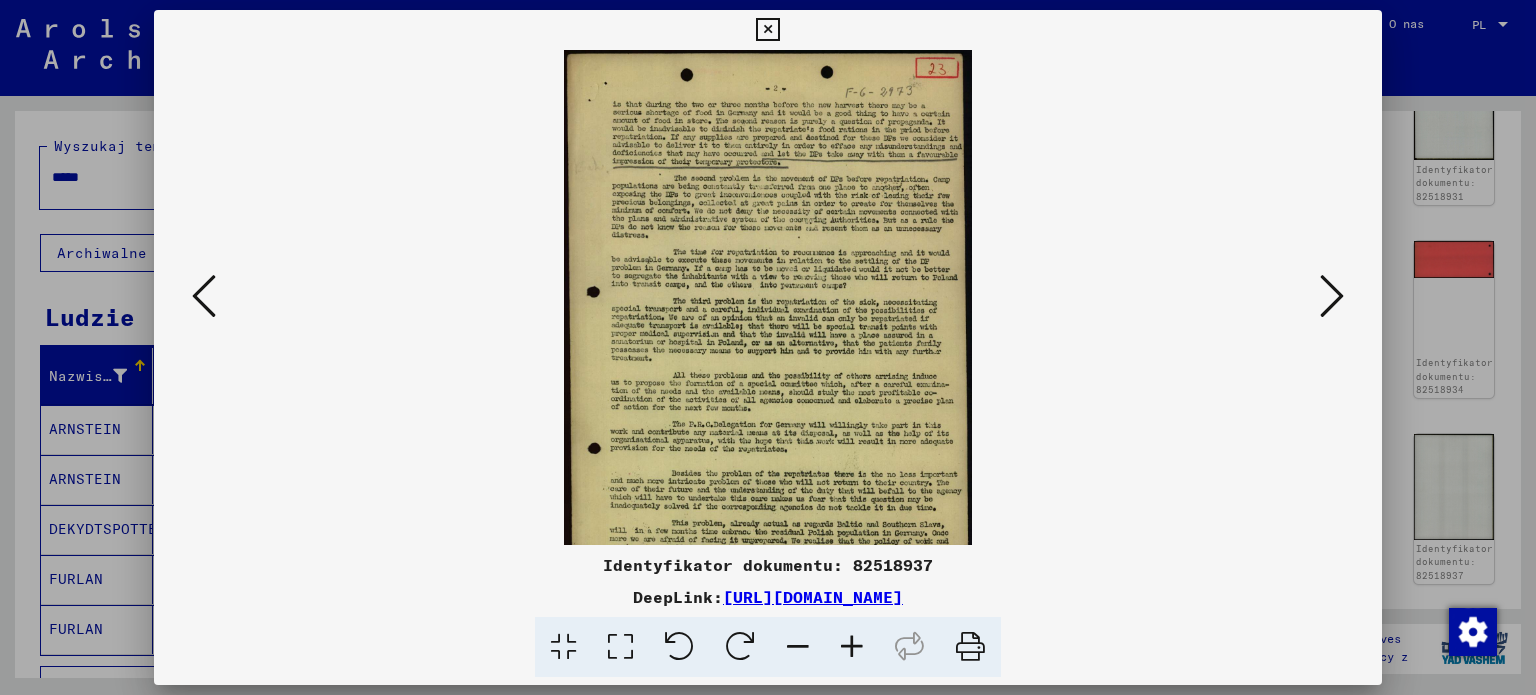 click at bounding box center [852, 647] 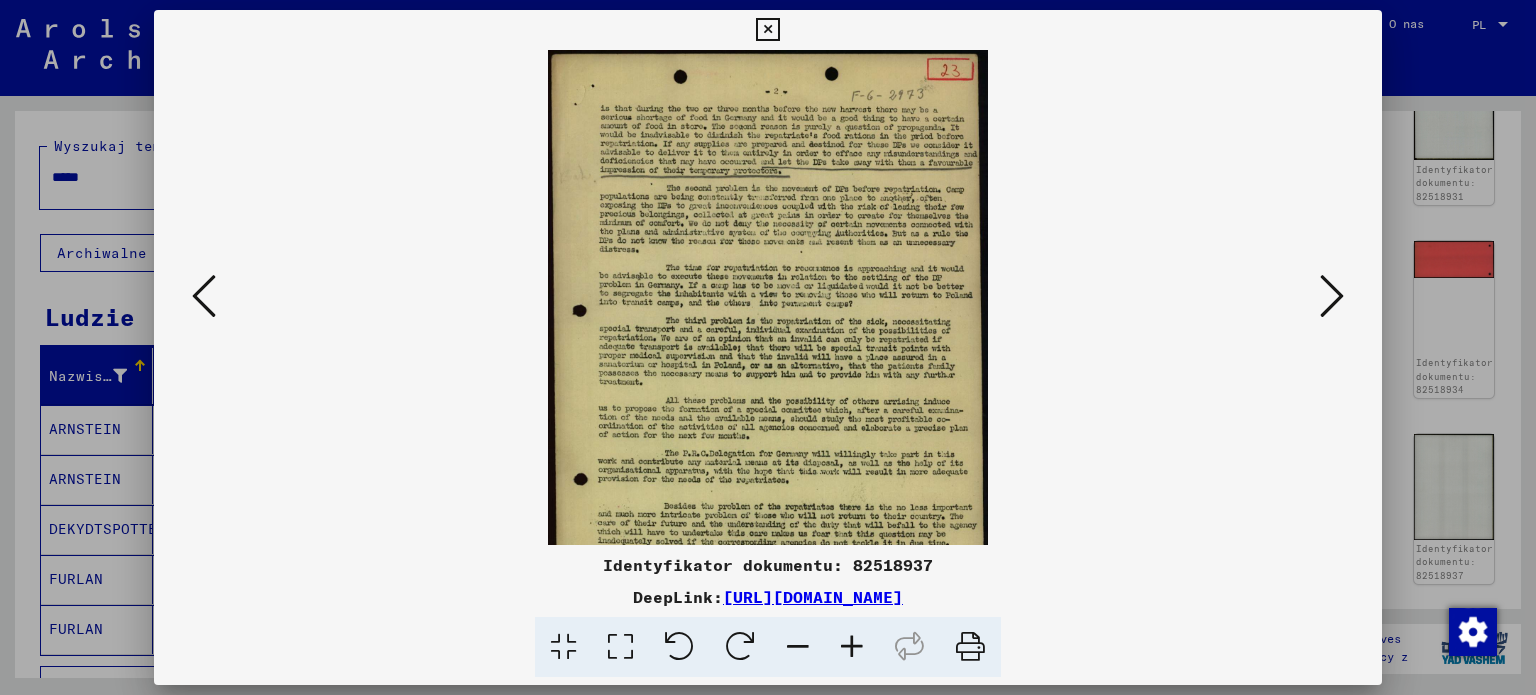 click at bounding box center [852, 647] 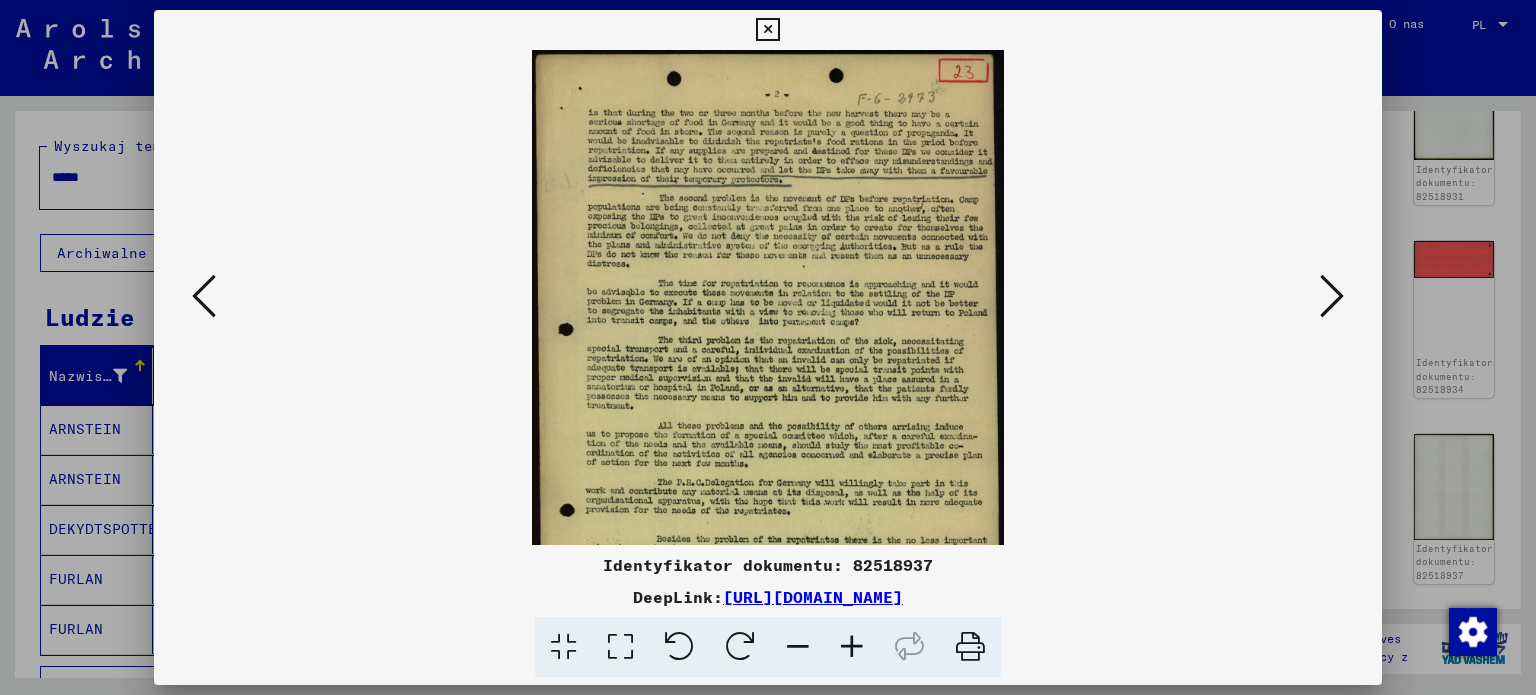 click at bounding box center [852, 647] 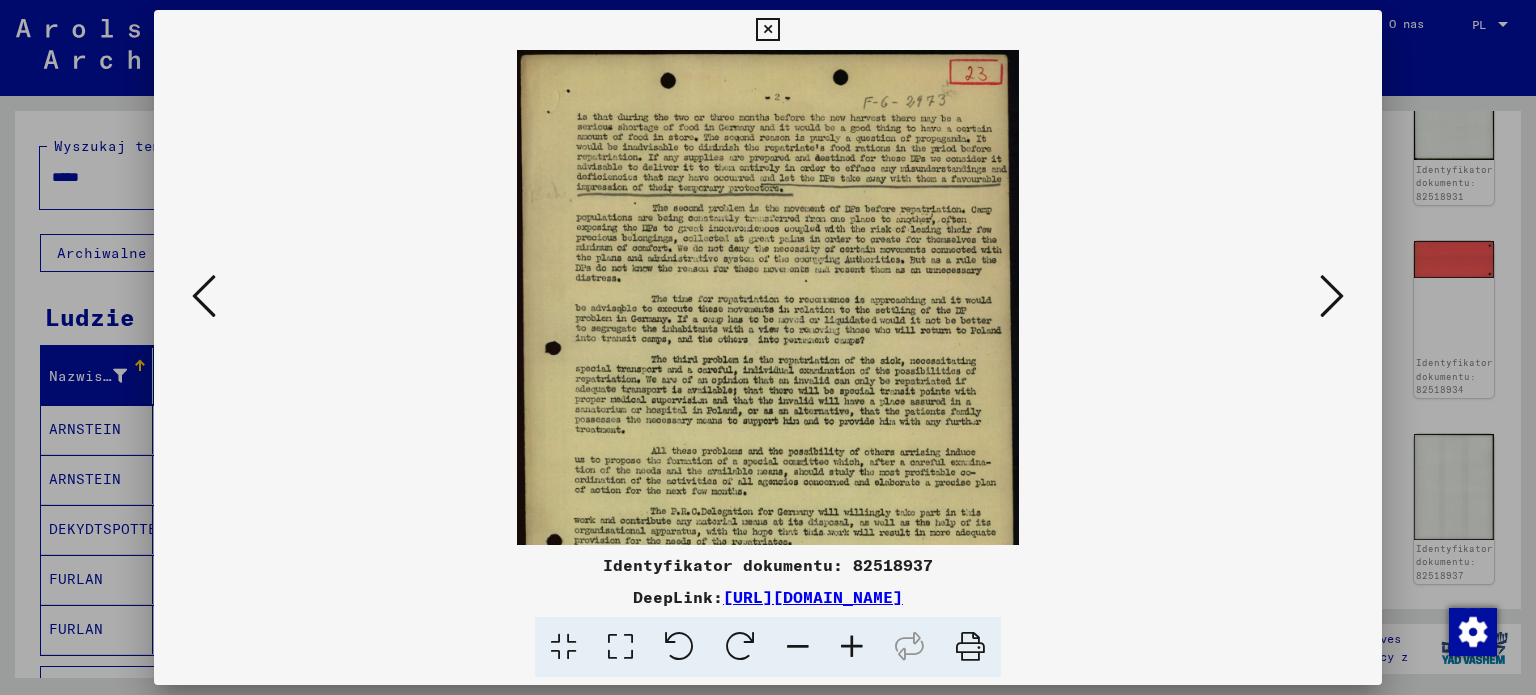 click at bounding box center (852, 647) 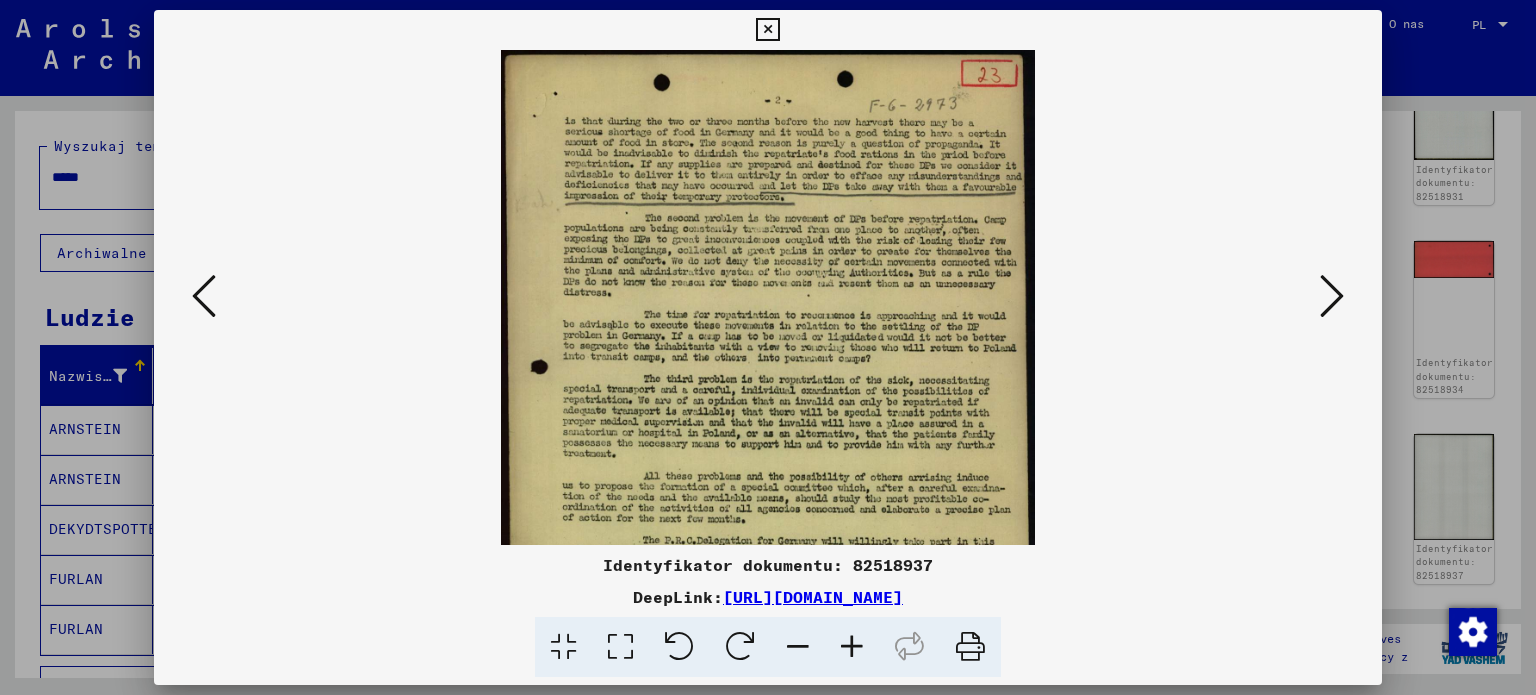 click at bounding box center [852, 647] 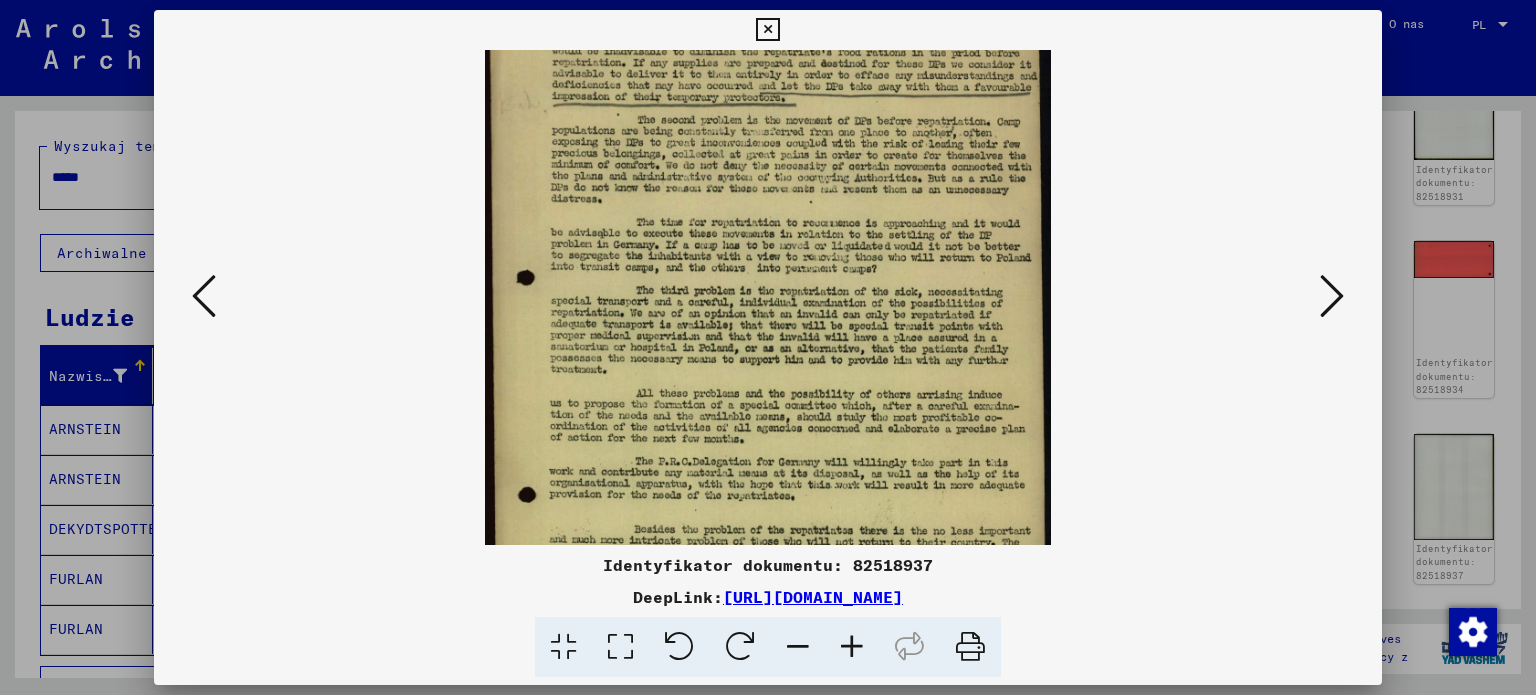 scroll, scrollTop: 170, scrollLeft: 0, axis: vertical 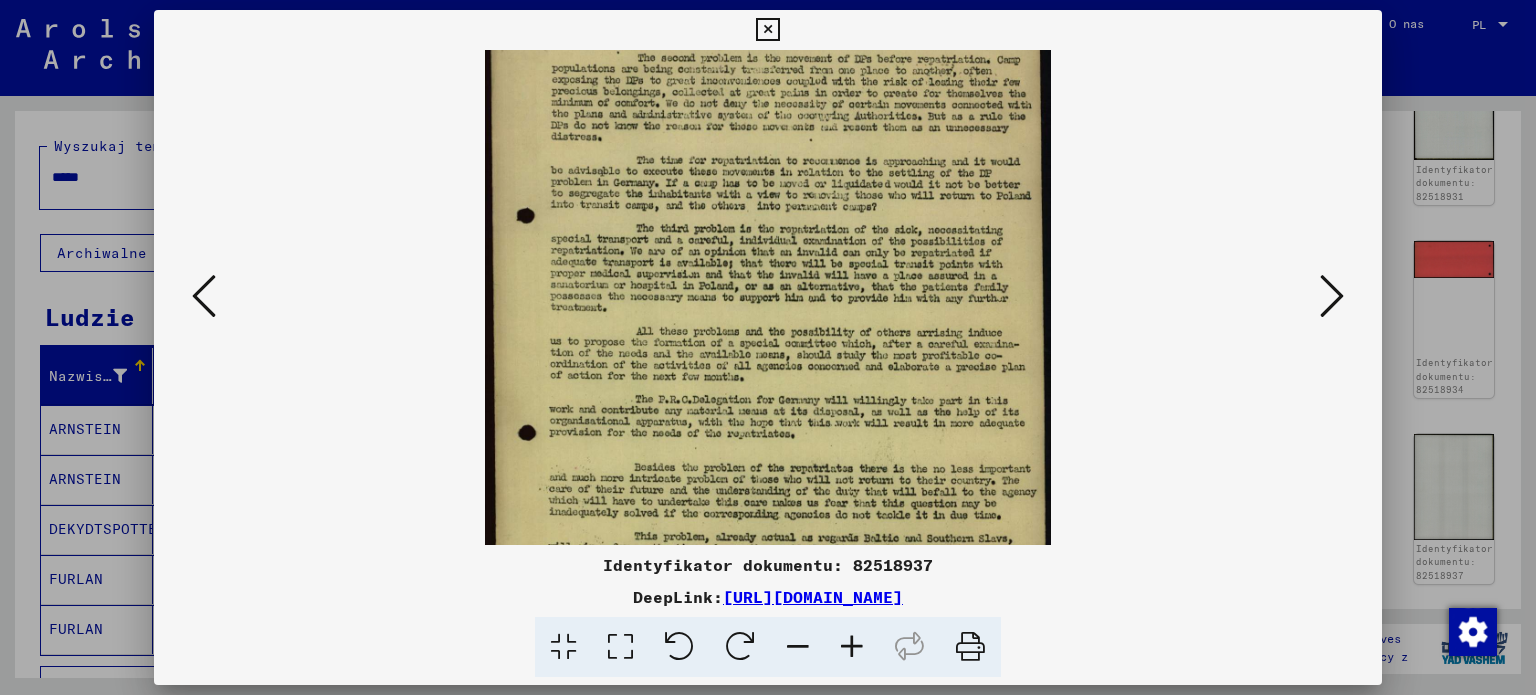 drag, startPoint x: 633, startPoint y: 487, endPoint x: 609, endPoint y: 331, distance: 157.83536 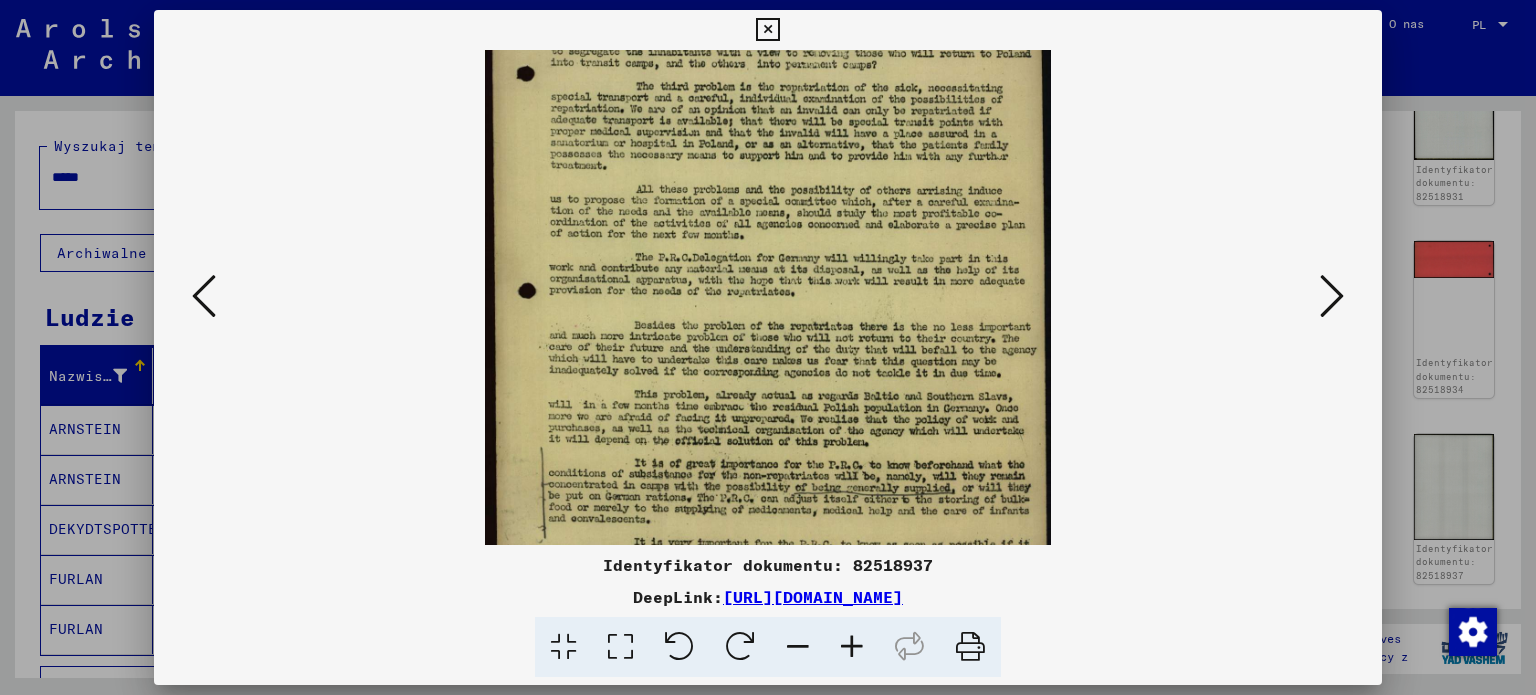 scroll, scrollTop: 316, scrollLeft: 0, axis: vertical 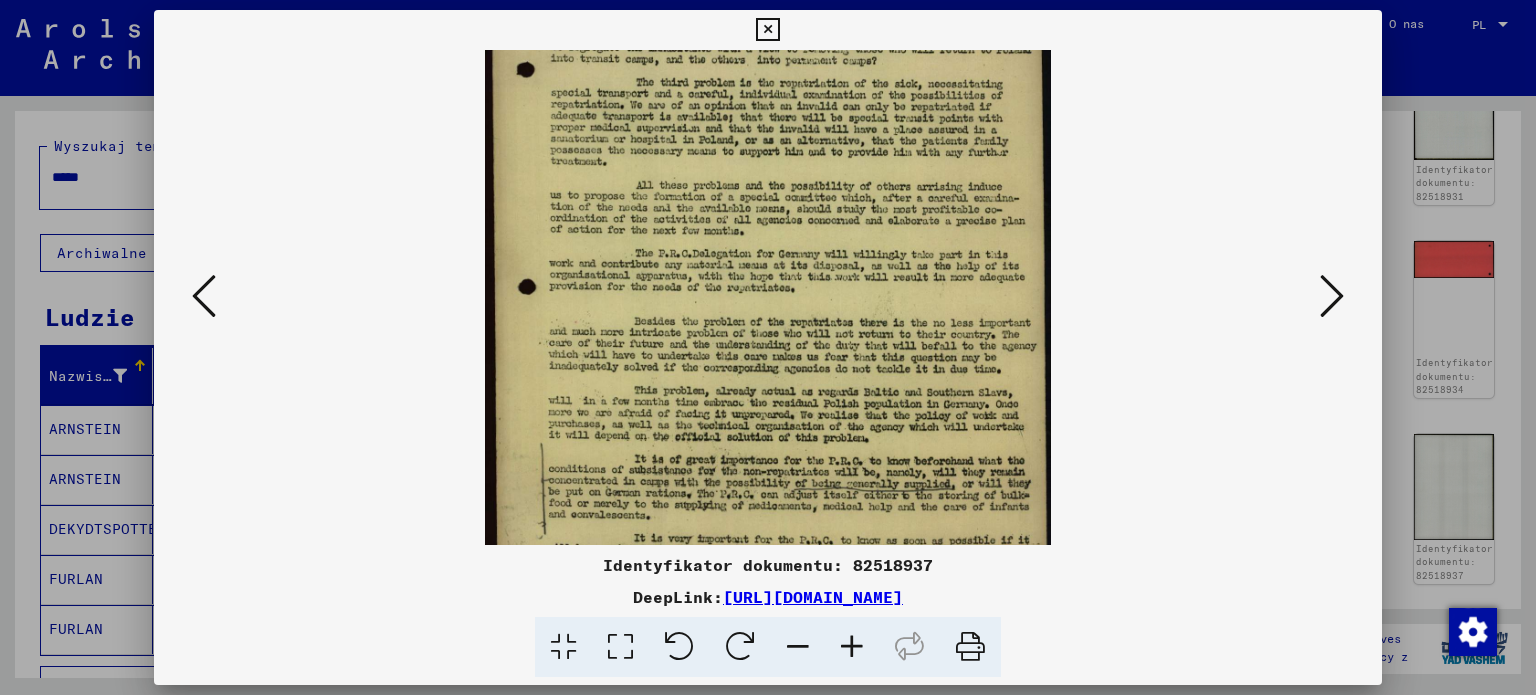drag, startPoint x: 656, startPoint y: 482, endPoint x: 632, endPoint y: 338, distance: 145.9863 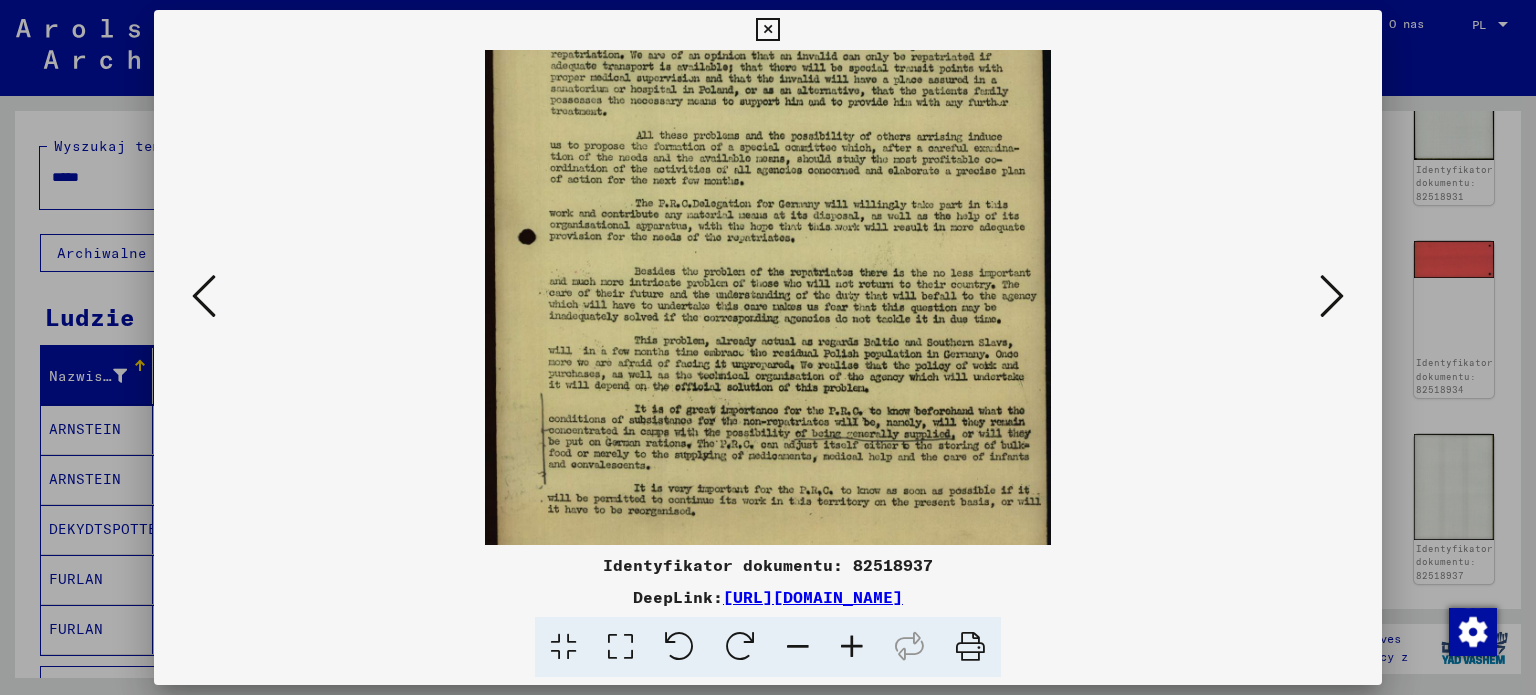 scroll, scrollTop: 400, scrollLeft: 0, axis: vertical 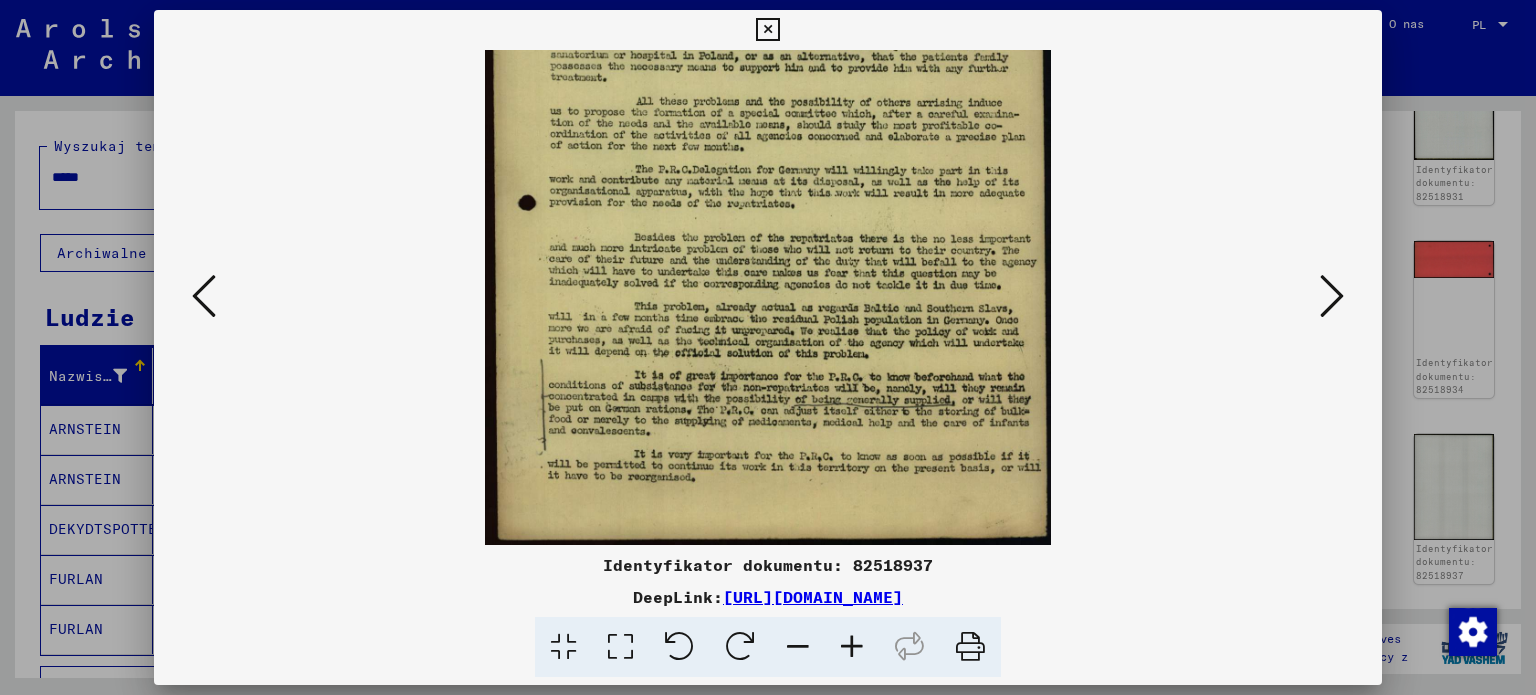 drag, startPoint x: 672, startPoint y: 493, endPoint x: 660, endPoint y: 337, distance: 156.46086 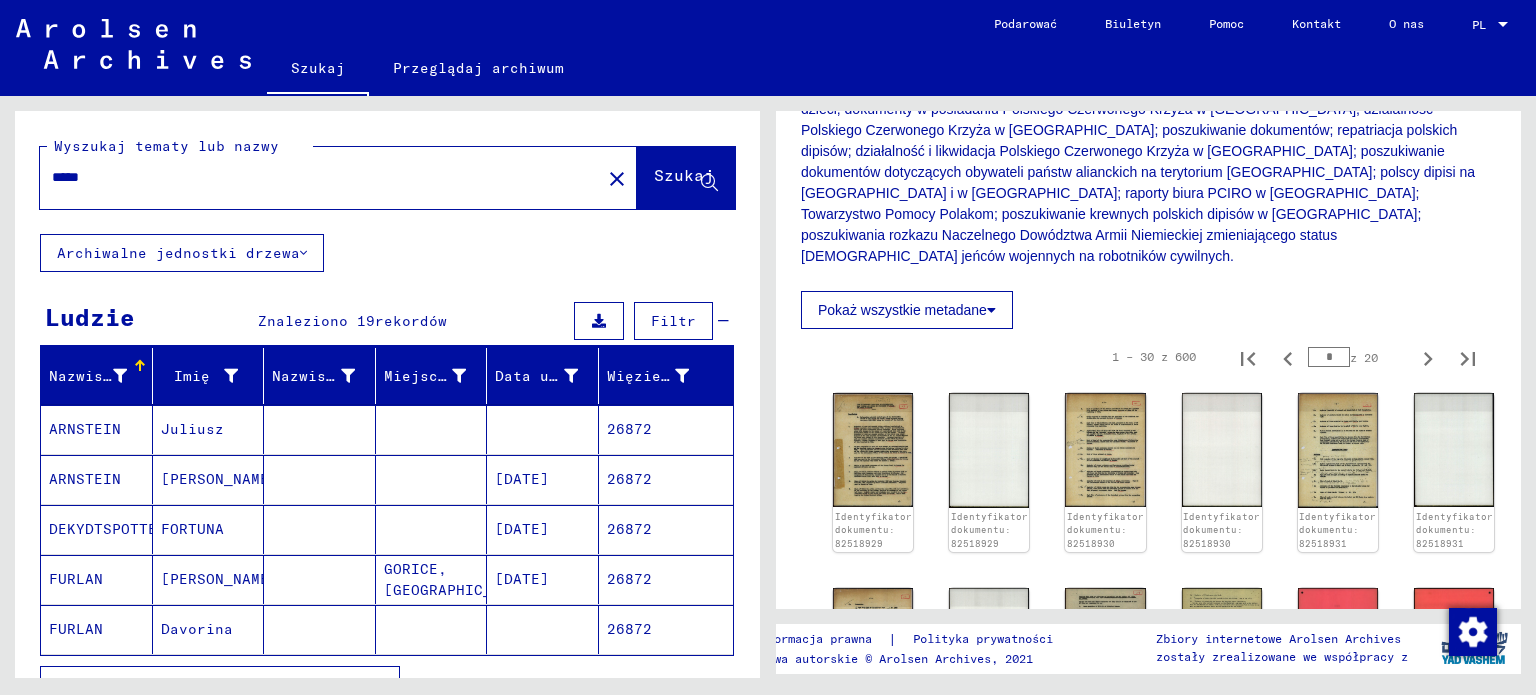 scroll, scrollTop: 440, scrollLeft: 0, axis: vertical 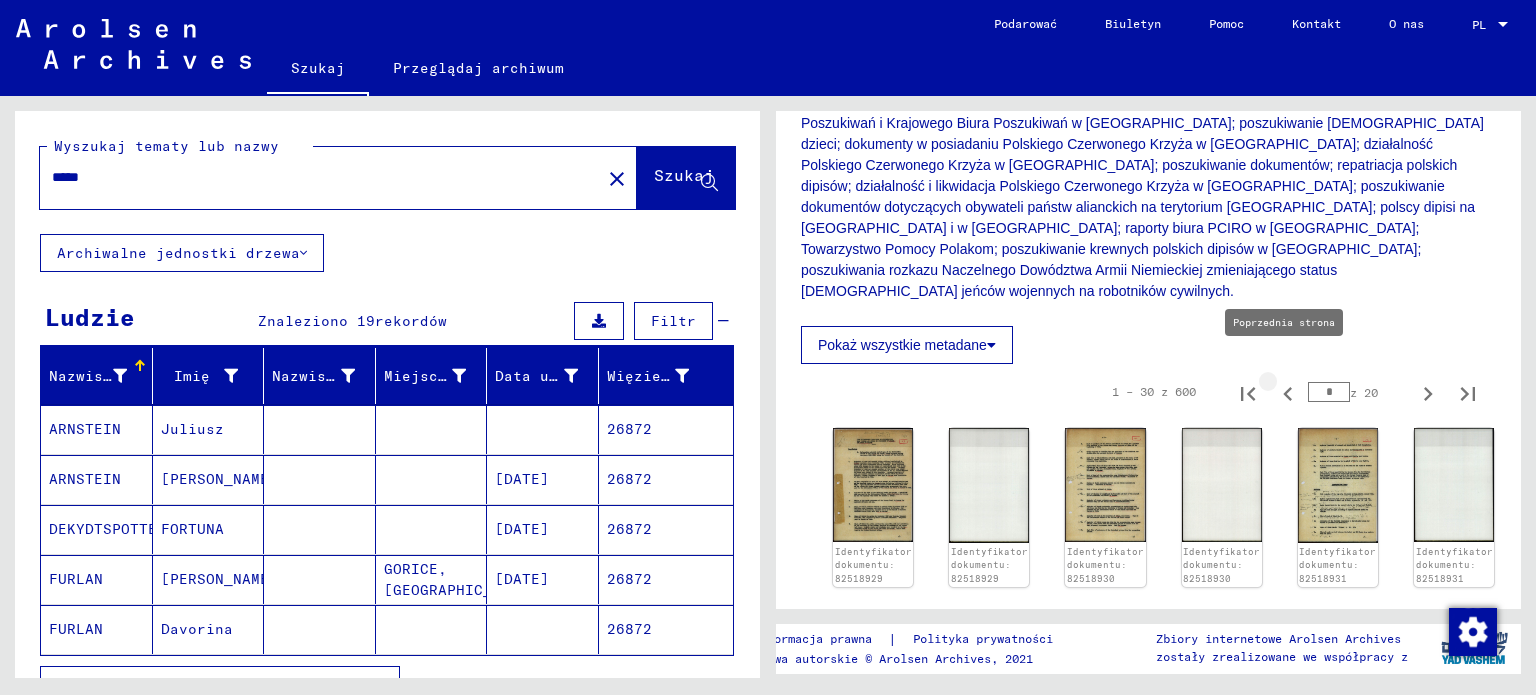 click 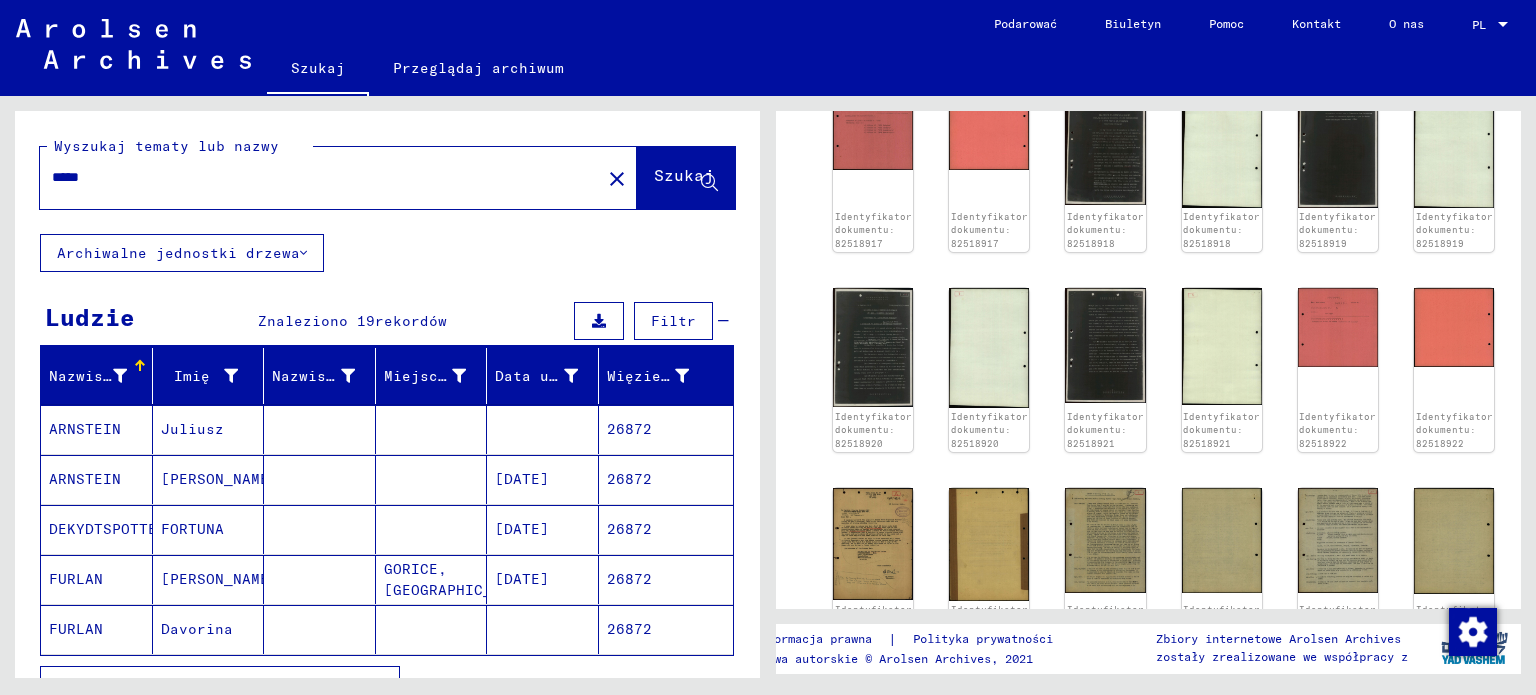 scroll, scrollTop: 1008, scrollLeft: 0, axis: vertical 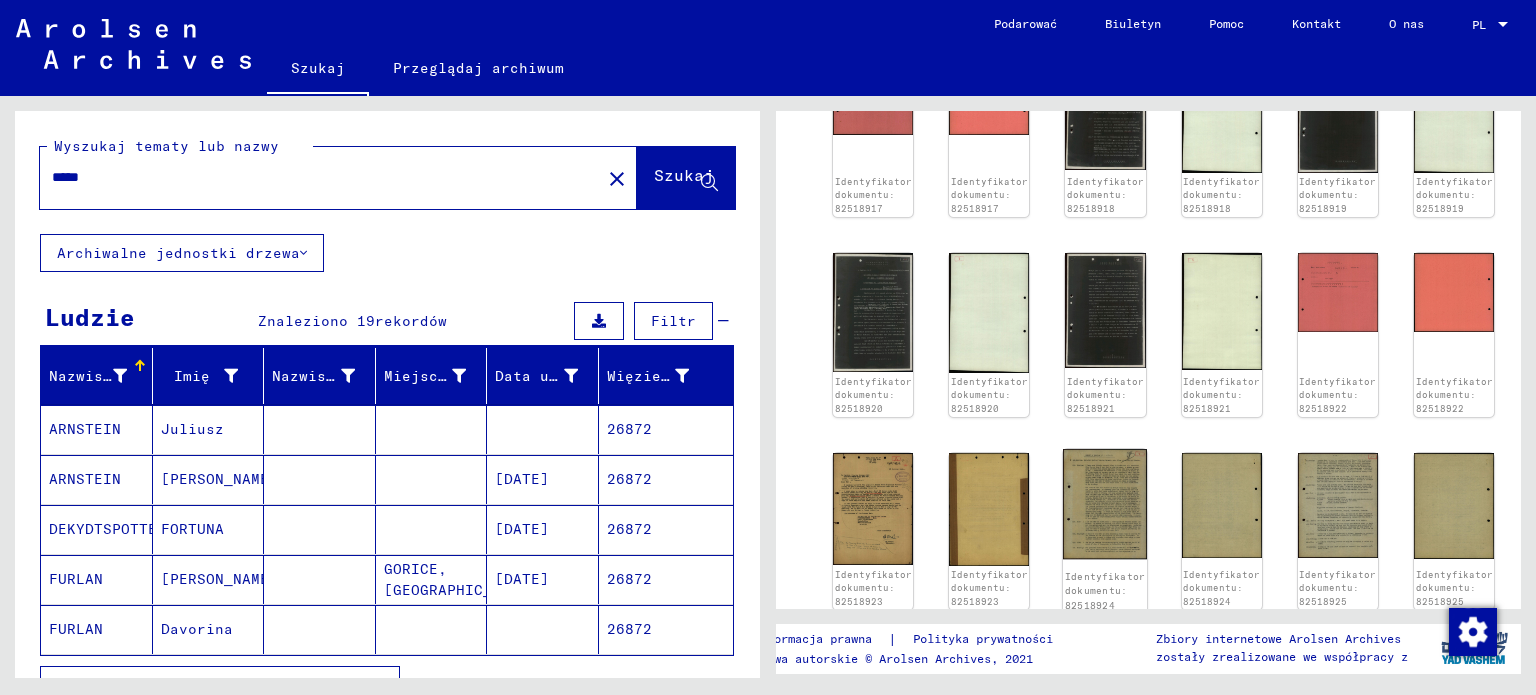 click 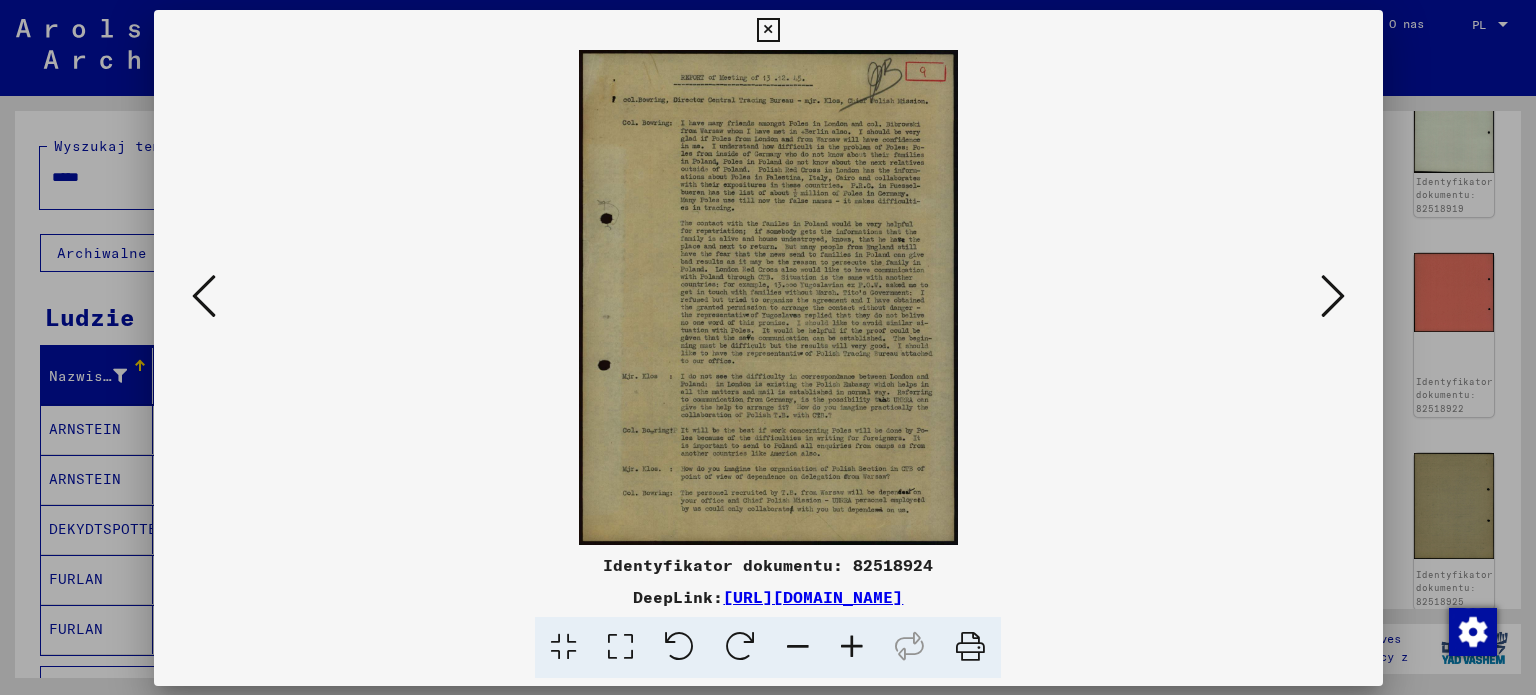 click at bounding box center (768, 297) 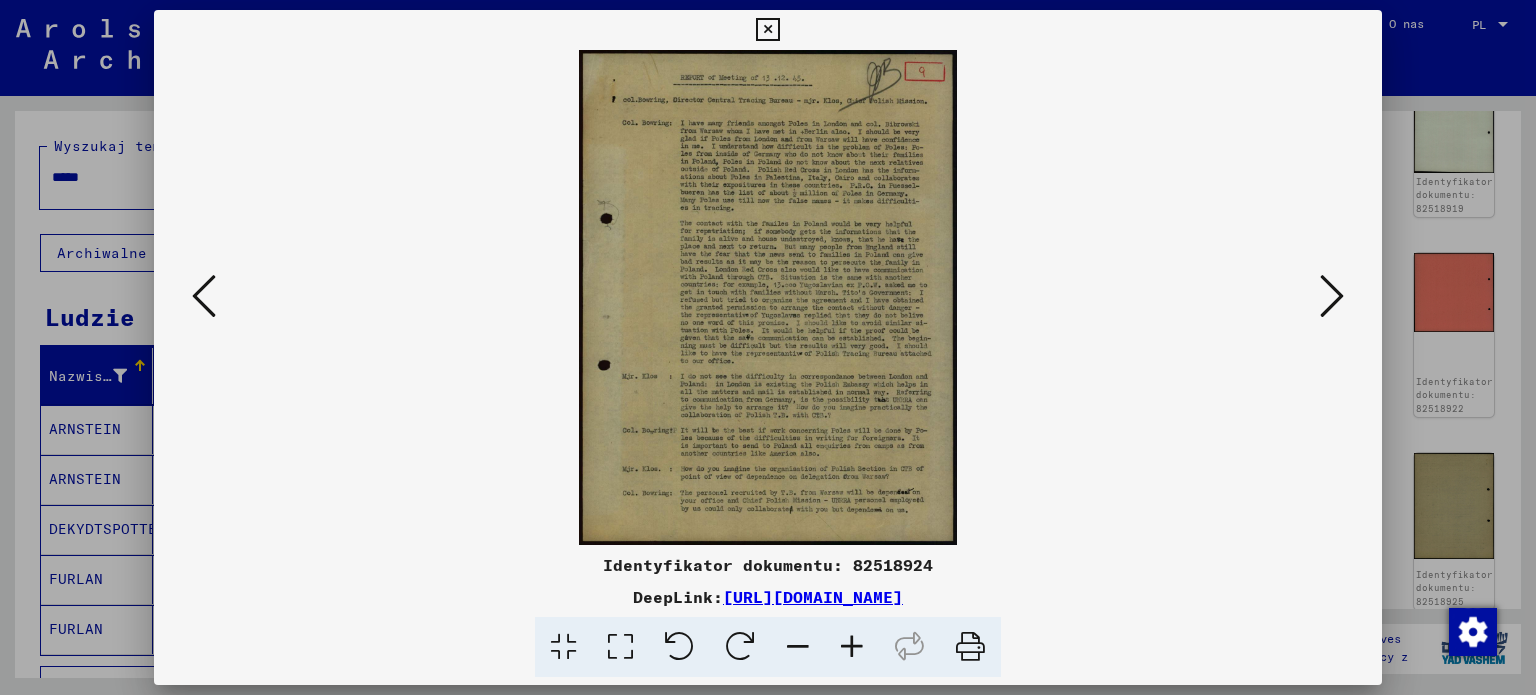 type 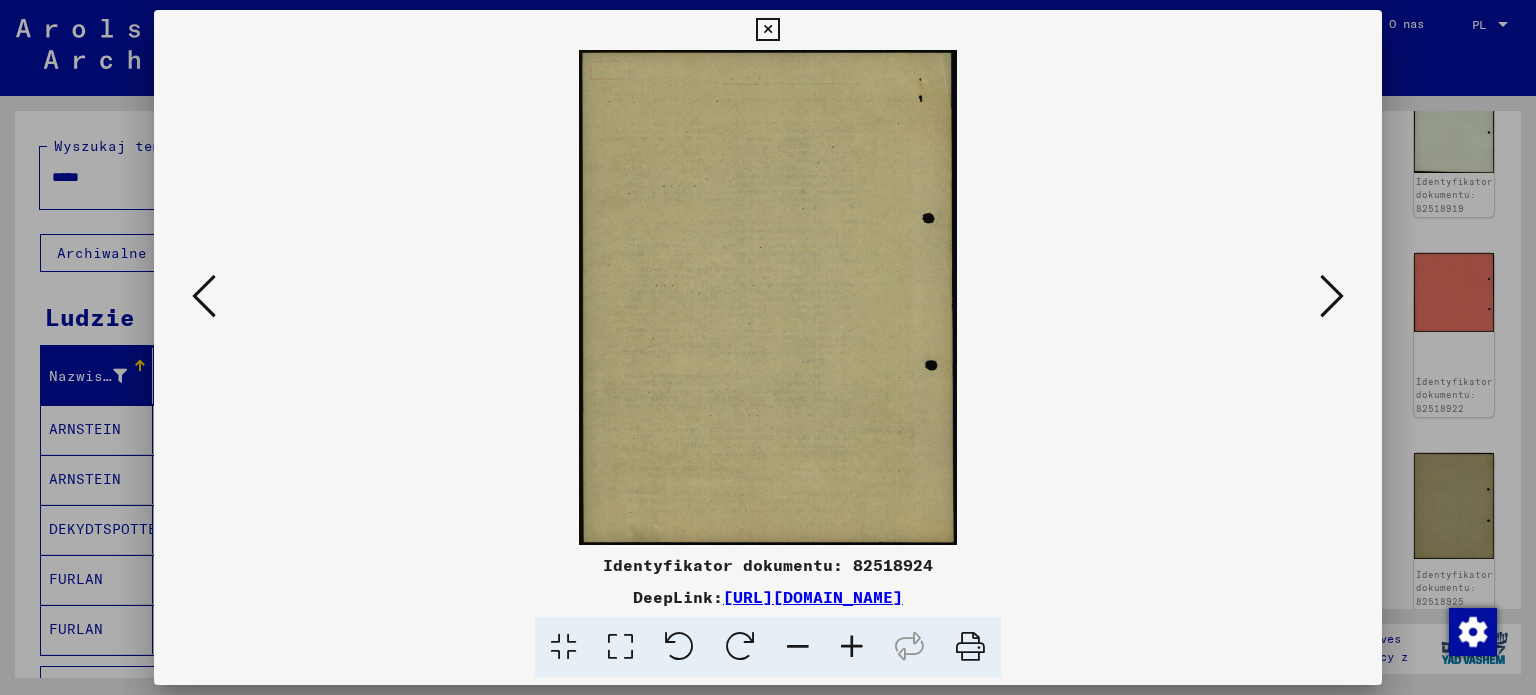 click at bounding box center [1332, 296] 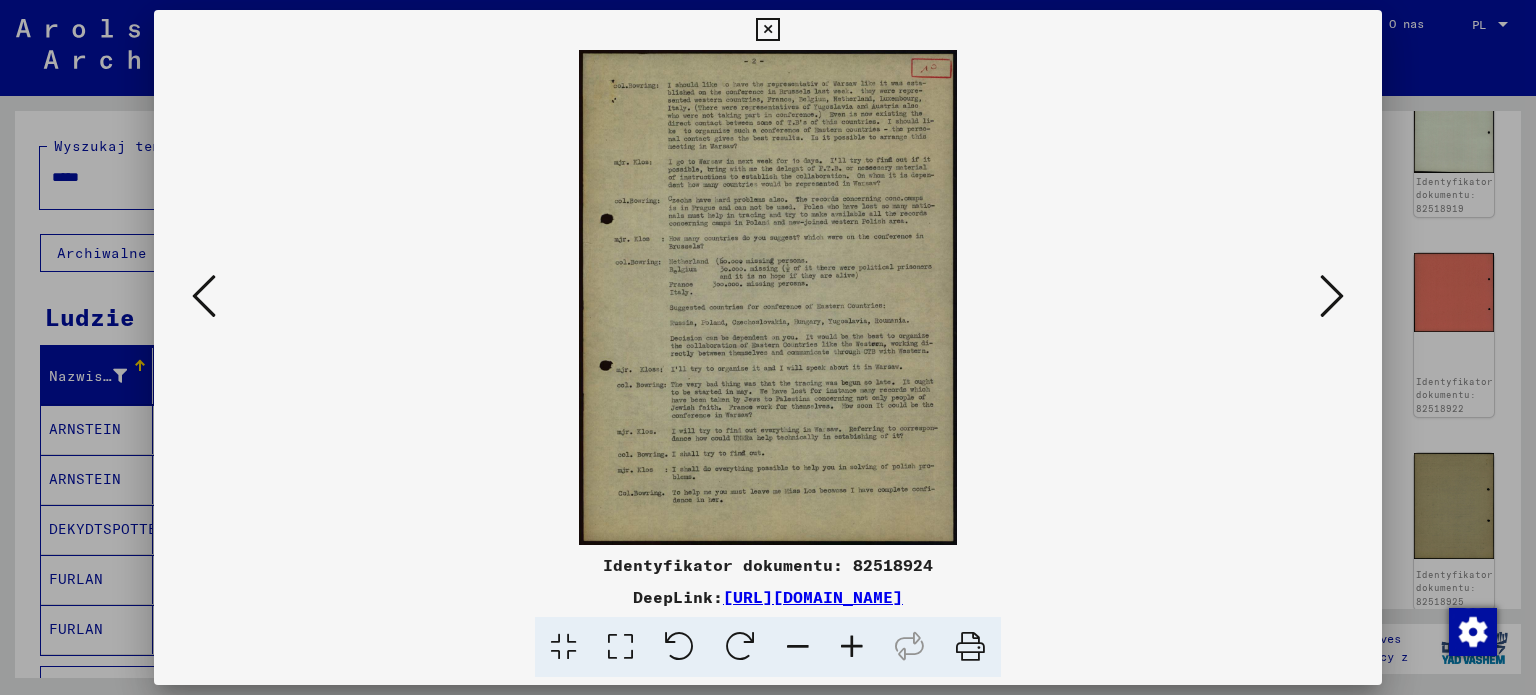 click at bounding box center (1332, 296) 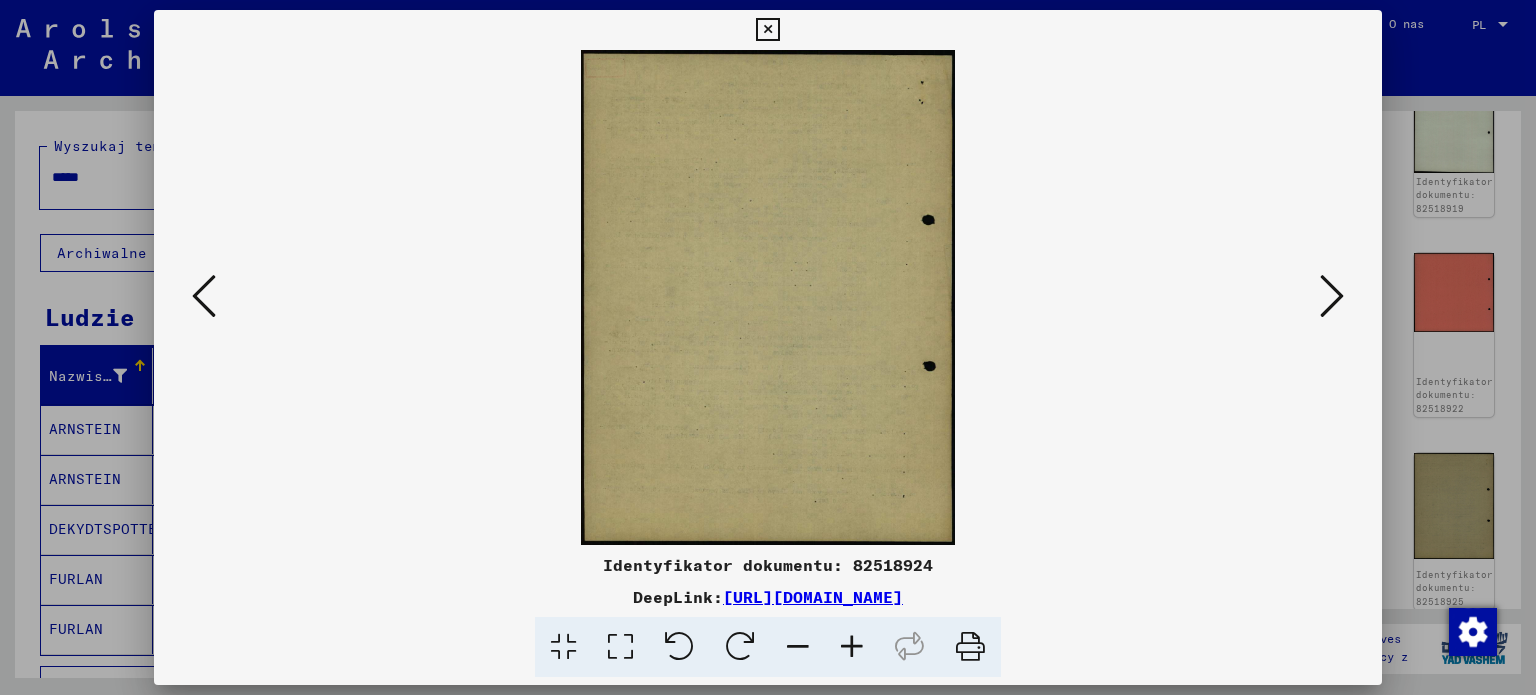 click at bounding box center [1332, 296] 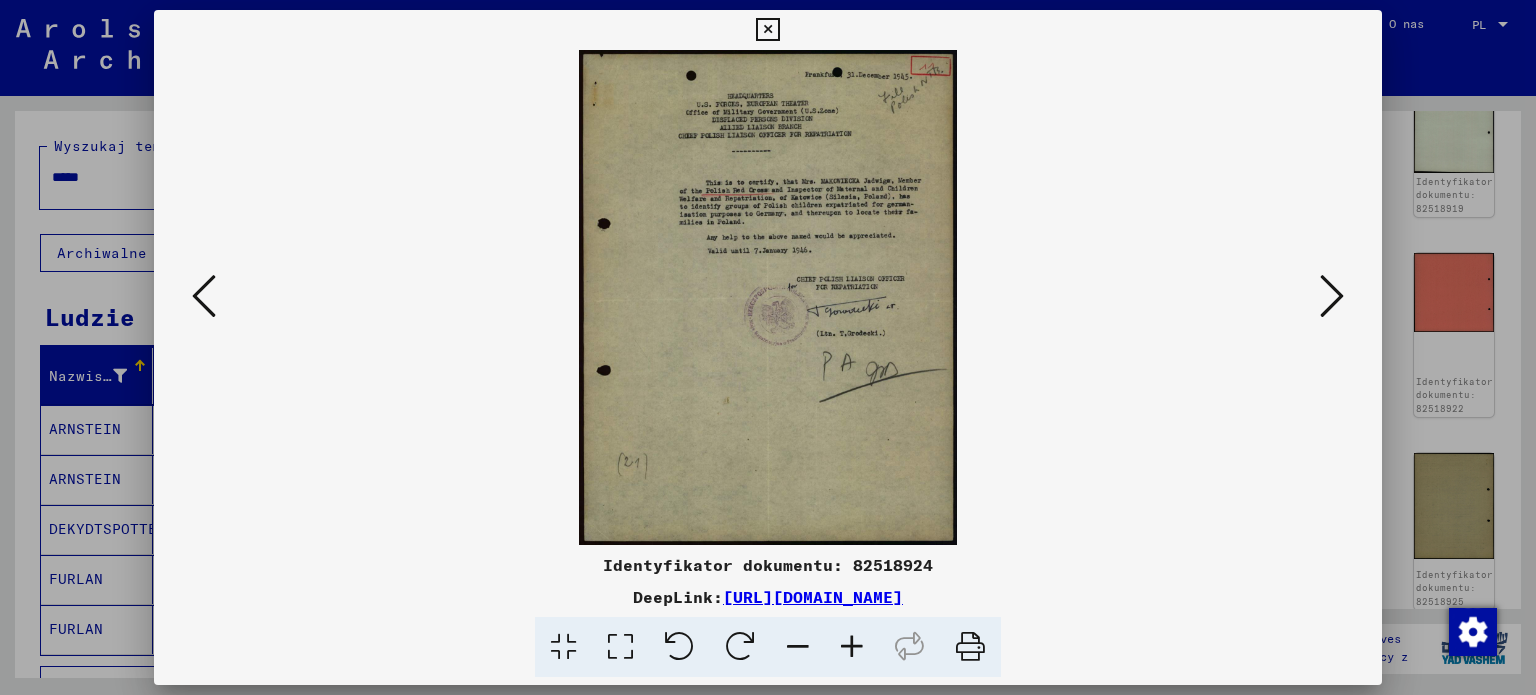 click at bounding box center (1332, 296) 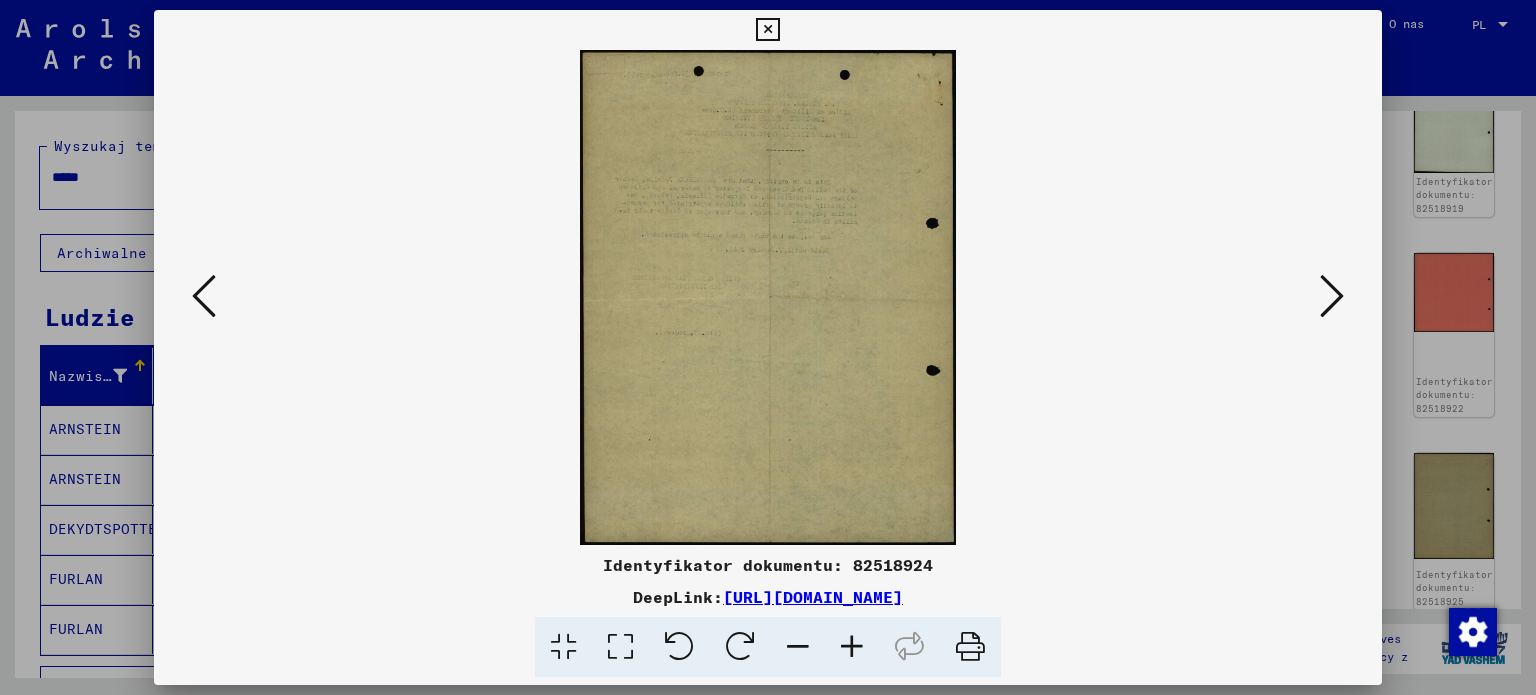 click at bounding box center [1332, 296] 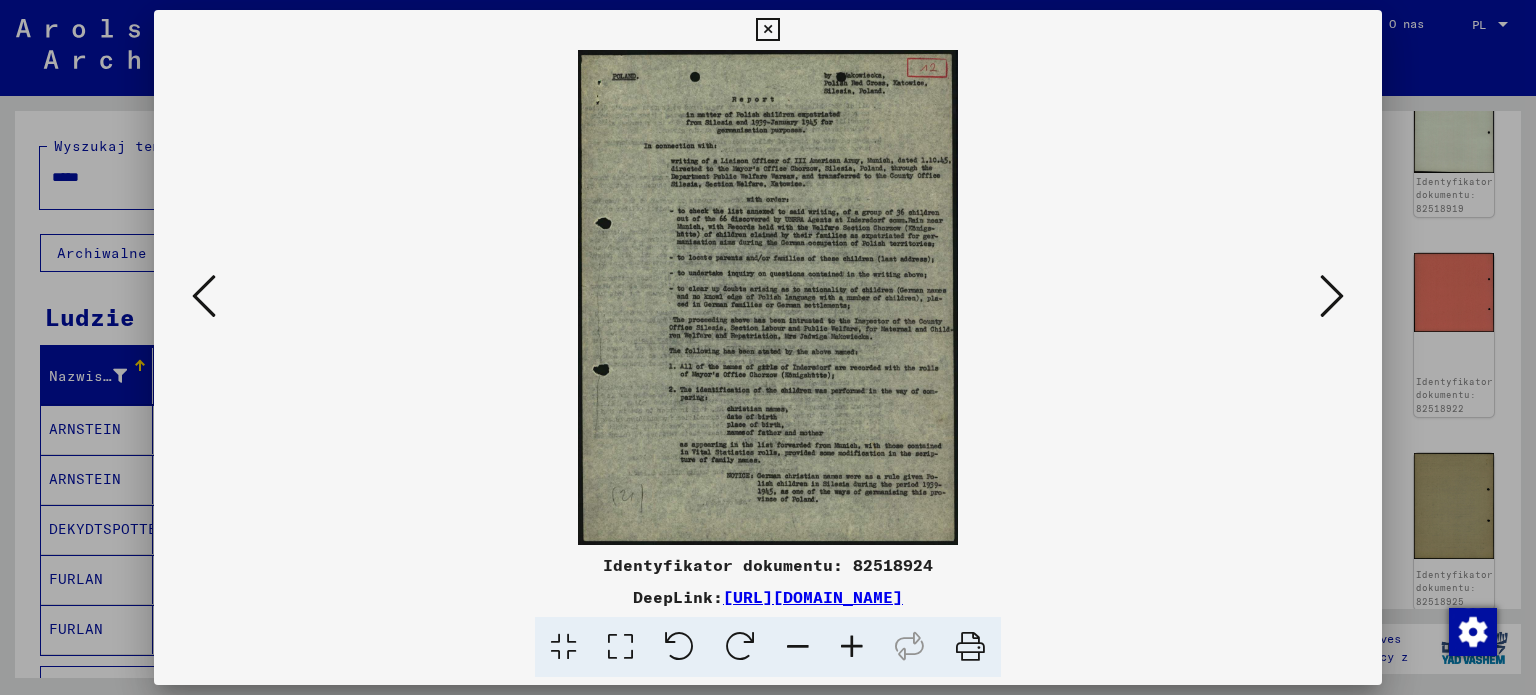 click at bounding box center [852, 647] 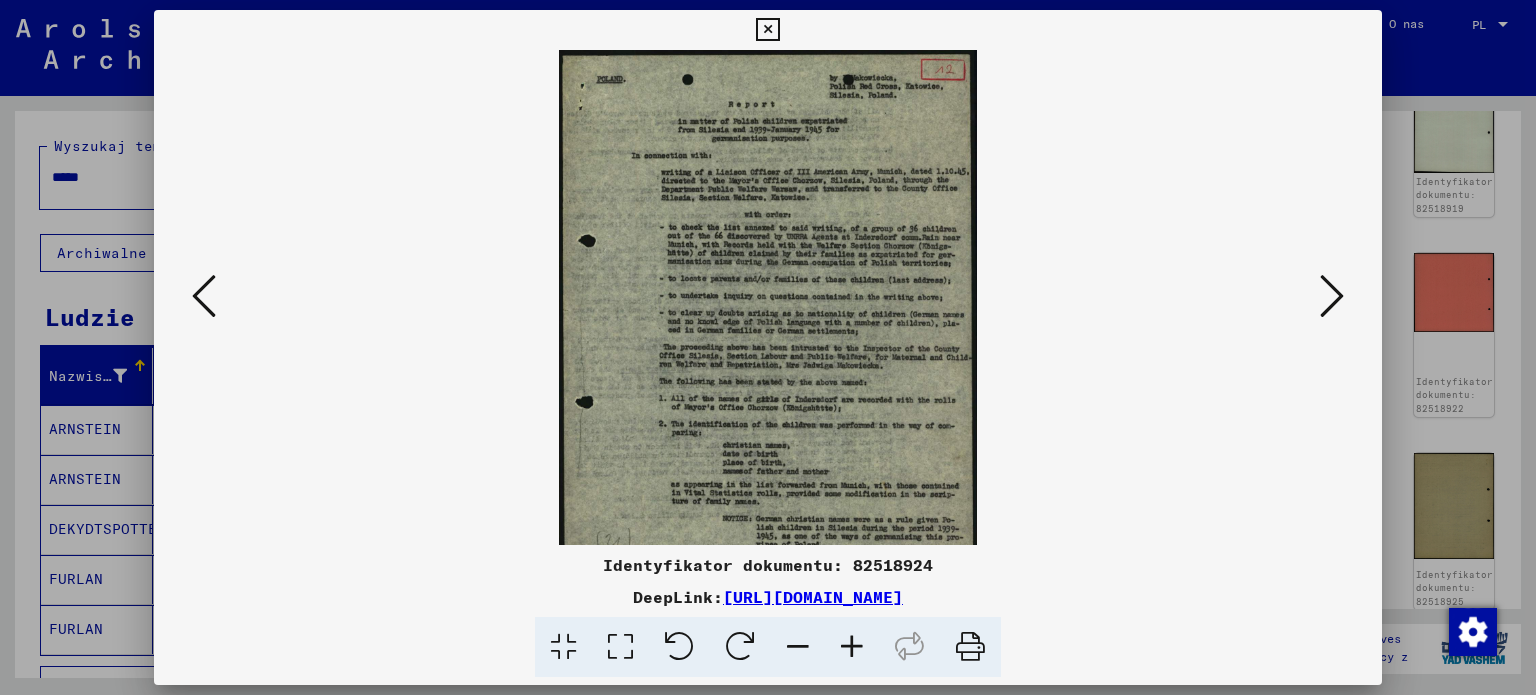 click at bounding box center (852, 647) 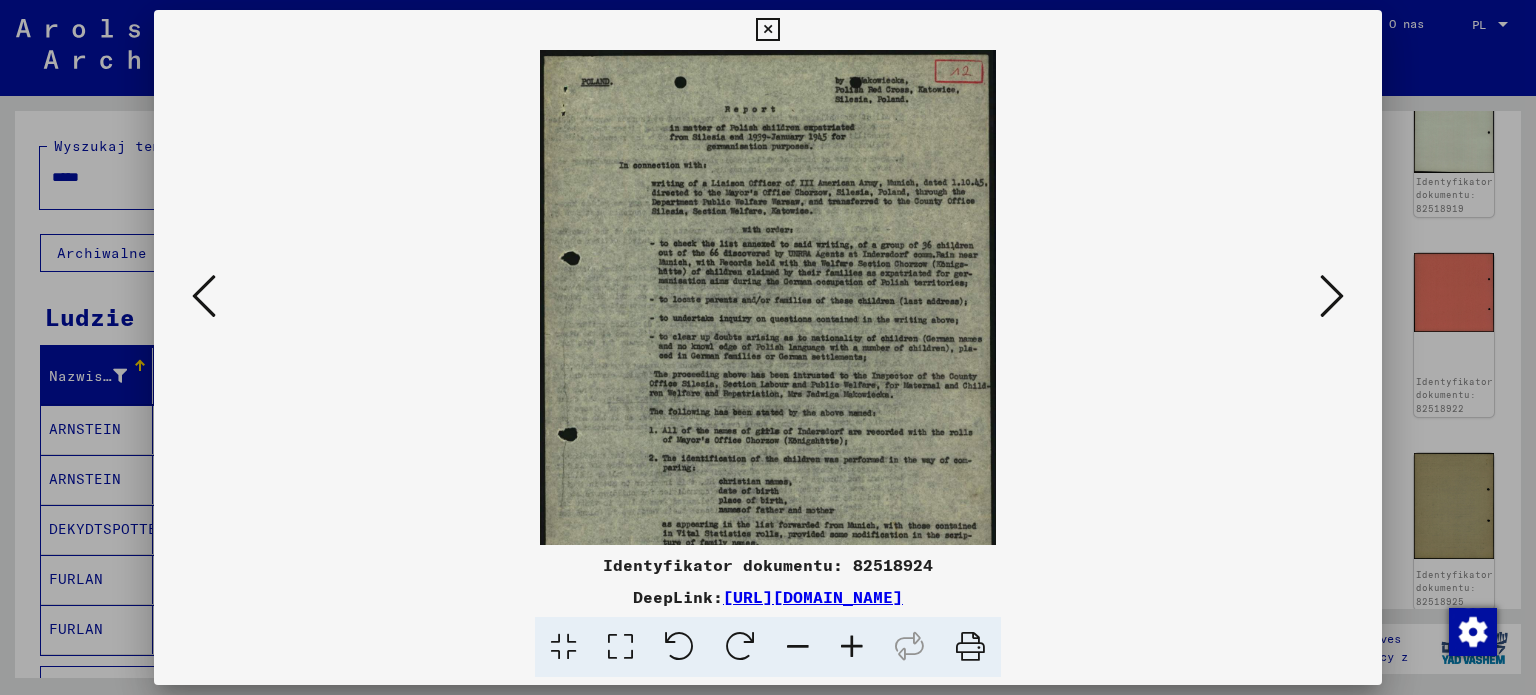click at bounding box center [852, 647] 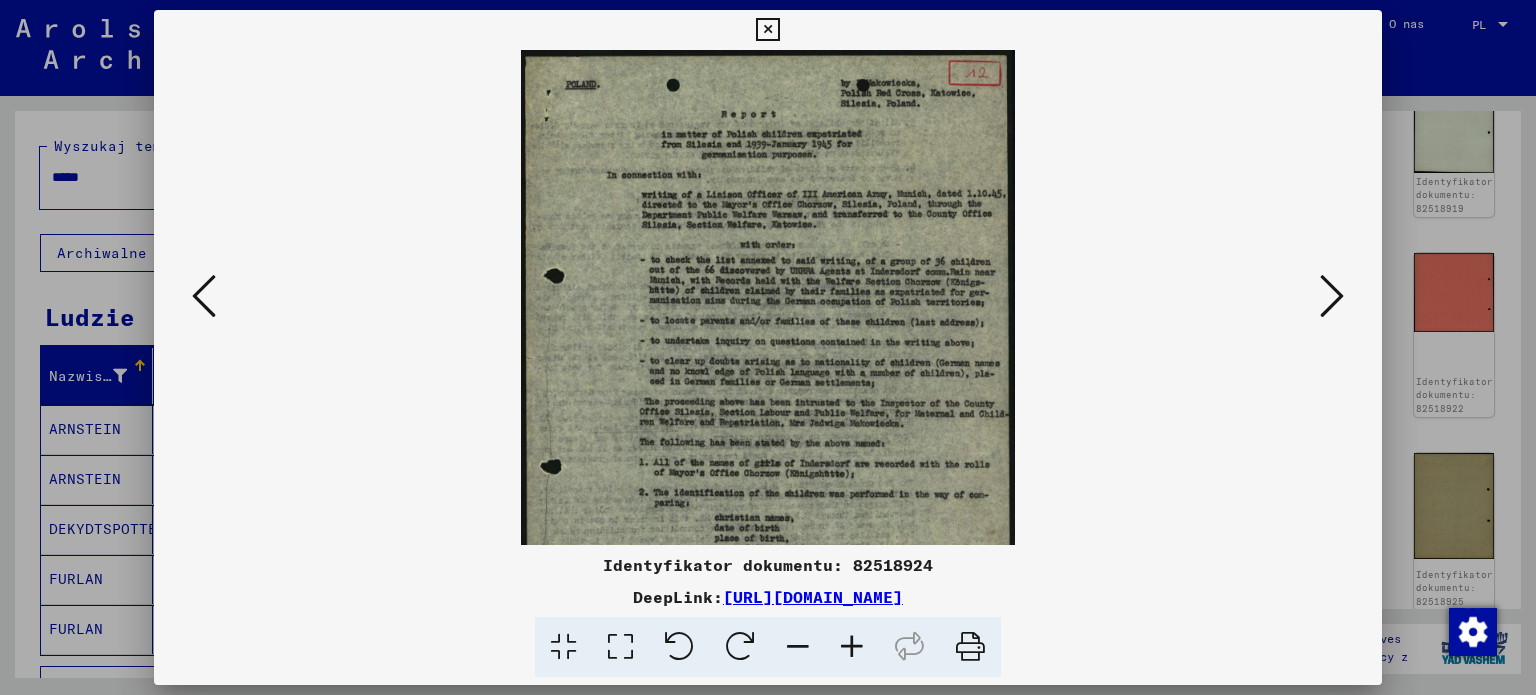 click at bounding box center [852, 647] 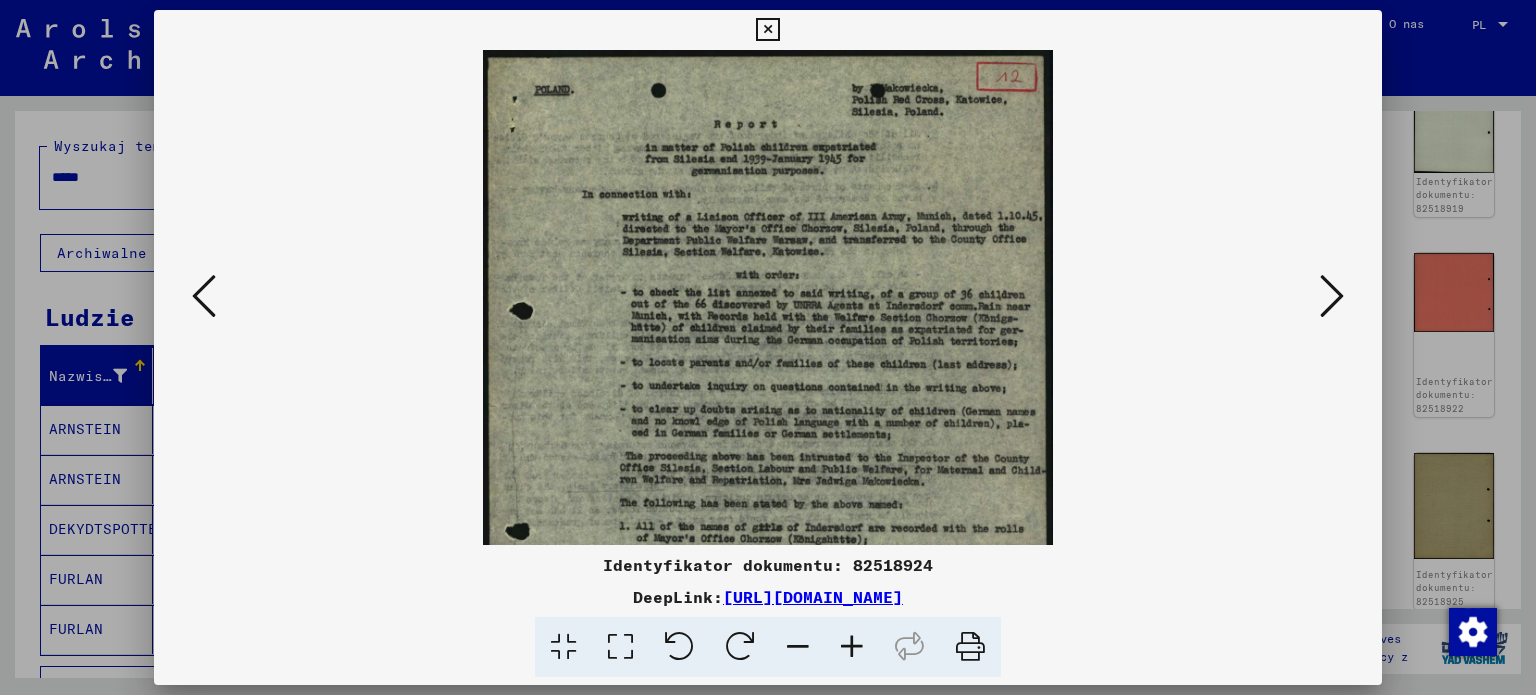 click at bounding box center [1332, 296] 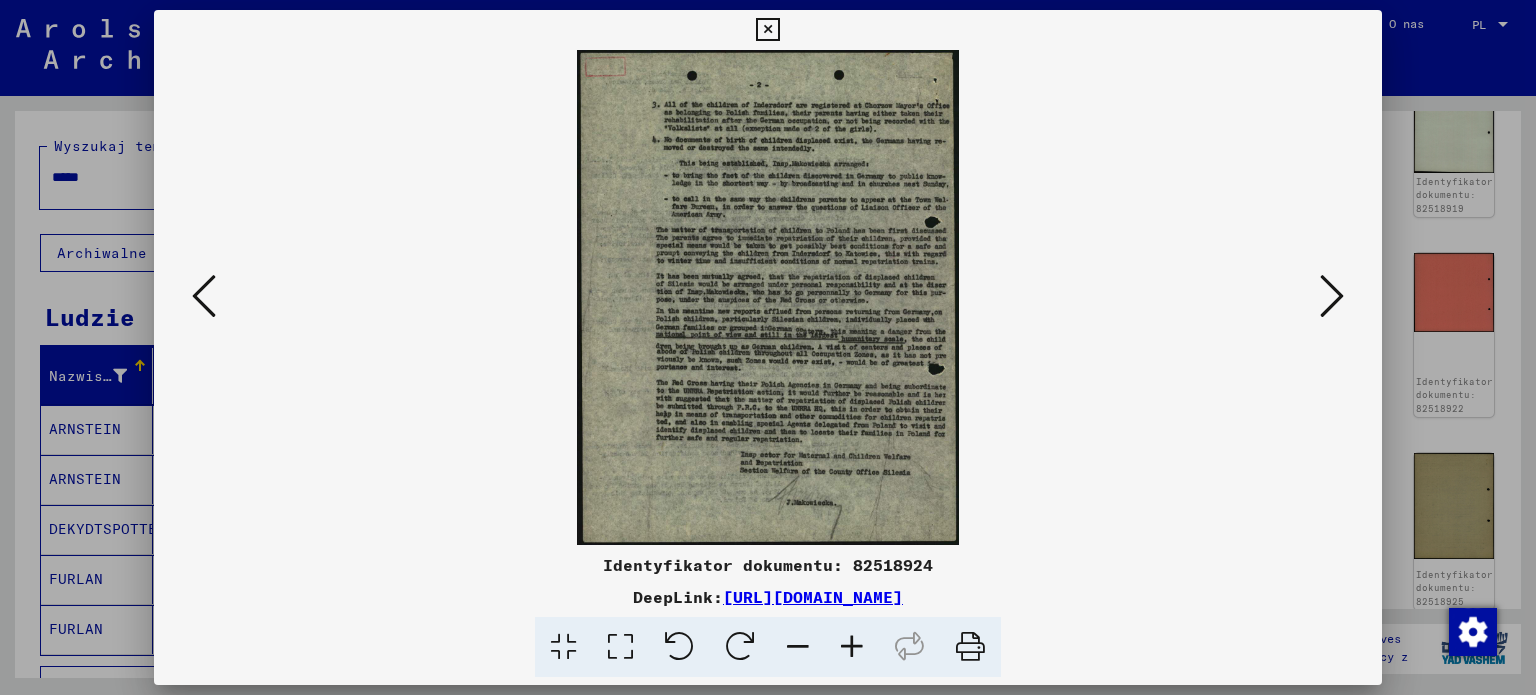 click at bounding box center (1332, 296) 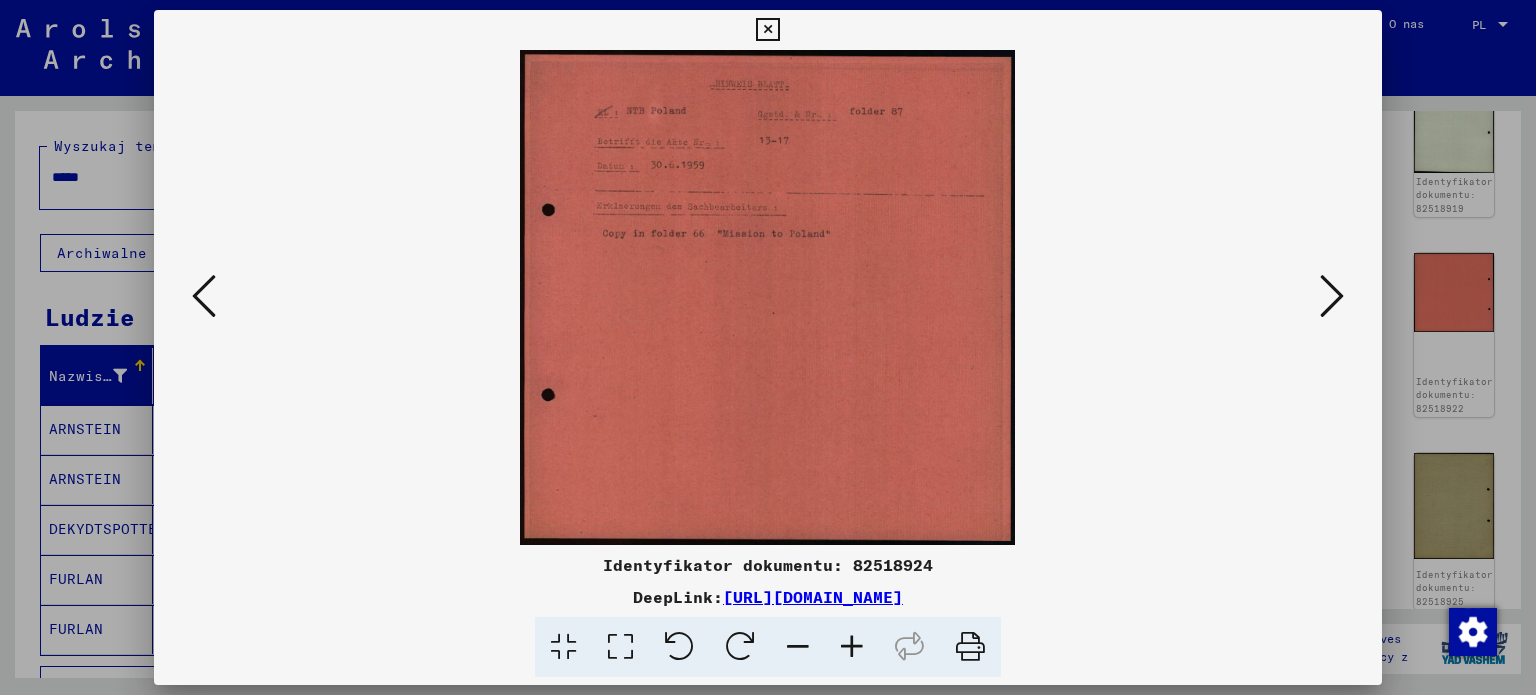 click at bounding box center (1332, 296) 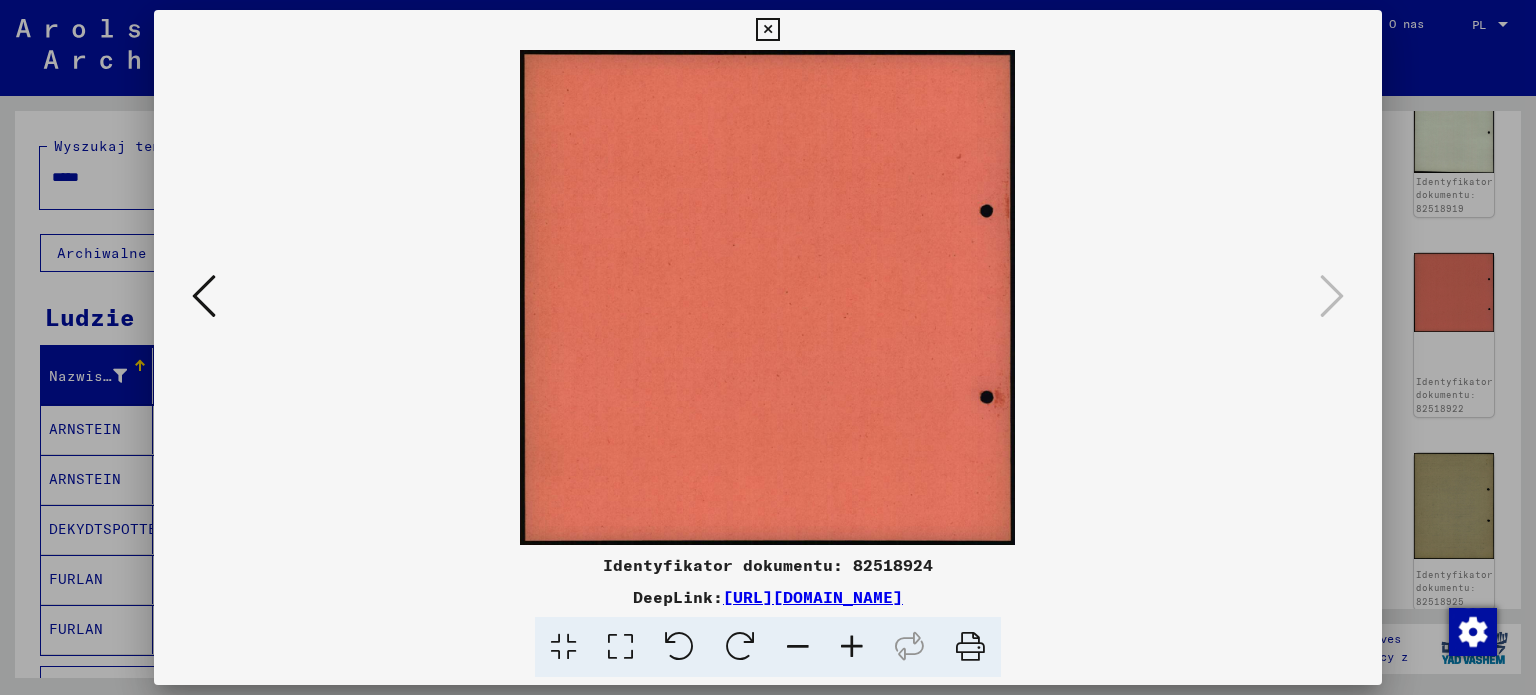 click at bounding box center (767, 30) 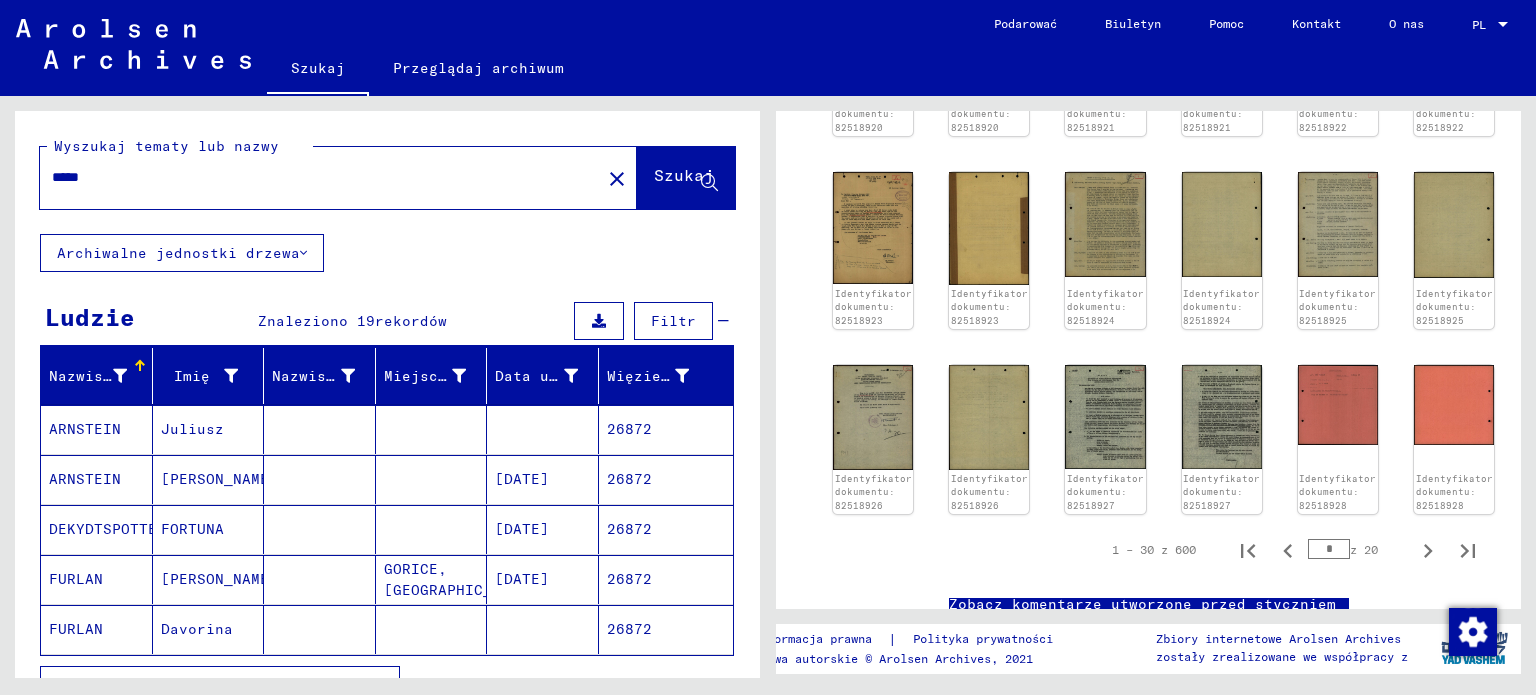 scroll, scrollTop: 1336, scrollLeft: 0, axis: vertical 